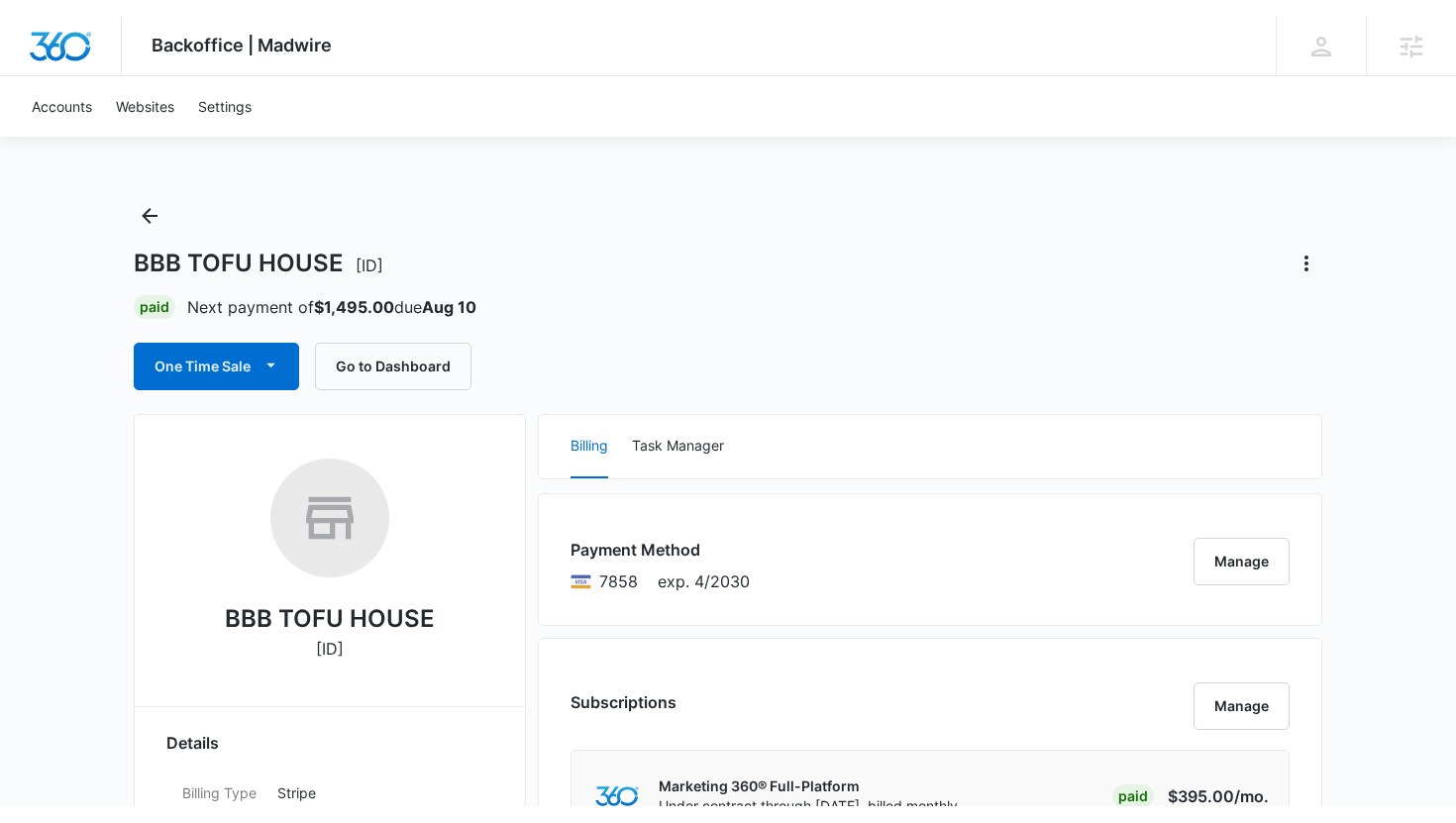 scroll, scrollTop: 0, scrollLeft: 0, axis: both 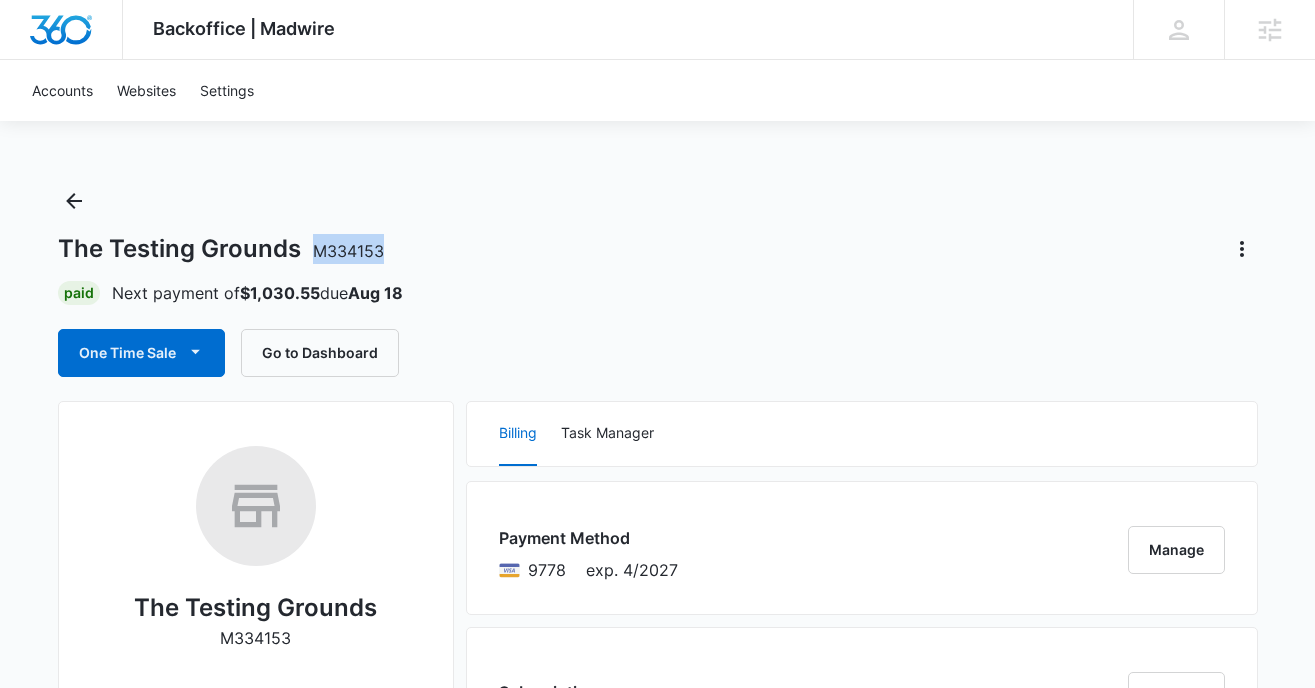 drag, startPoint x: 380, startPoint y: 243, endPoint x: 305, endPoint y: 253, distance: 75.66373 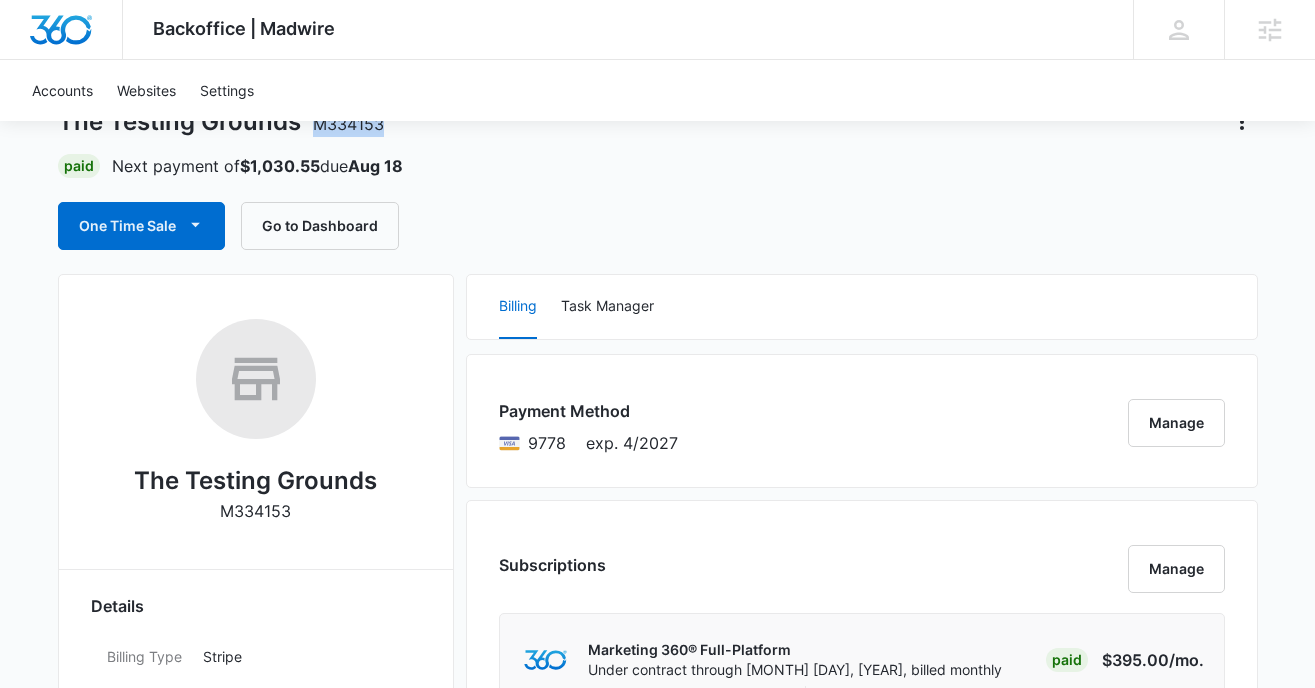 scroll, scrollTop: 29, scrollLeft: 0, axis: vertical 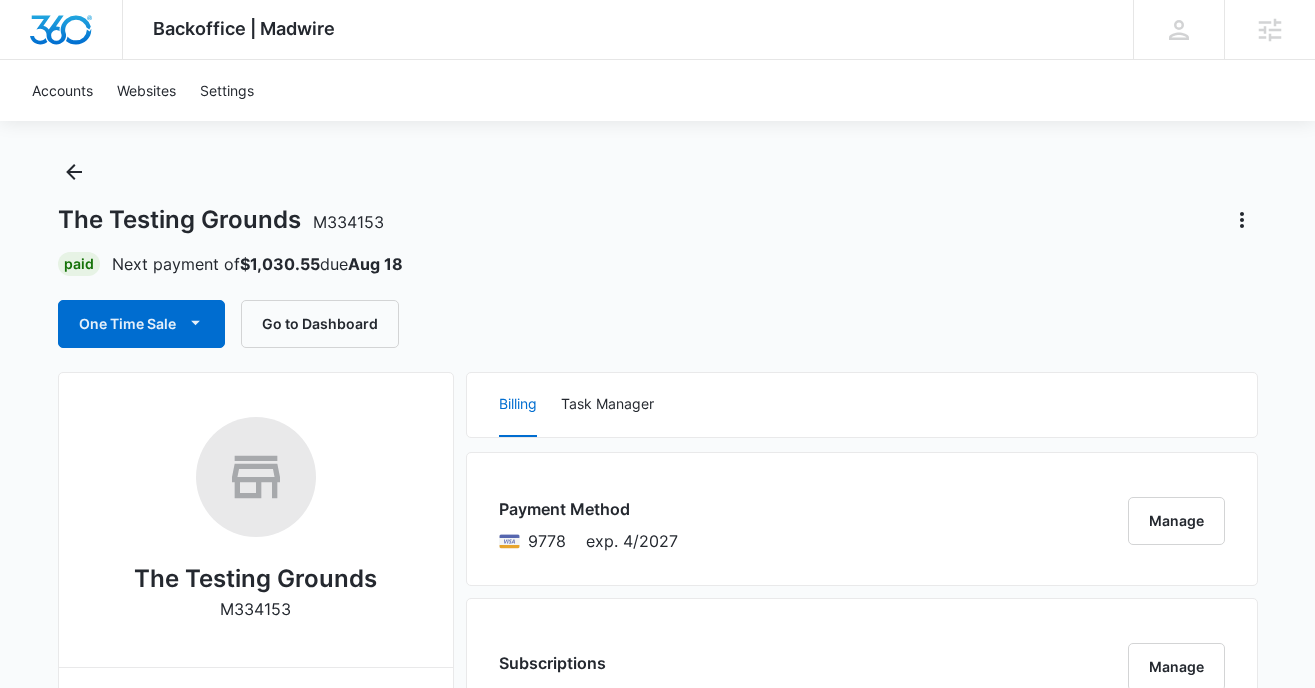 click on "The Testing Grounds M334153" at bounding box center (658, 220) 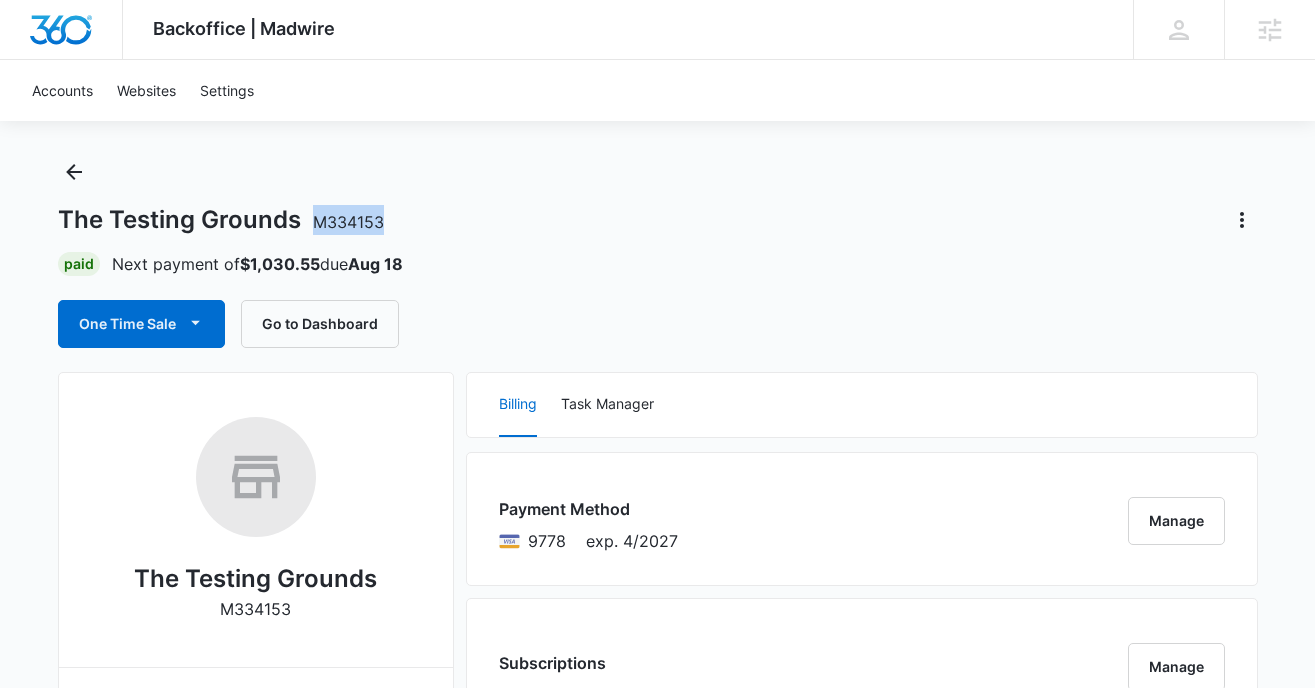 drag, startPoint x: 405, startPoint y: 219, endPoint x: 316, endPoint y: 220, distance: 89.005615 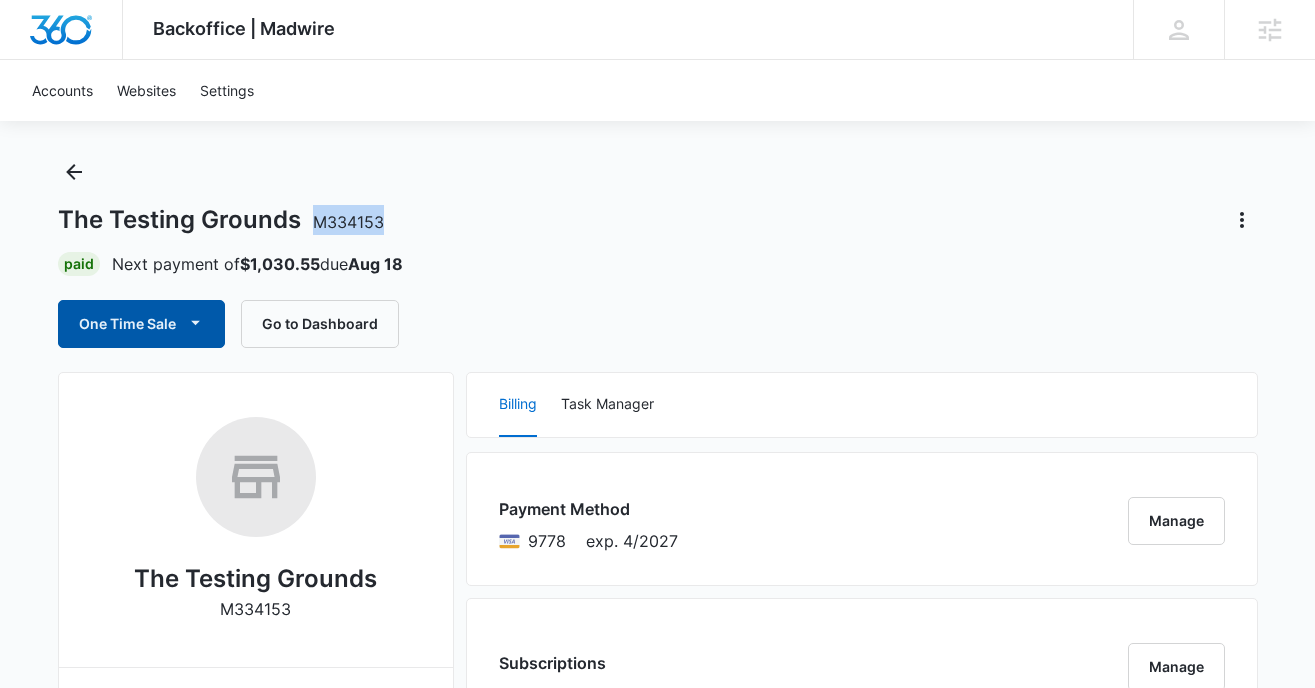 copy on "M334153" 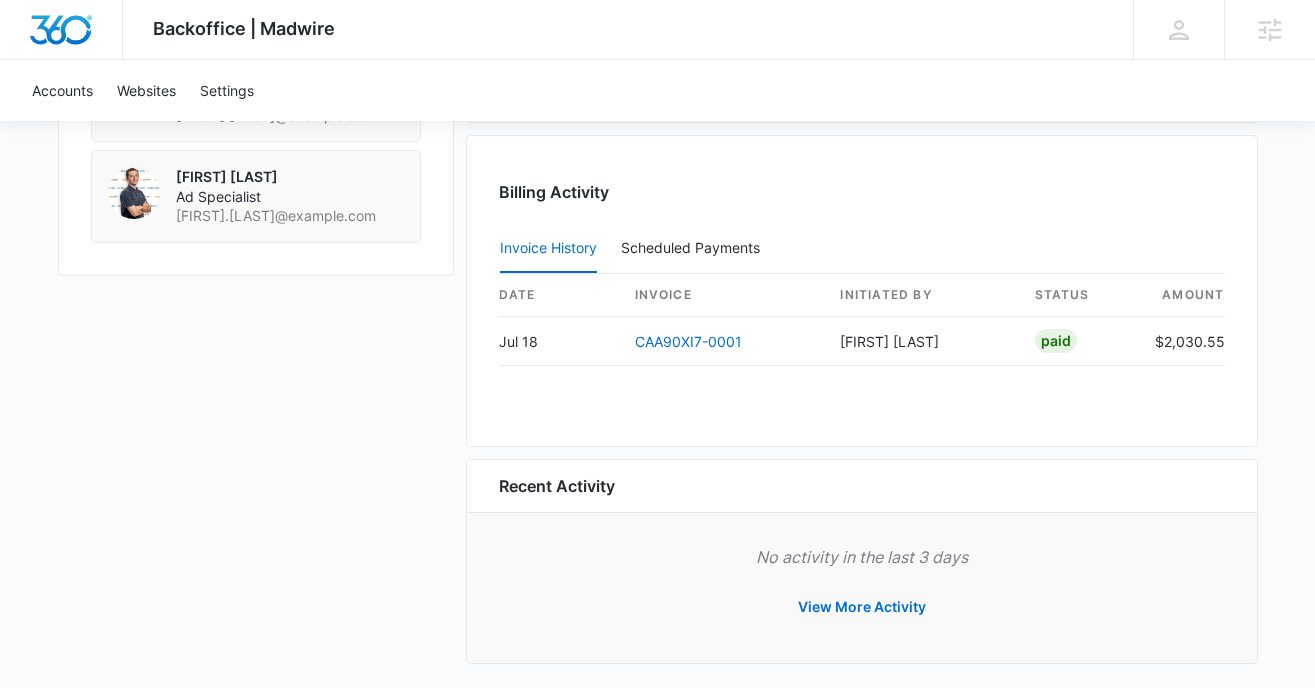 scroll, scrollTop: 1871, scrollLeft: 0, axis: vertical 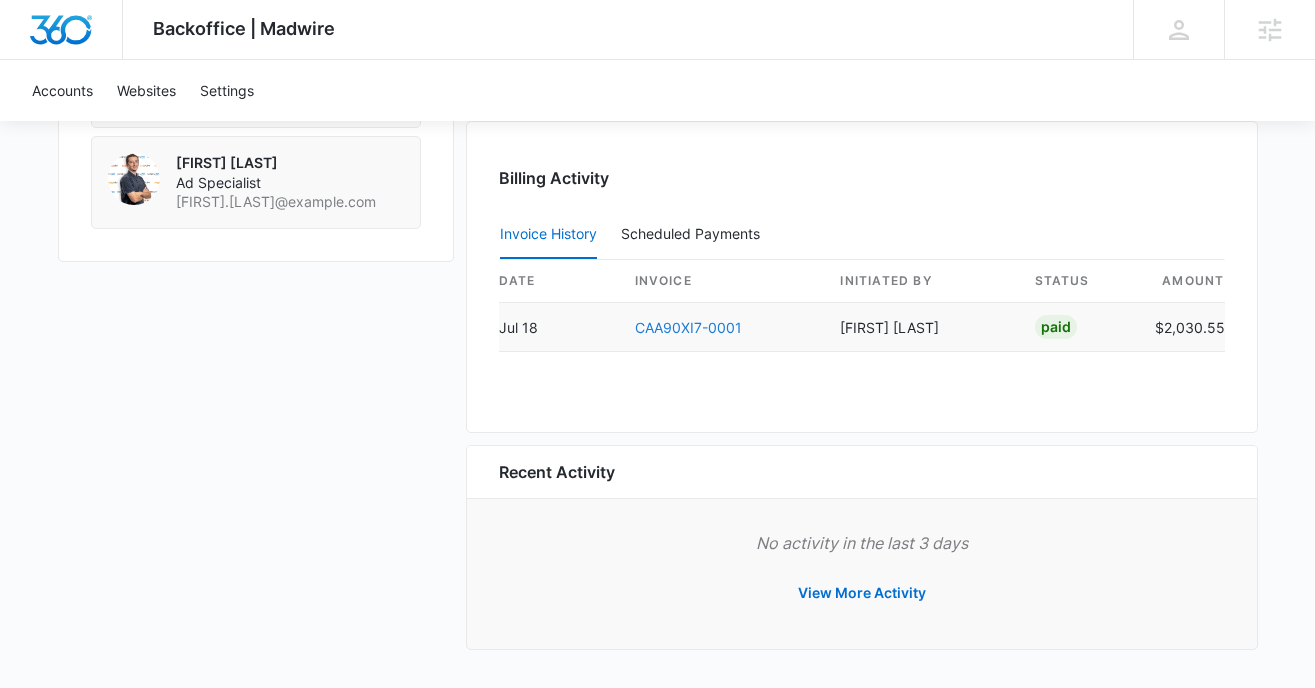 click on "CAA90XI7-0001" at bounding box center [688, 327] 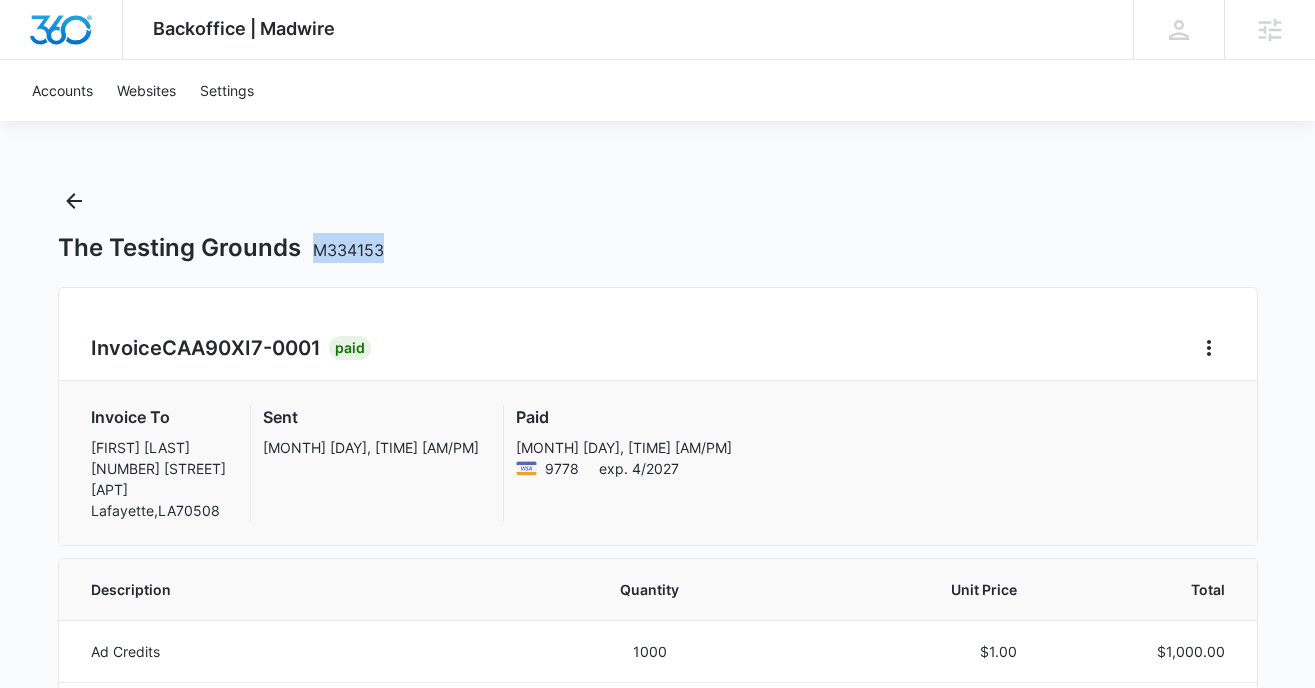 drag, startPoint x: 396, startPoint y: 248, endPoint x: 321, endPoint y: 254, distance: 75.23962 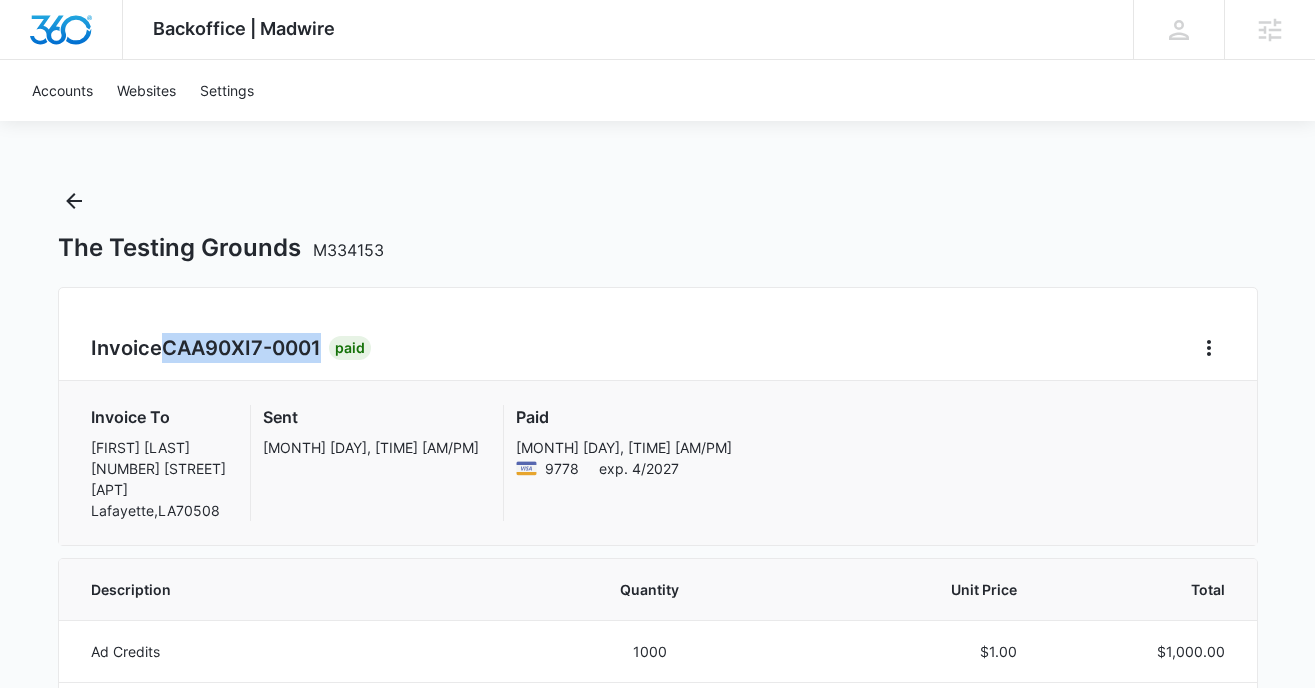 drag, startPoint x: 320, startPoint y: 346, endPoint x: 191, endPoint y: 348, distance: 129.0155 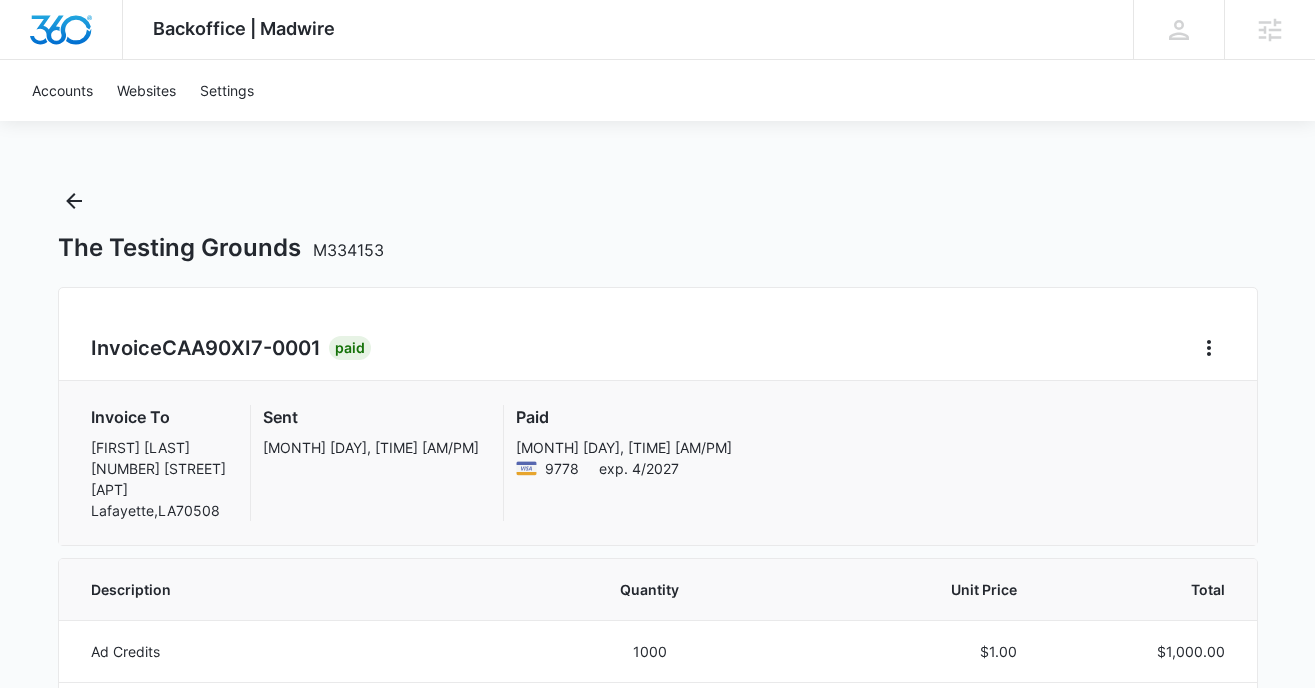drag, startPoint x: 409, startPoint y: 289, endPoint x: 398, endPoint y: 284, distance: 12.083046 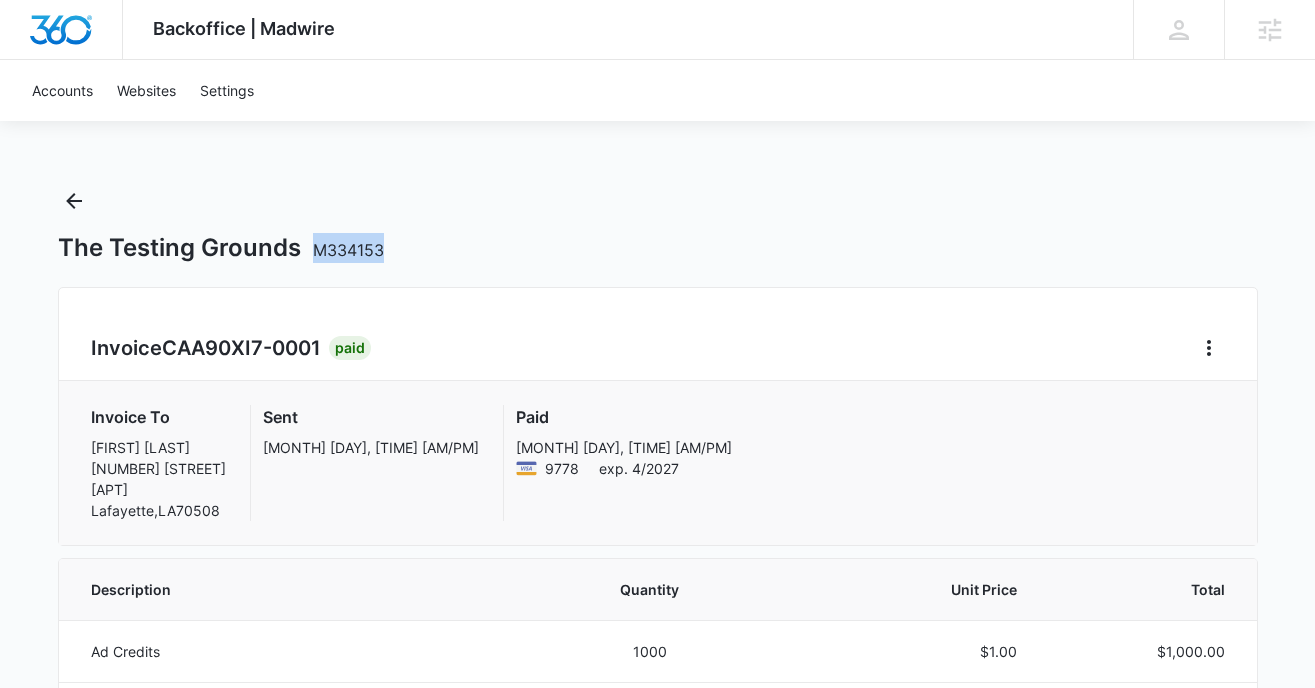 drag, startPoint x: 403, startPoint y: 248, endPoint x: 300, endPoint y: 252, distance: 103.077644 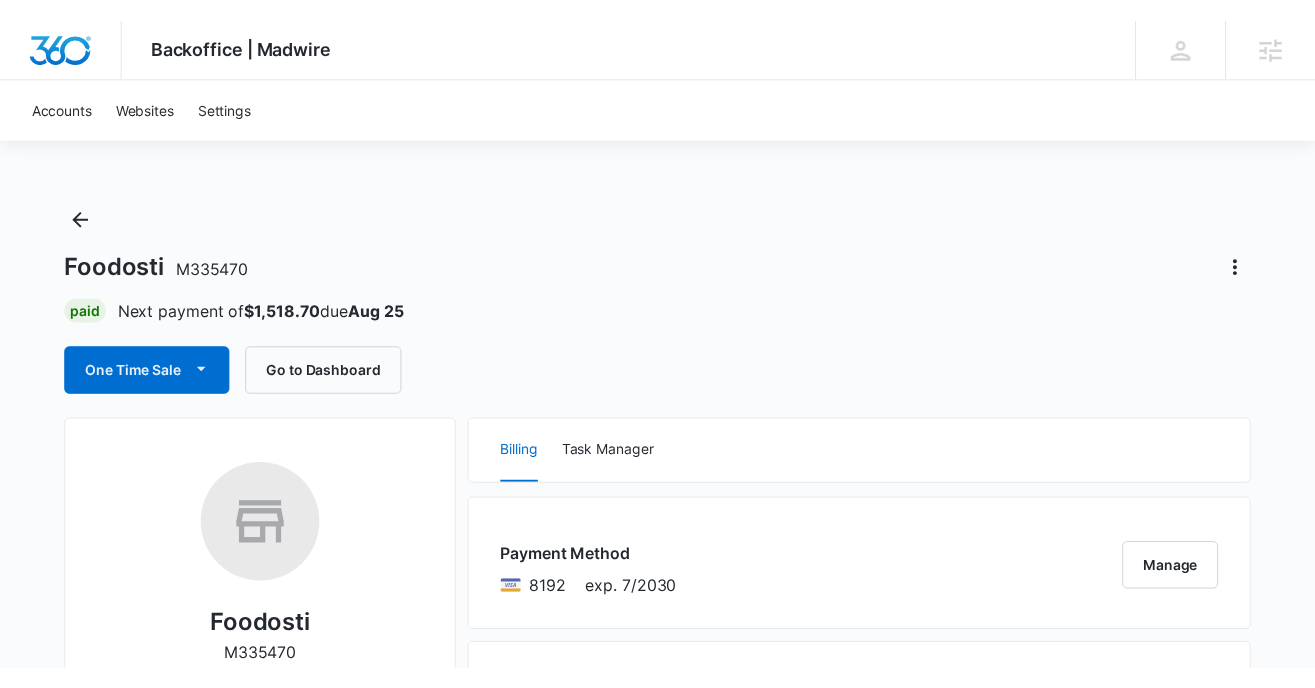scroll, scrollTop: 0, scrollLeft: 0, axis: both 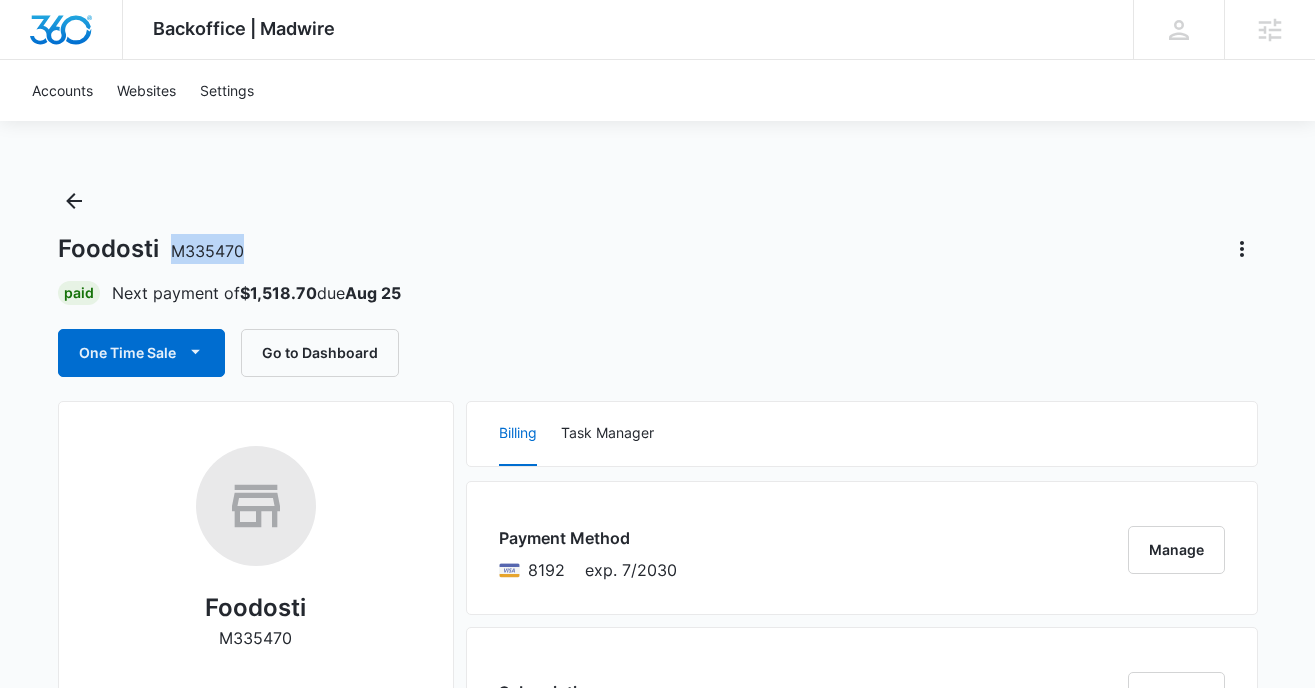 drag, startPoint x: 289, startPoint y: 259, endPoint x: 162, endPoint y: 248, distance: 127.47549 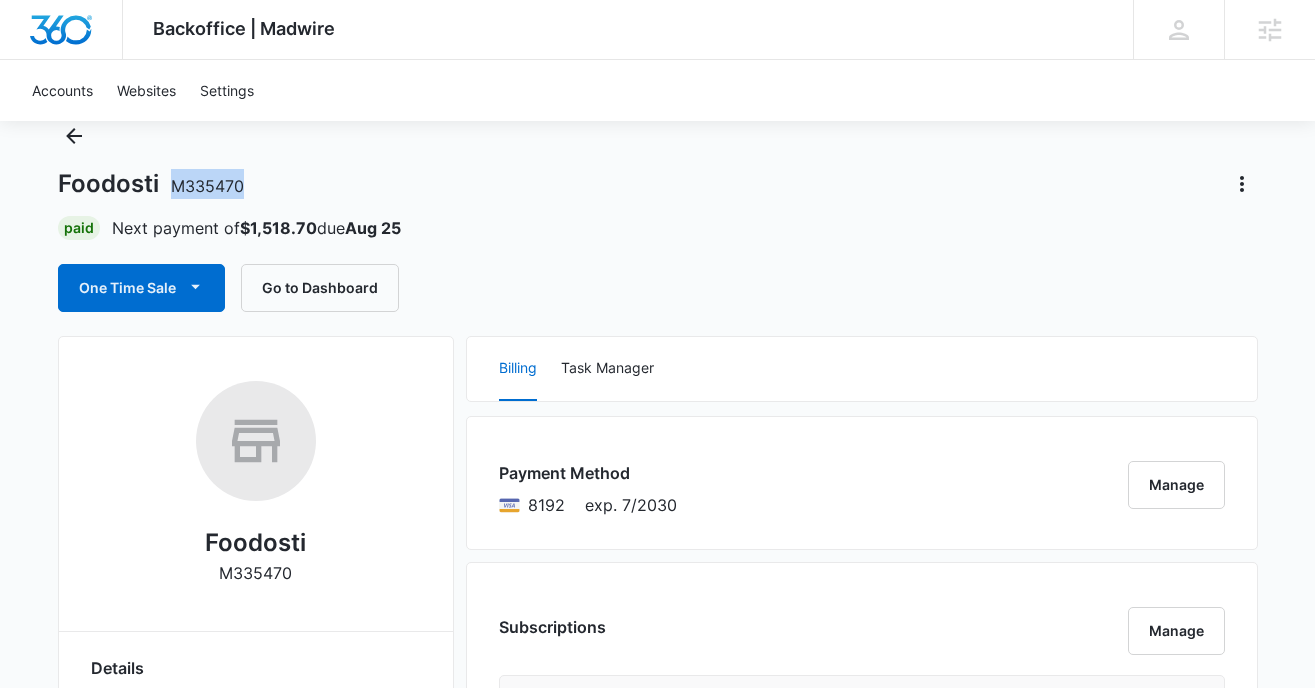 scroll, scrollTop: 0, scrollLeft: 0, axis: both 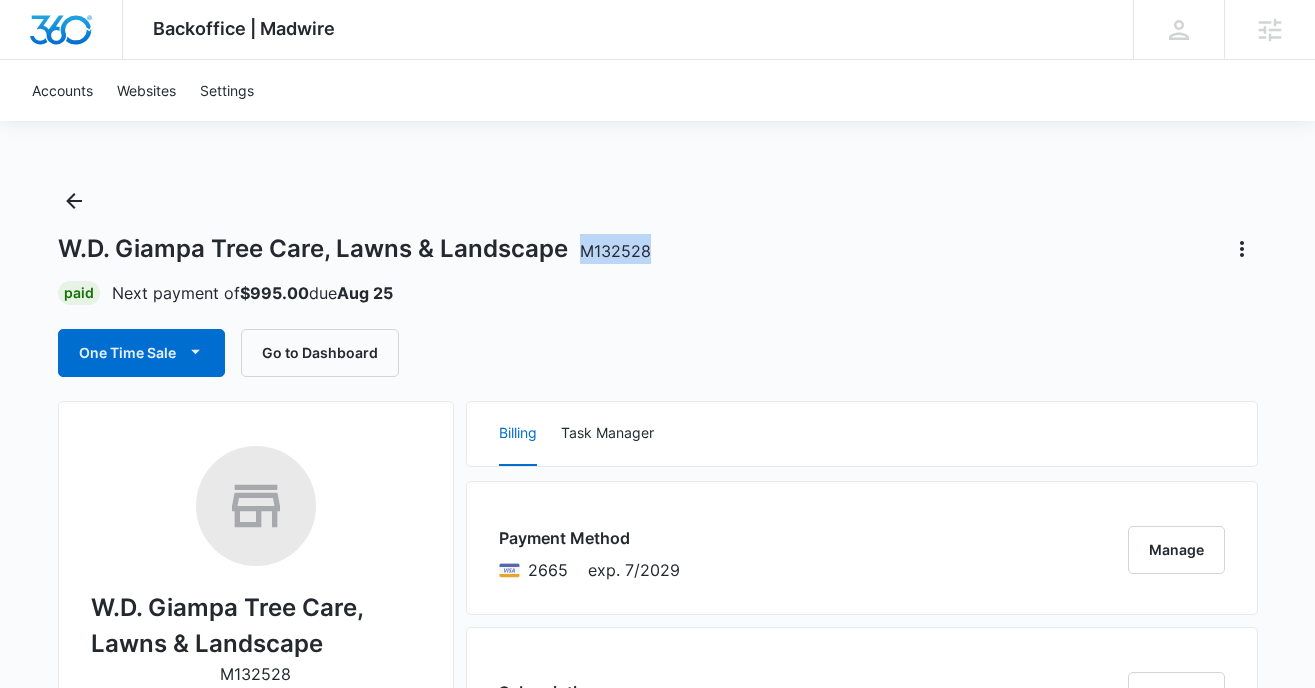 drag, startPoint x: 657, startPoint y: 245, endPoint x: 581, endPoint y: 248, distance: 76.05919 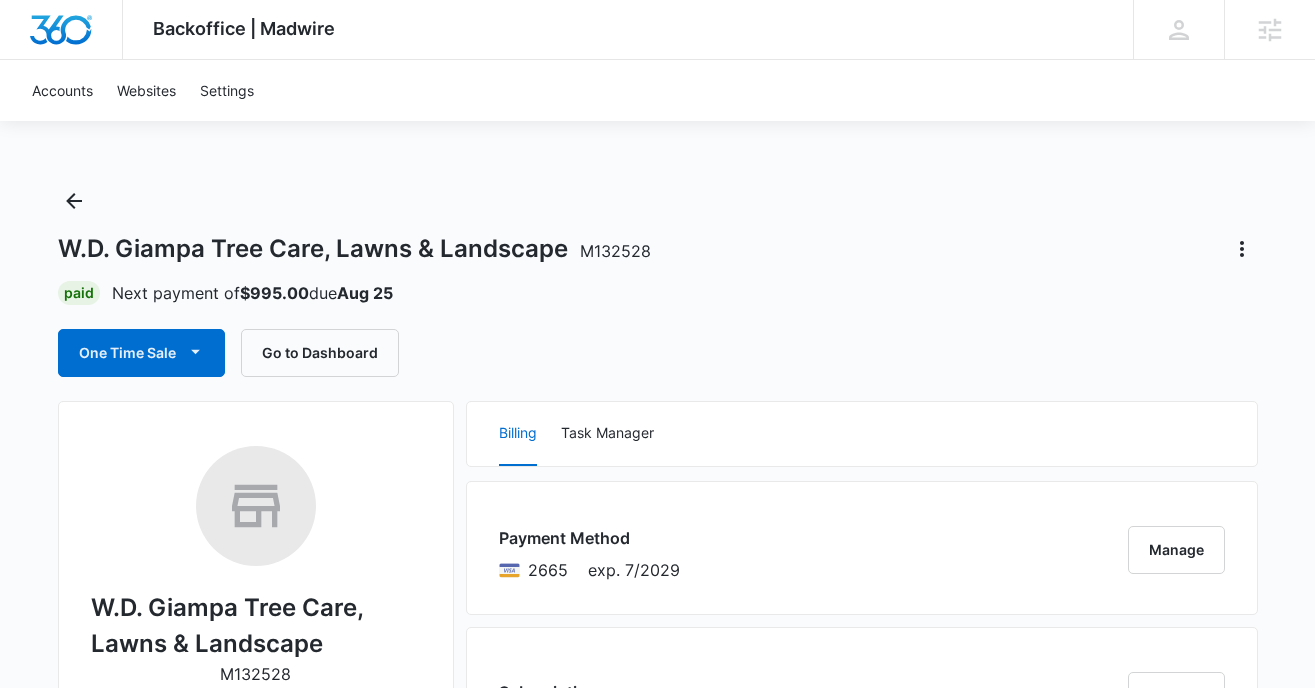 click on "W.D. Giampa Tree Care, Lawns & Landscape M132528 Paid Next payment of  $995.00  due  Aug 25 One Time Sale Go to Dashboard" at bounding box center (658, 281) 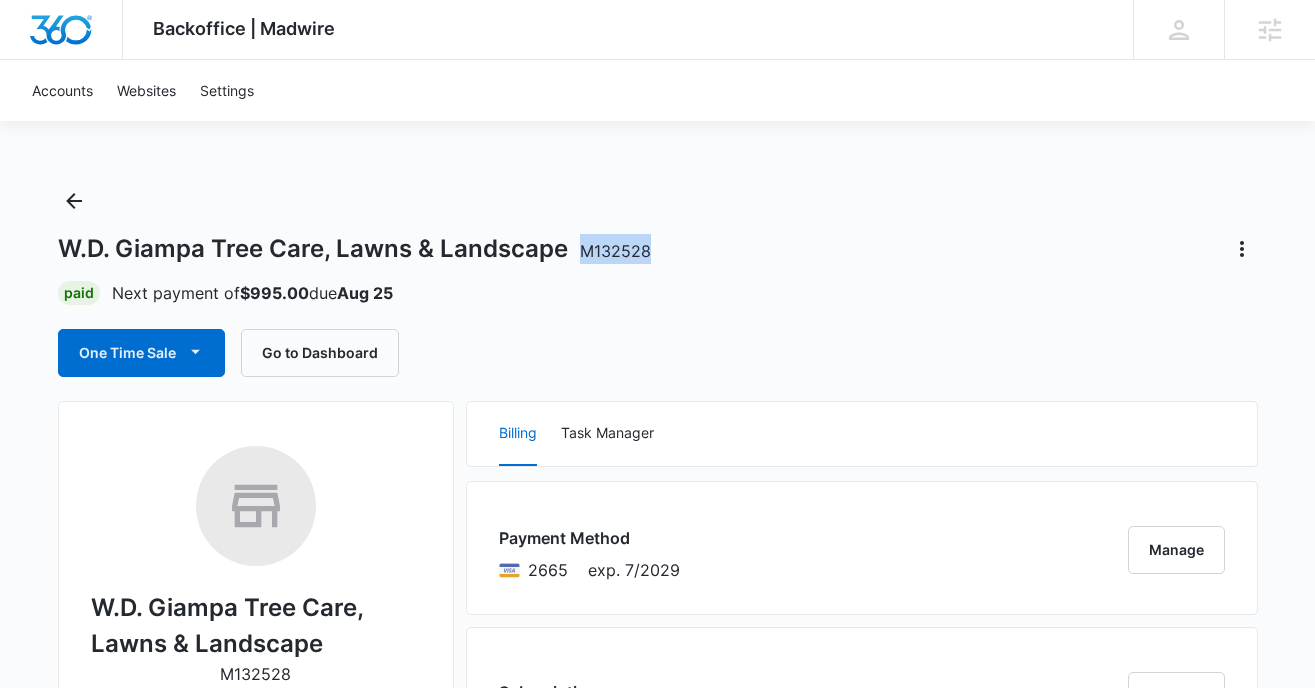 drag, startPoint x: 651, startPoint y: 248, endPoint x: 577, endPoint y: 255, distance: 74.330345 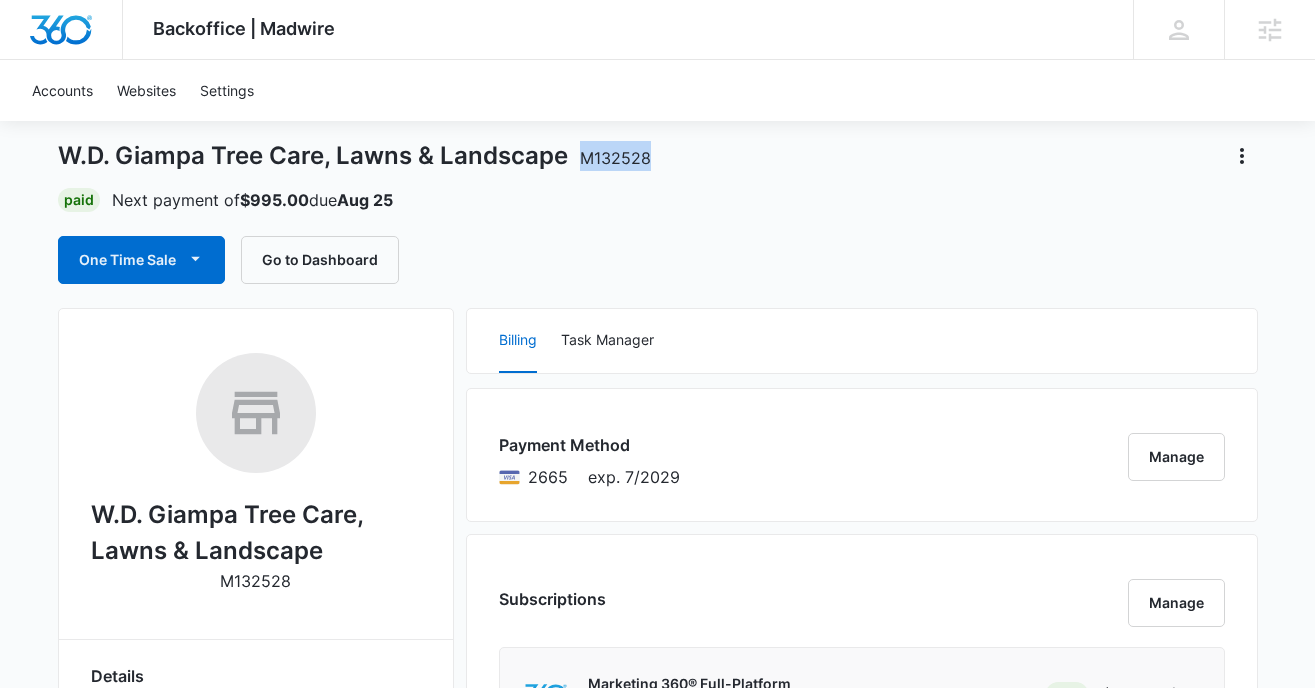 scroll, scrollTop: 63, scrollLeft: 0, axis: vertical 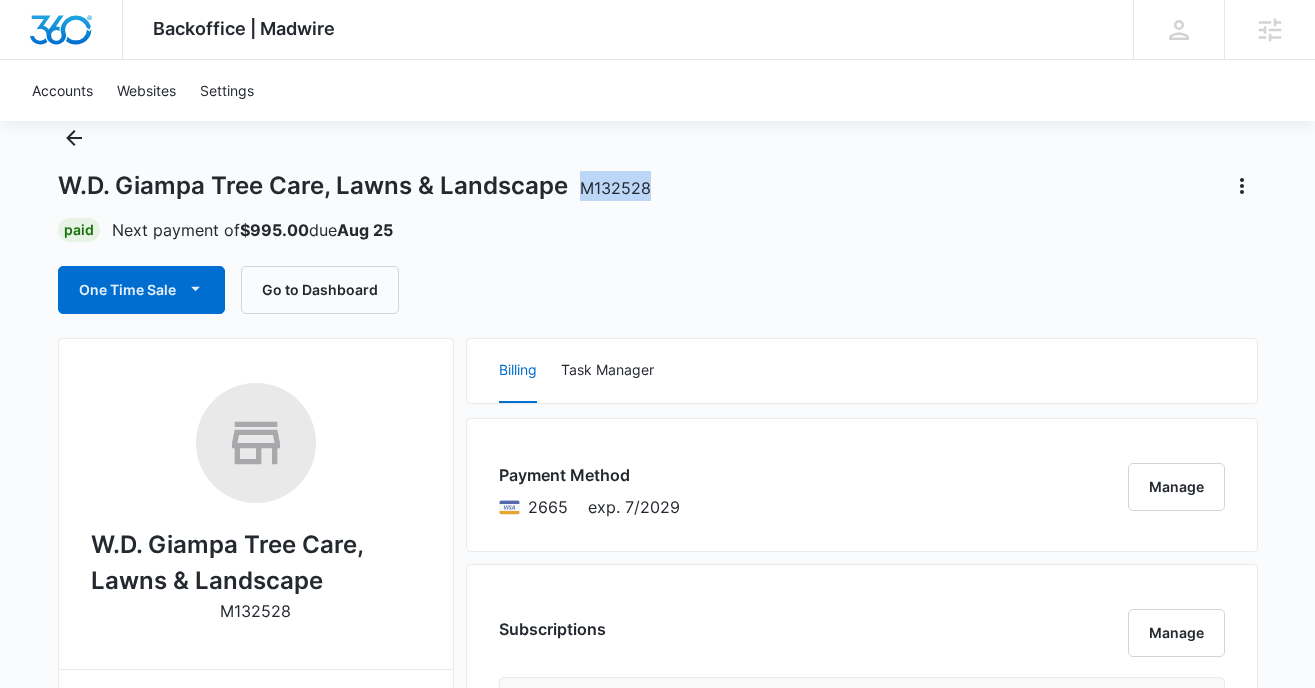 copy on "M132528" 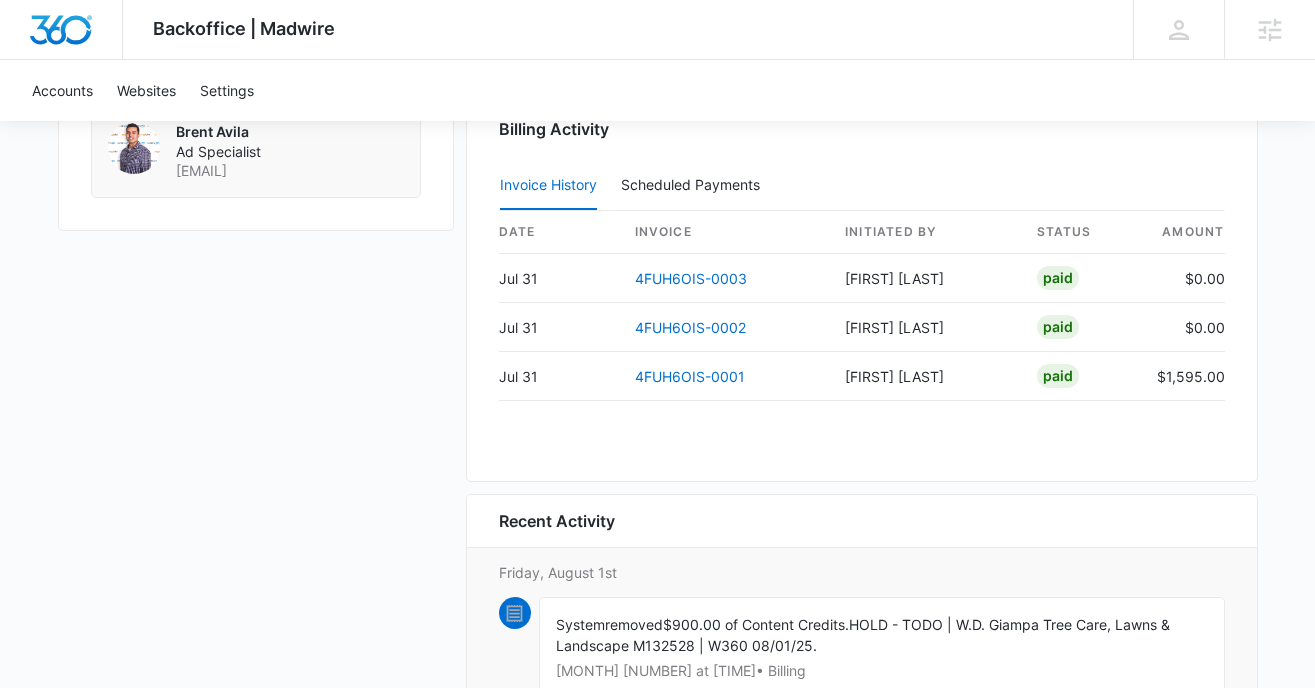 scroll, scrollTop: 1952, scrollLeft: 0, axis: vertical 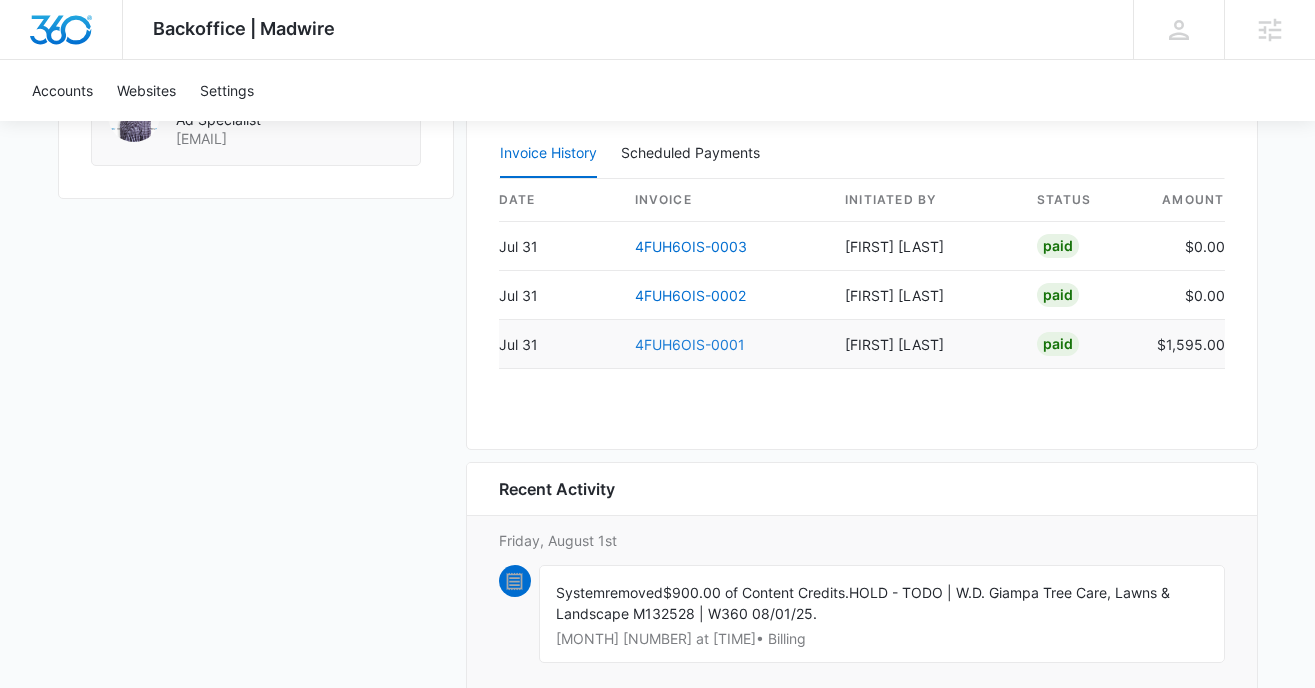 click on "4FUH6OIS-0001" at bounding box center [690, 344] 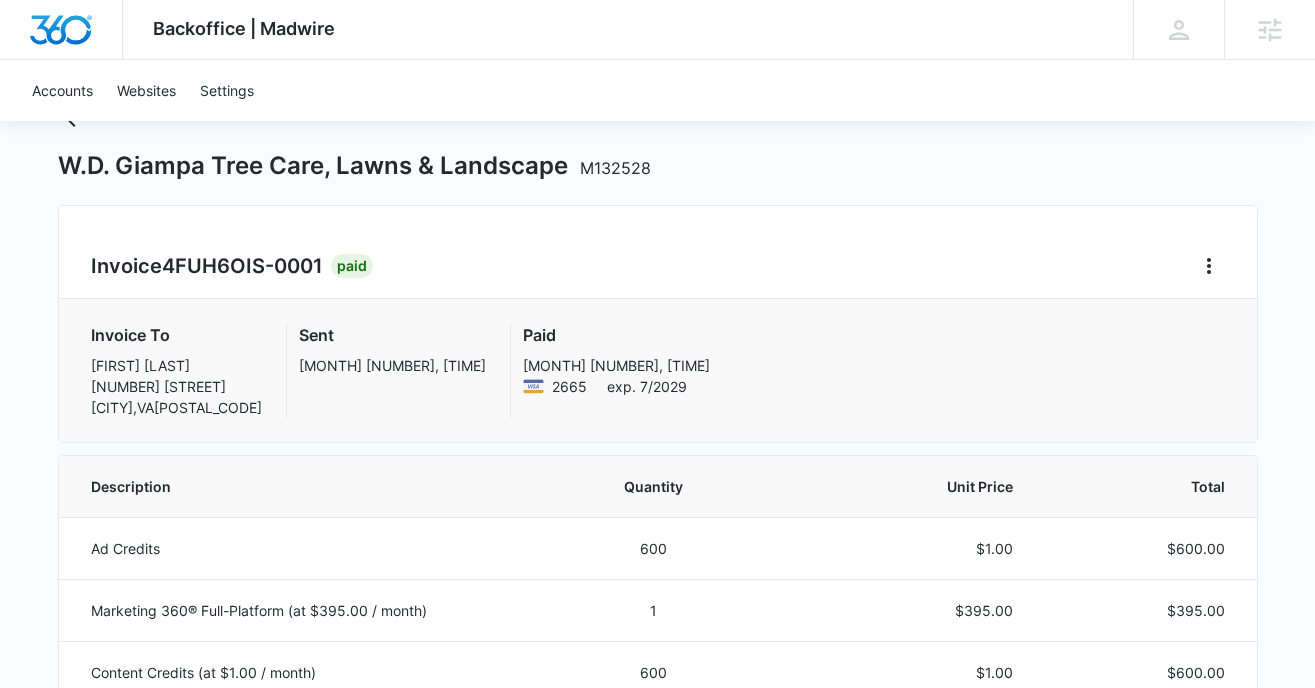 scroll, scrollTop: 0, scrollLeft: 0, axis: both 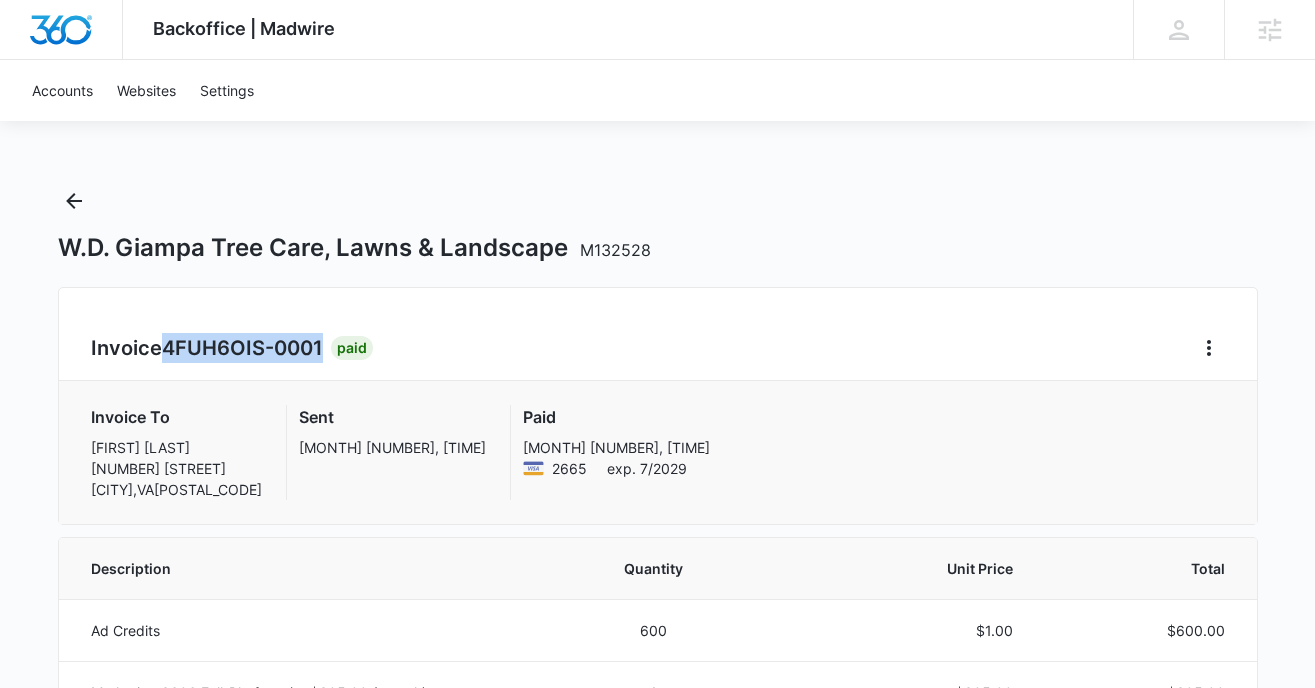 drag, startPoint x: 325, startPoint y: 347, endPoint x: 168, endPoint y: 347, distance: 157 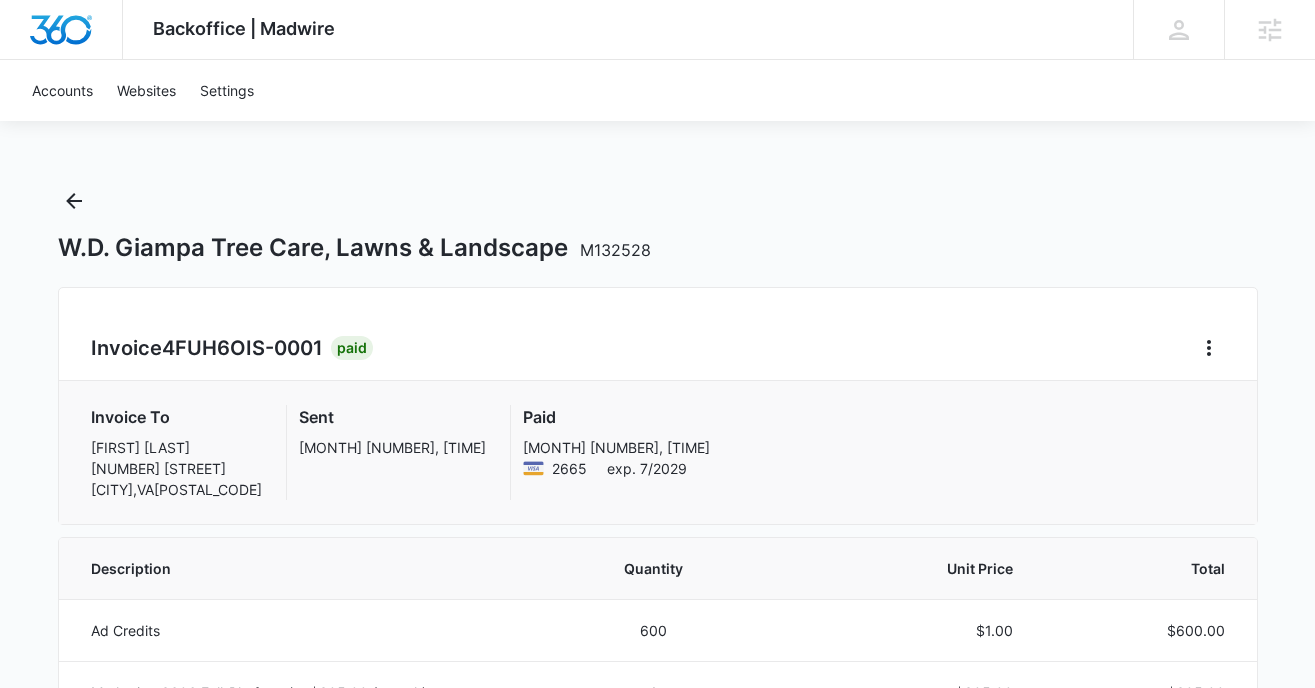 drag, startPoint x: 401, startPoint y: 336, endPoint x: 433, endPoint y: 314, distance: 38.832977 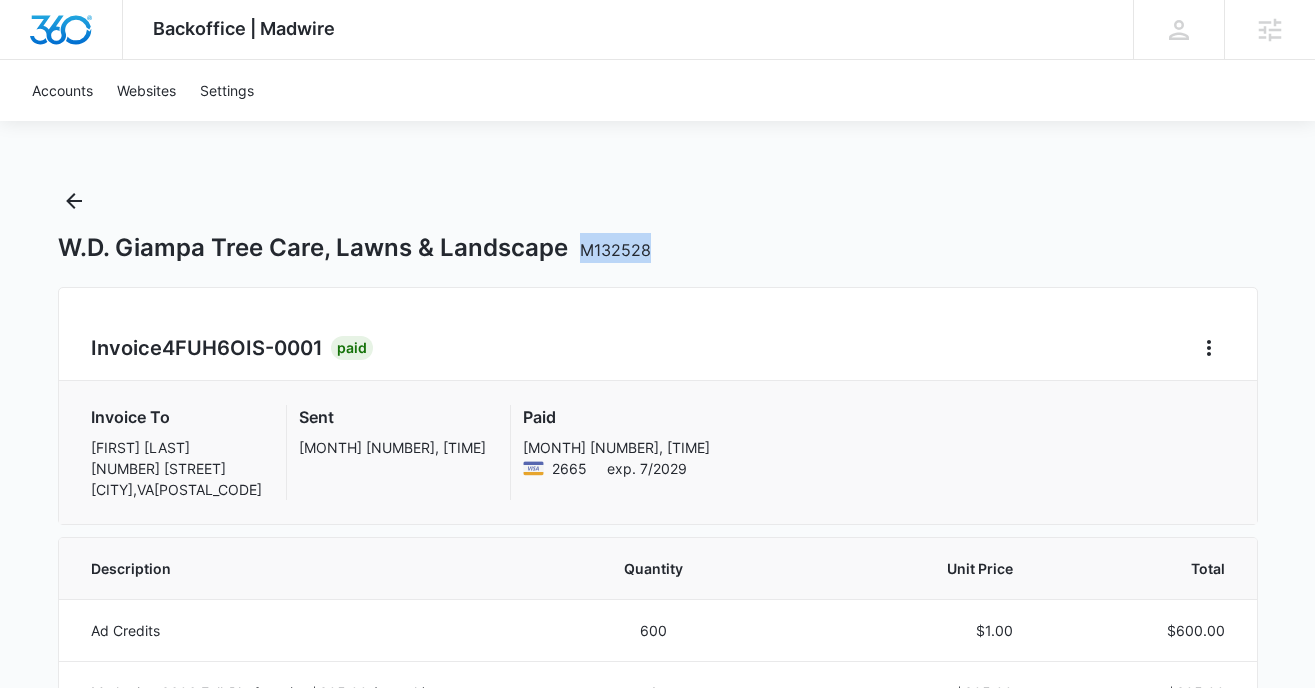 drag, startPoint x: 677, startPoint y: 245, endPoint x: 583, endPoint y: 250, distance: 94.13288 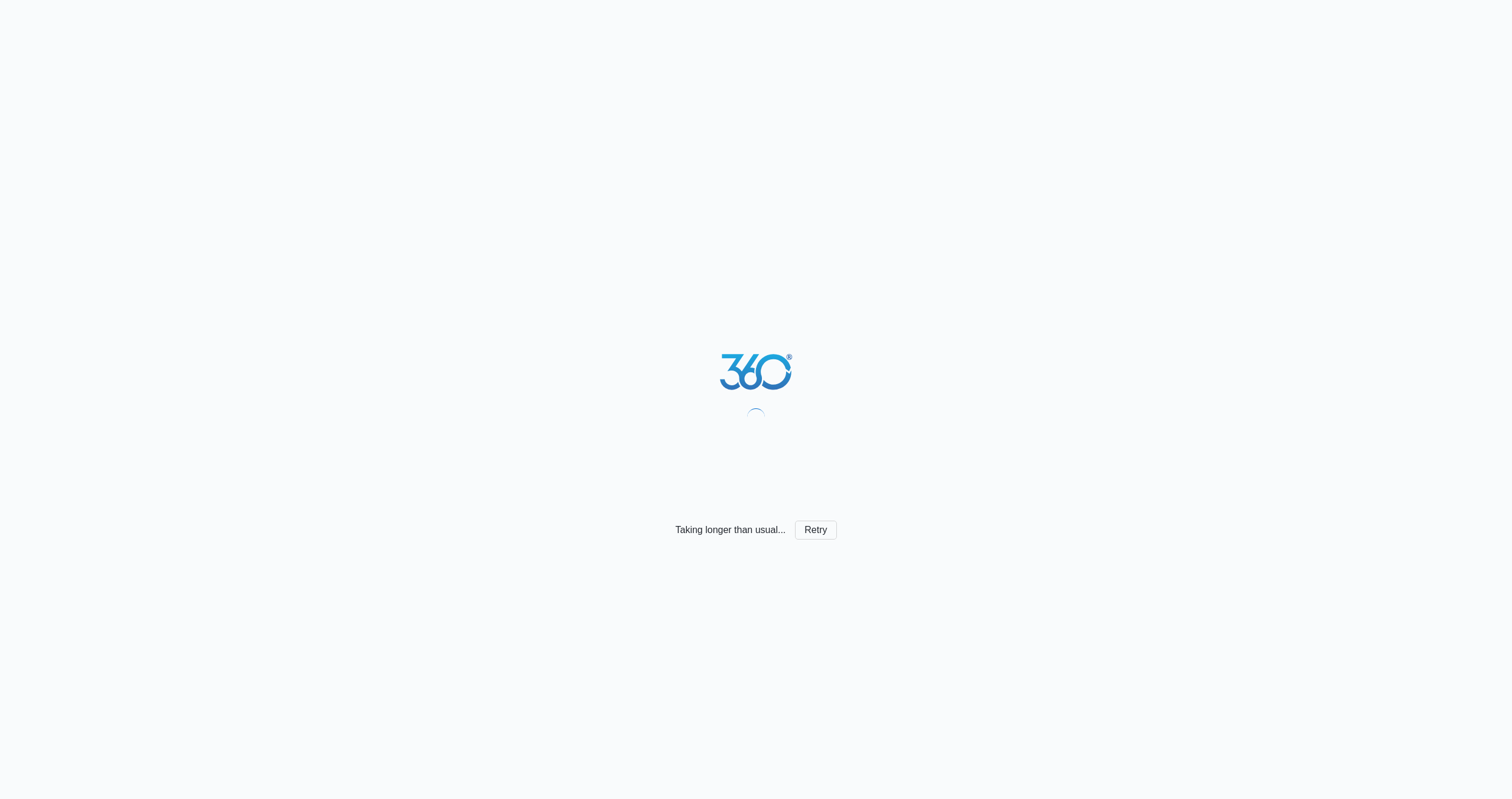 scroll, scrollTop: 0, scrollLeft: 0, axis: both 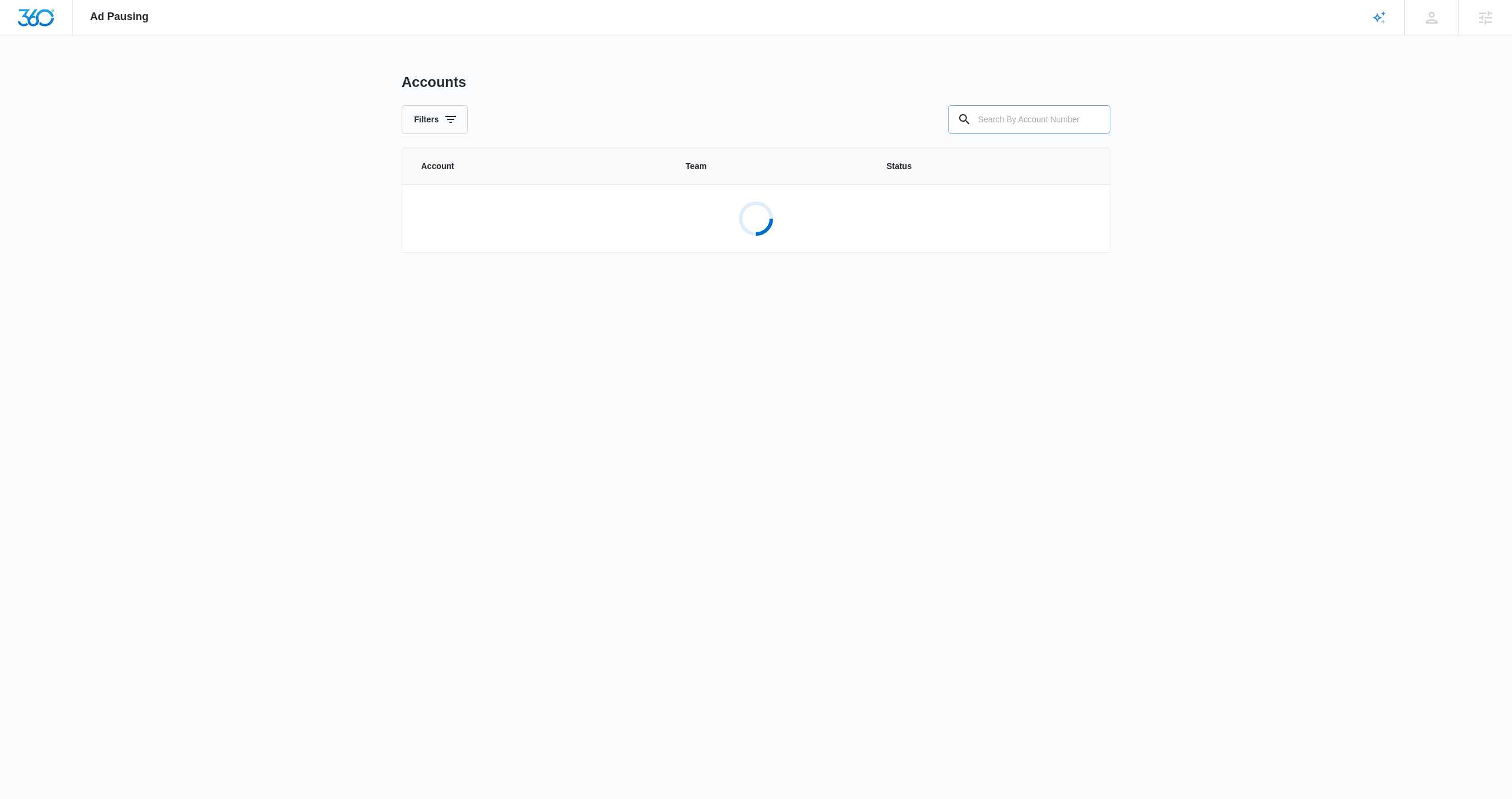 click at bounding box center [1029, 119] 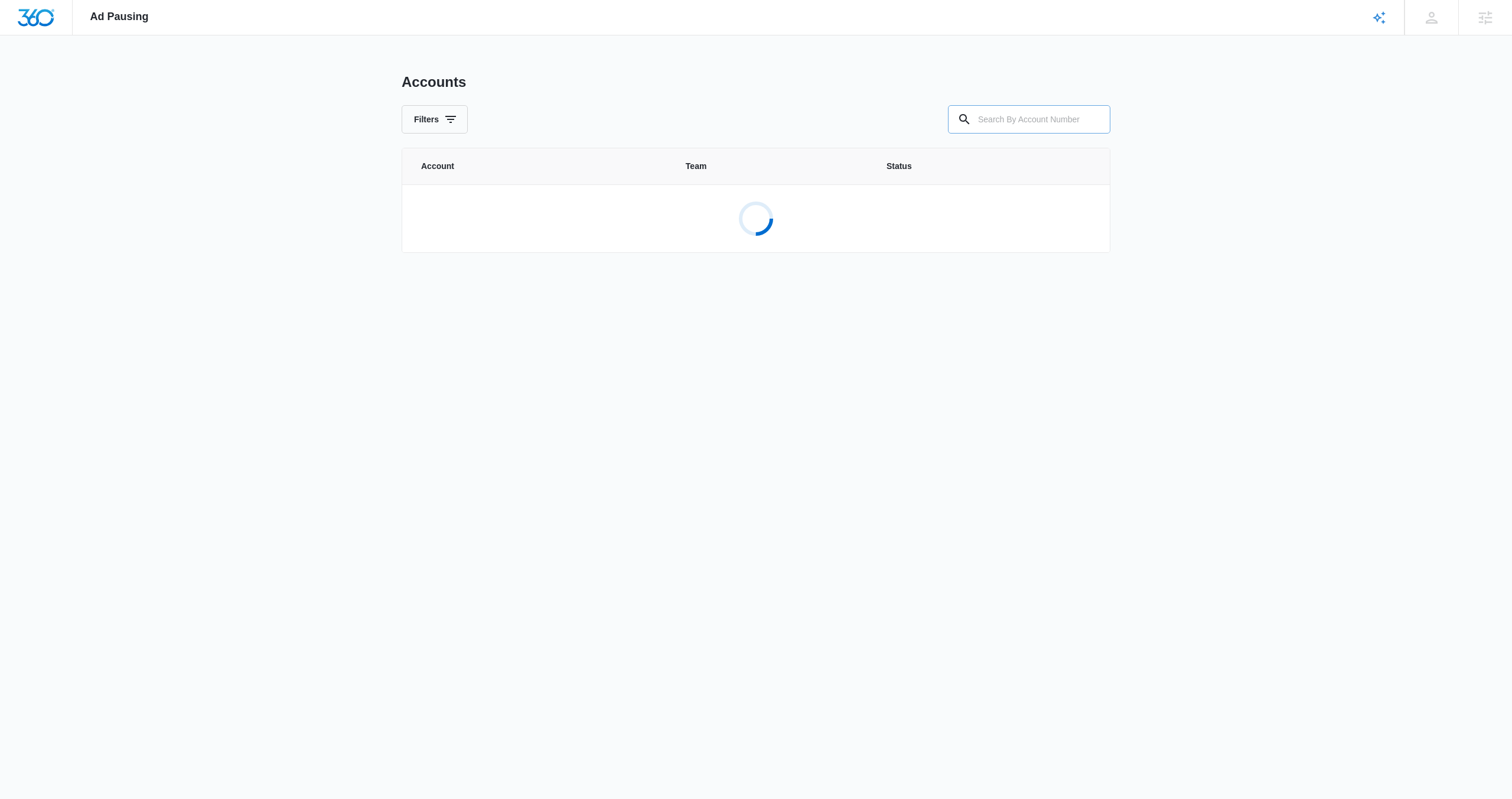 paste on "M334328" 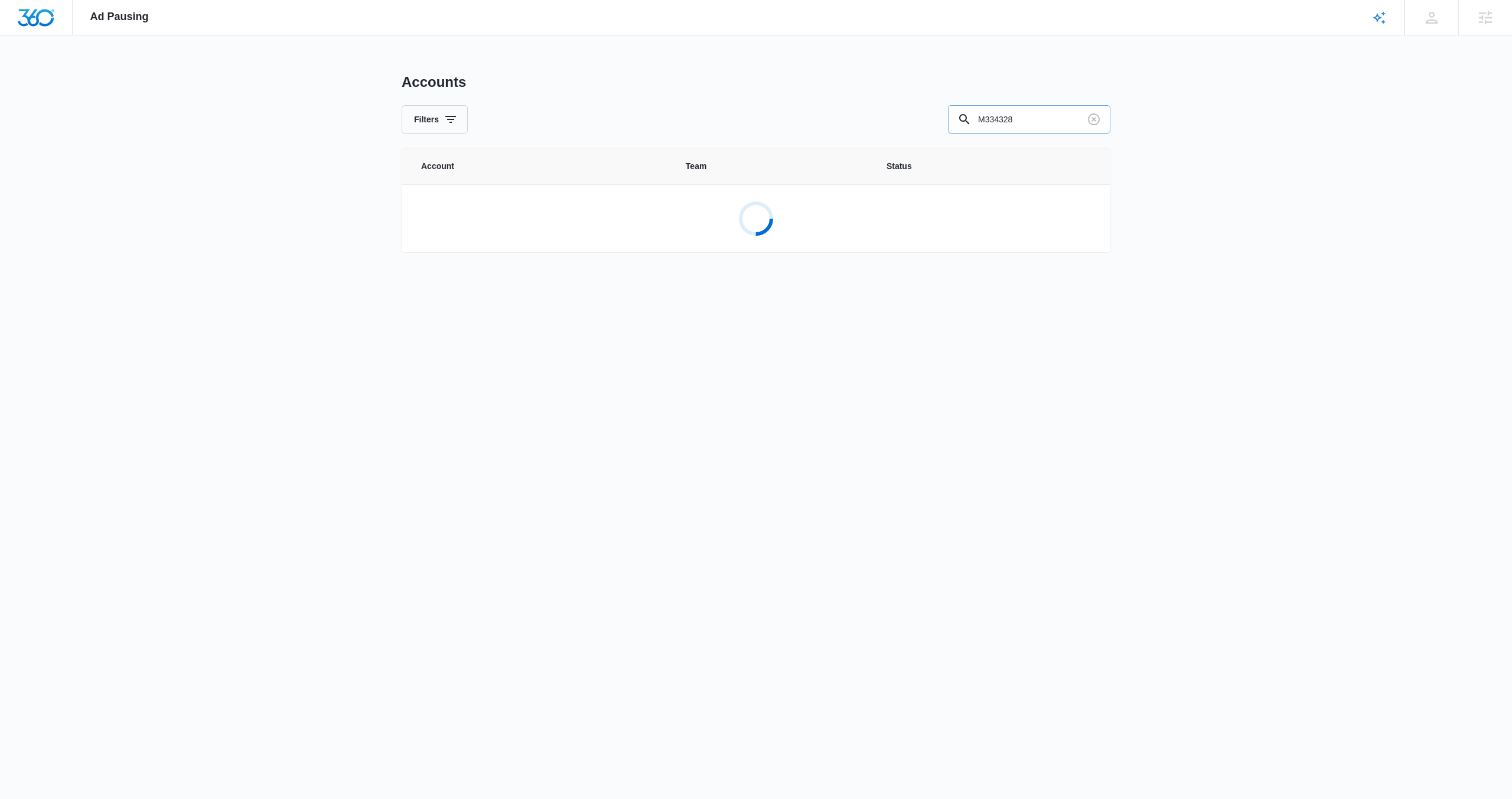 type on "M334328" 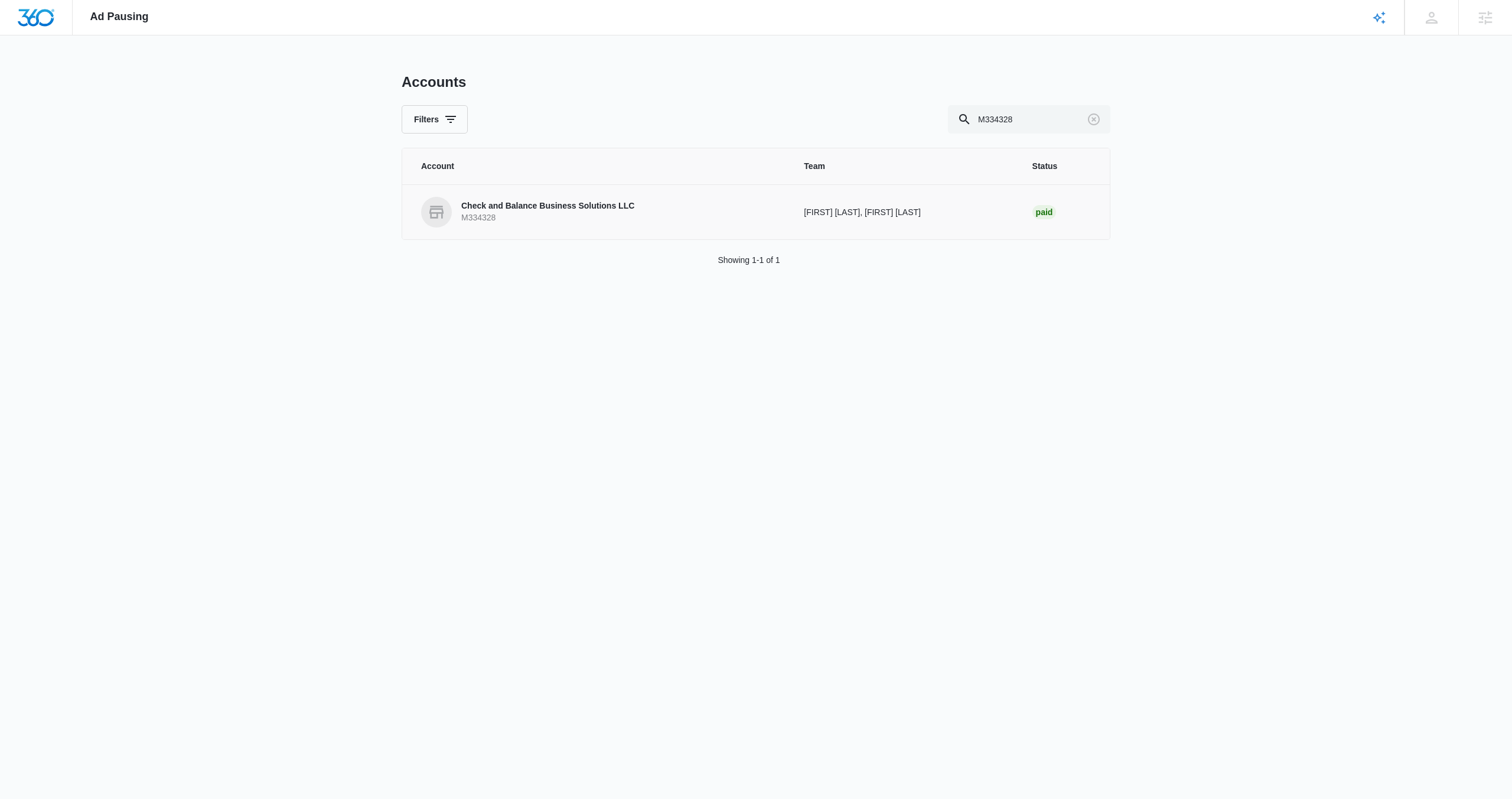 click on "Check and Balance Business Solutions LLC" at bounding box center [548, 206] 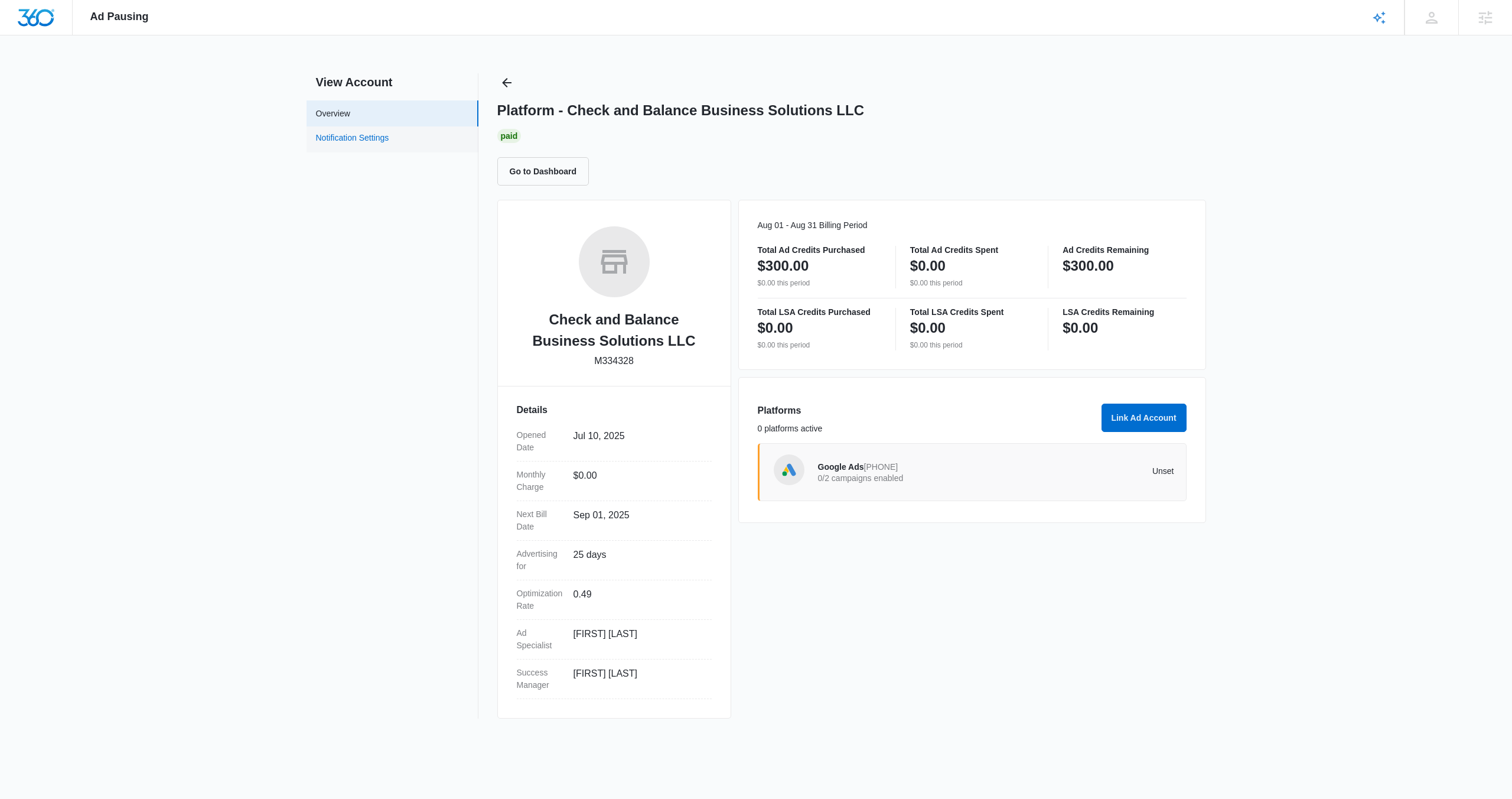 click on "Notification Settings" at bounding box center (353, 139) 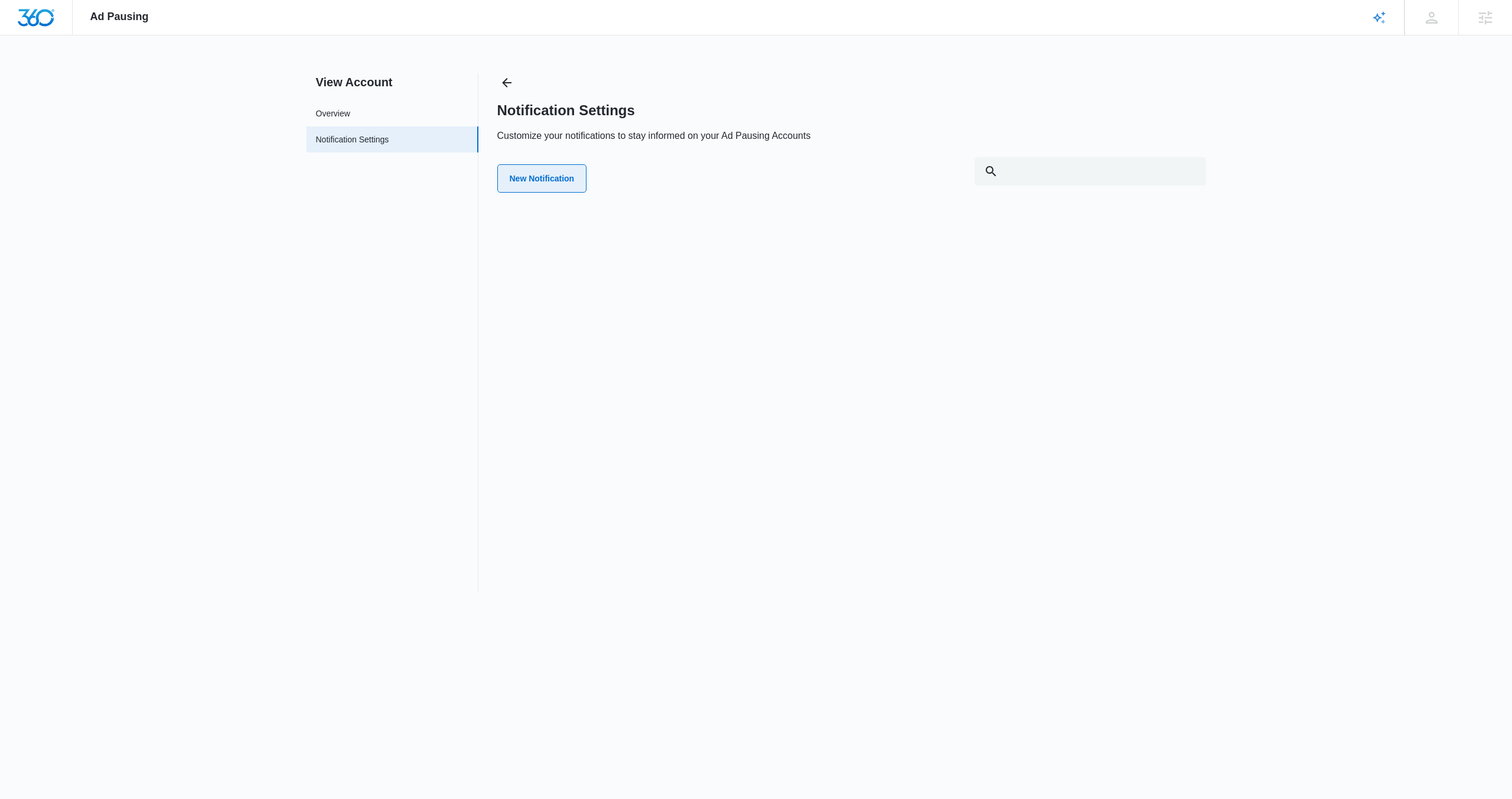click on "New Notification" at bounding box center (542, 178) 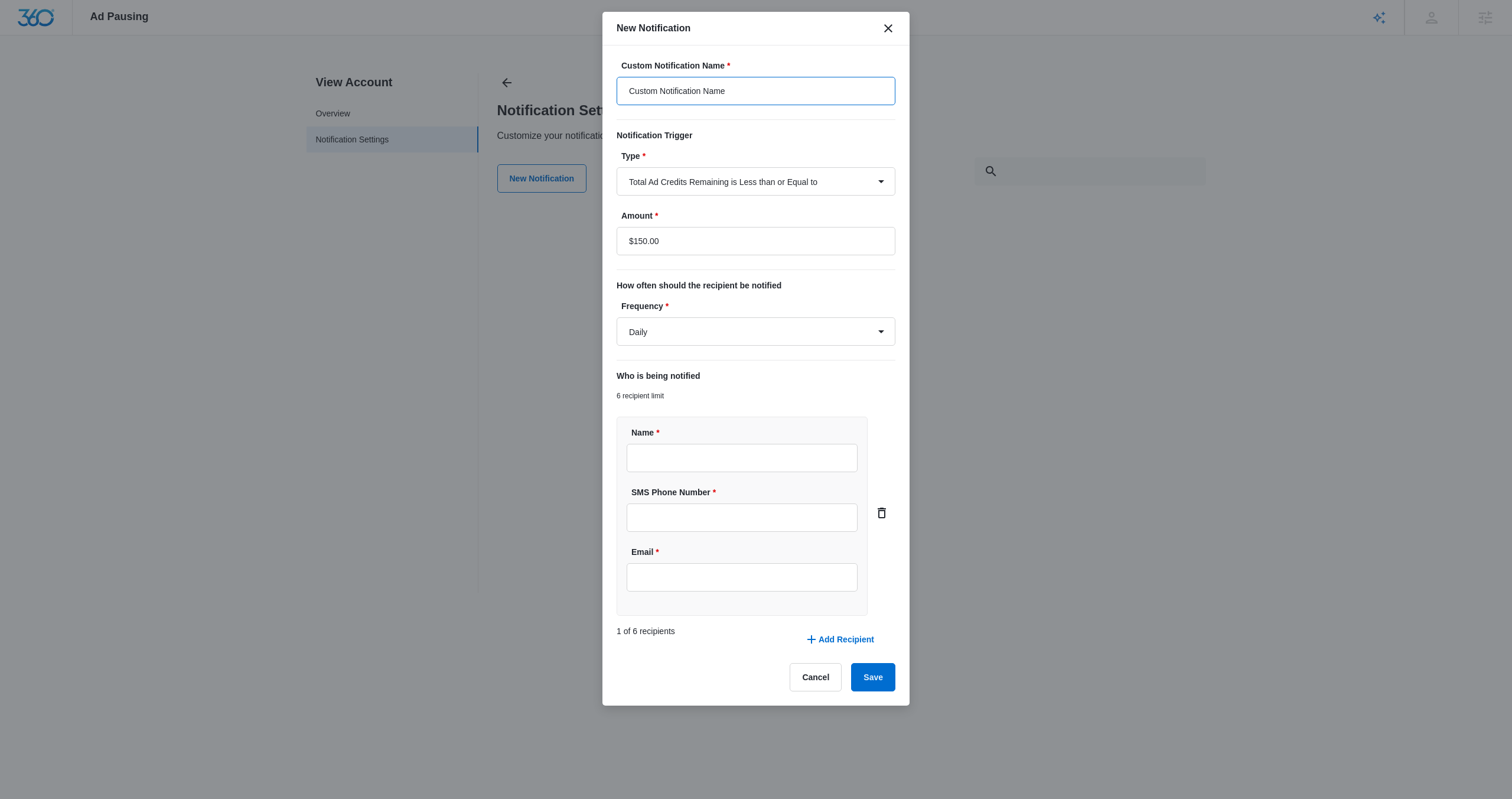 click on "Custom Notification Name" at bounding box center (756, 91) 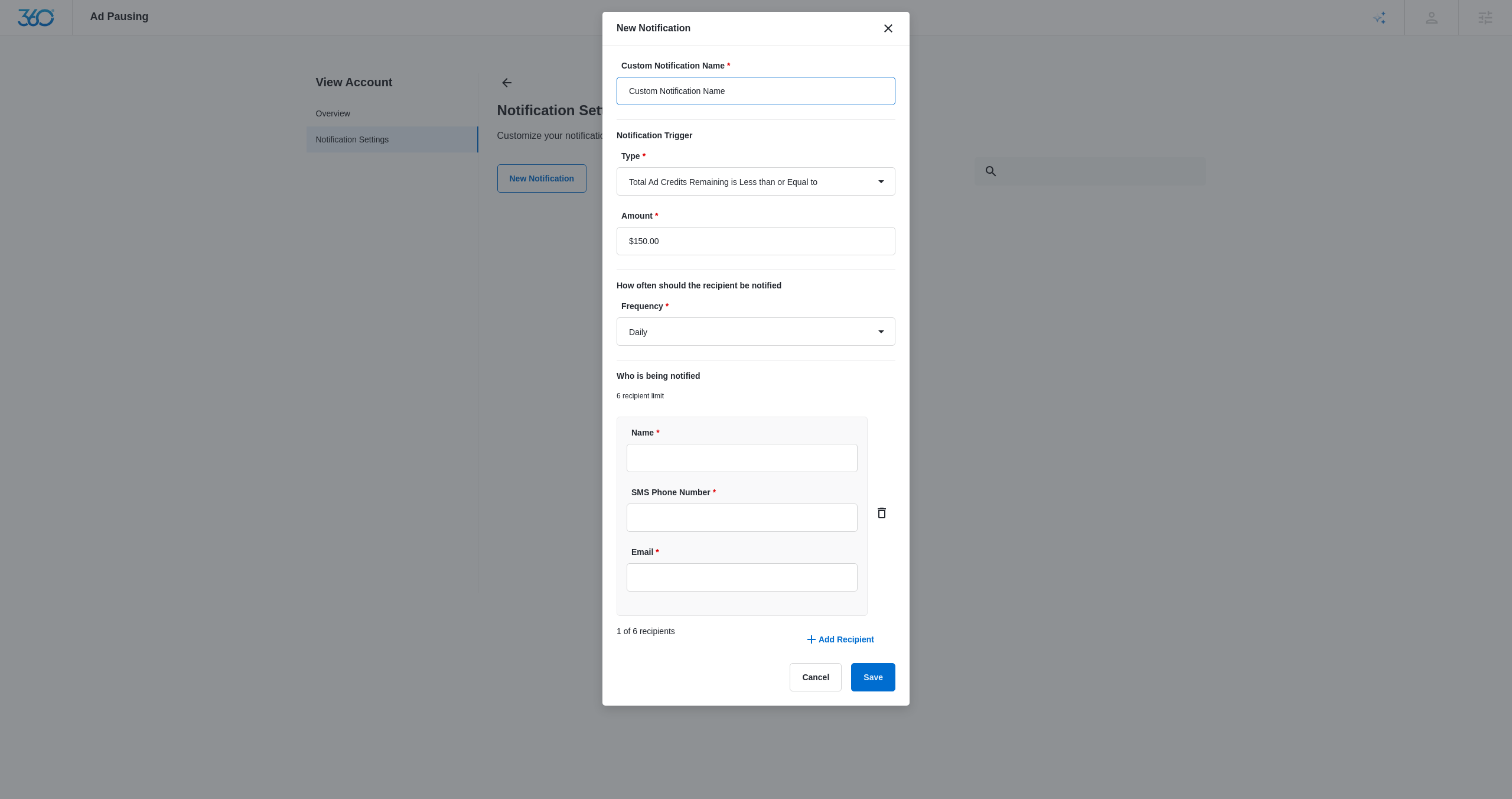 click on "Custom Notification Name" at bounding box center [756, 91] 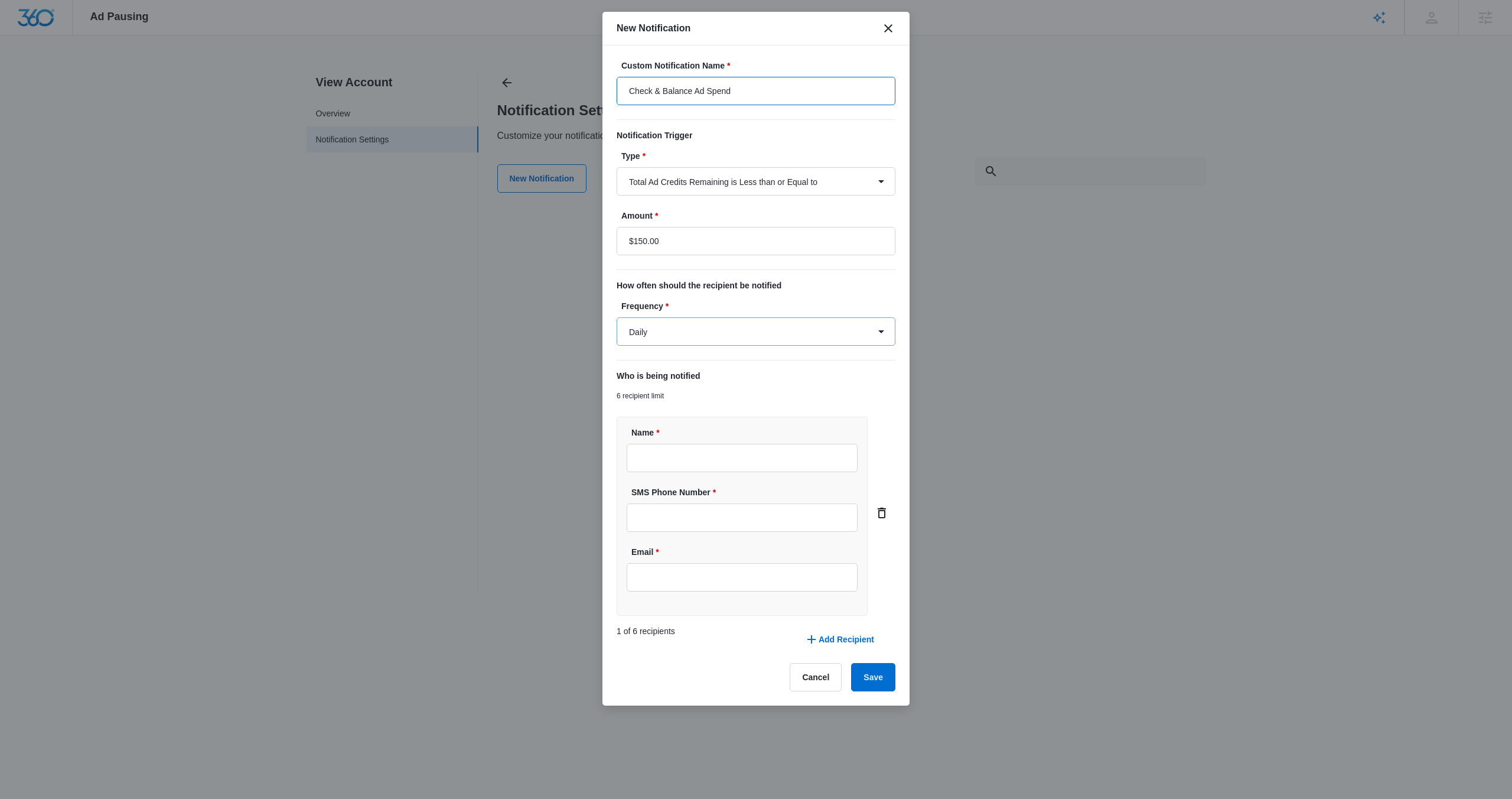 type on "Check & Balance Ad Spend" 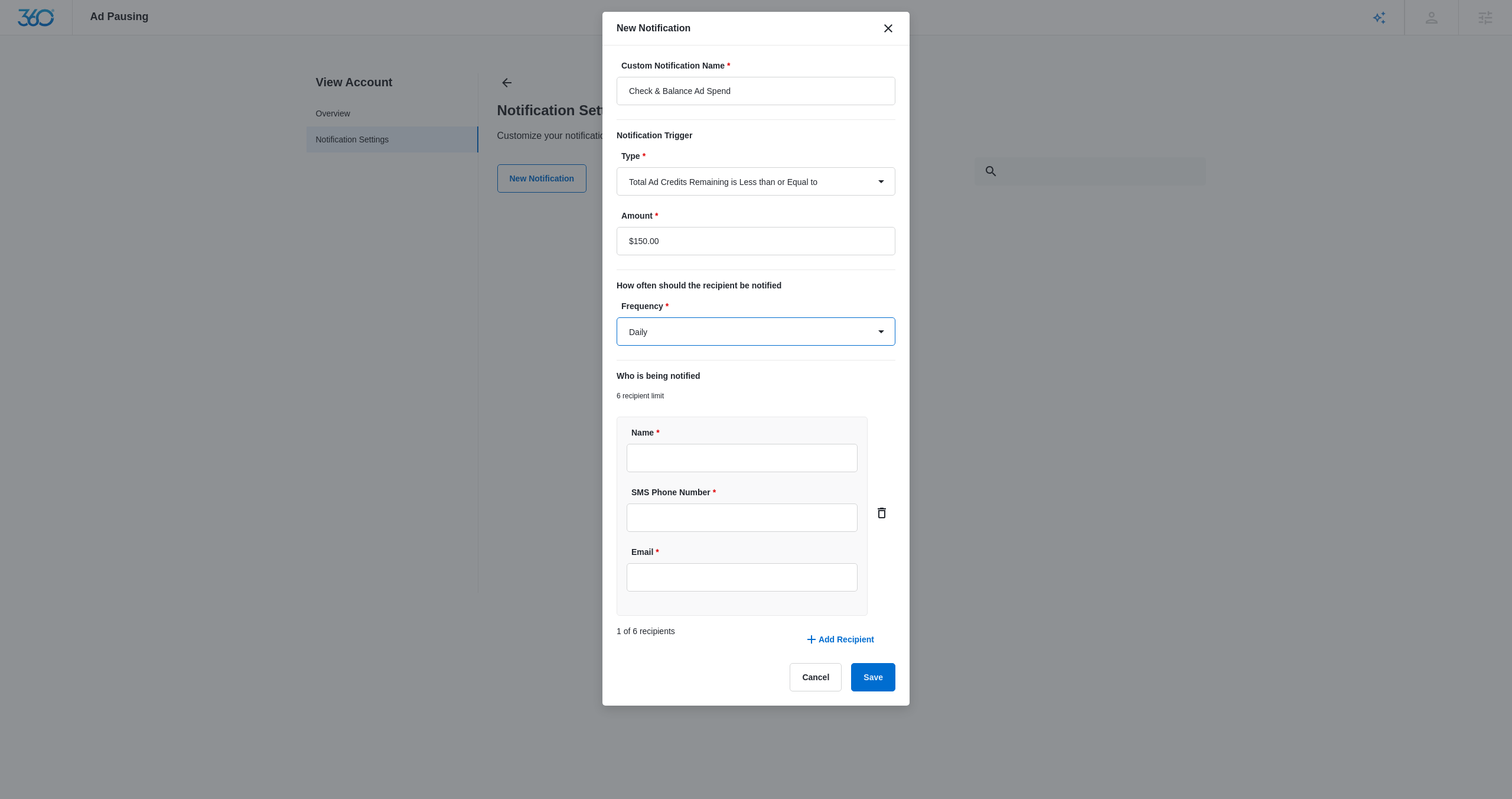 click on "Daily Every Time" at bounding box center (756, 332) 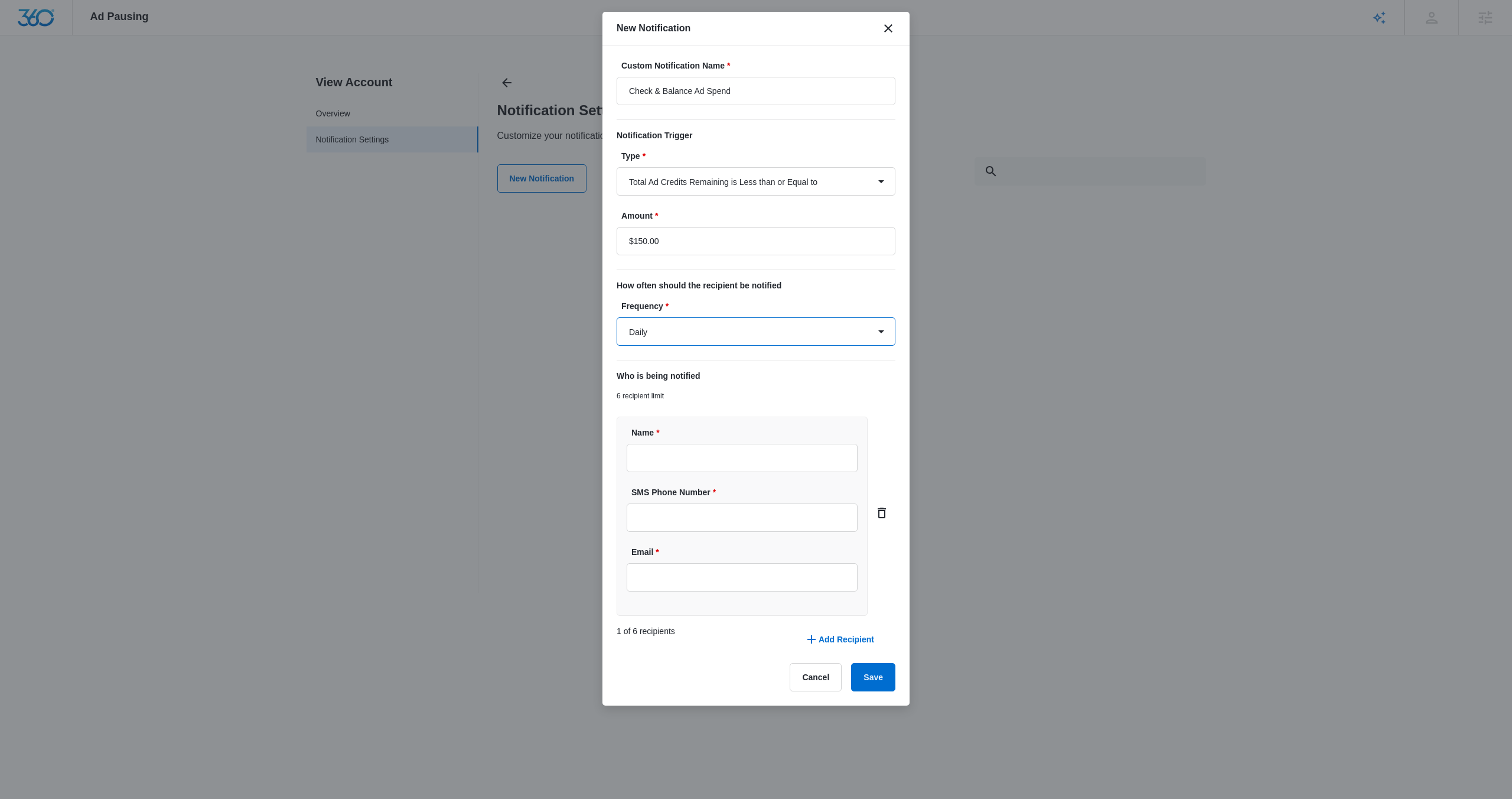 select on "every_time" 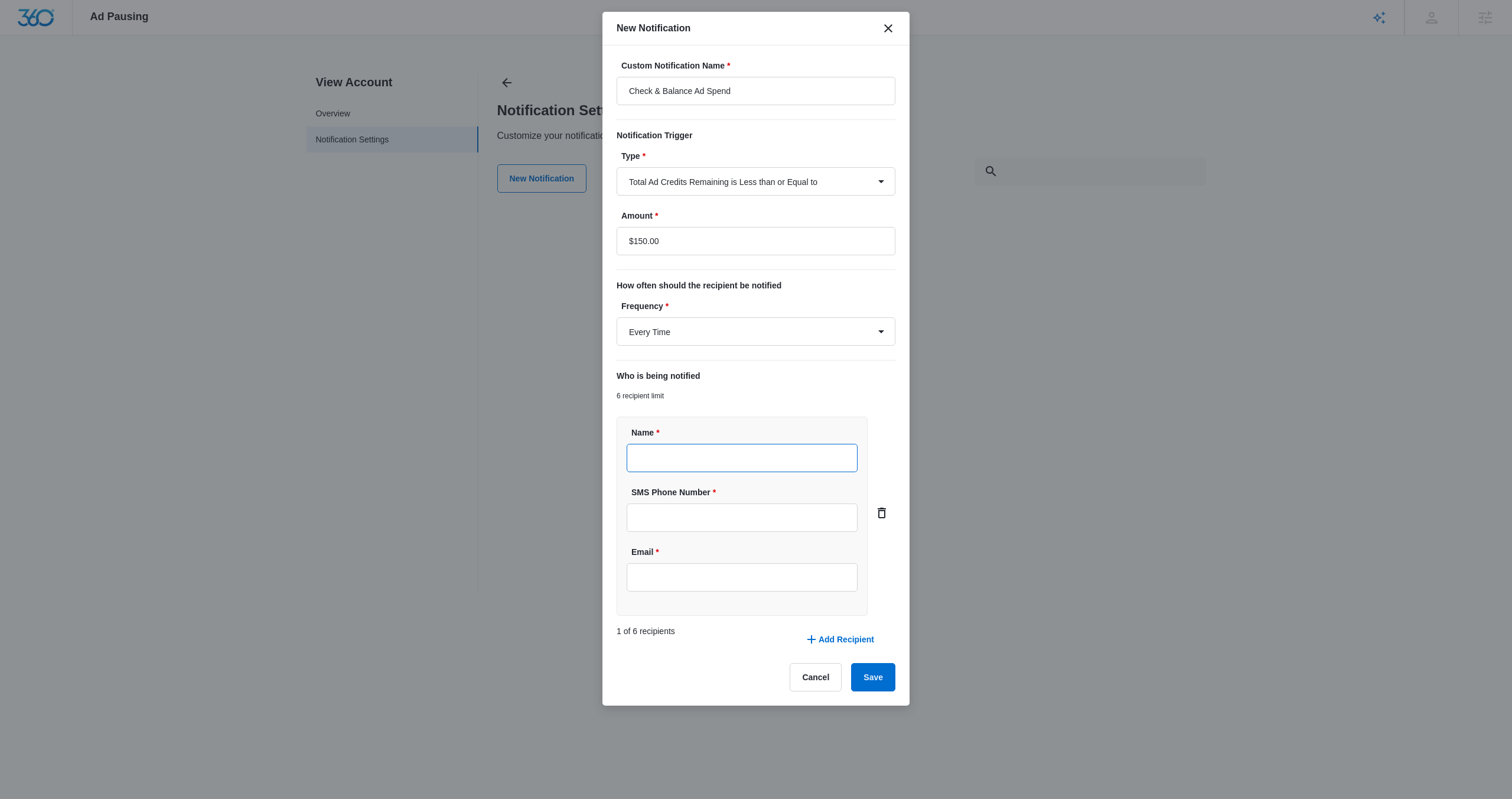 click on "Name *" at bounding box center [742, 458] 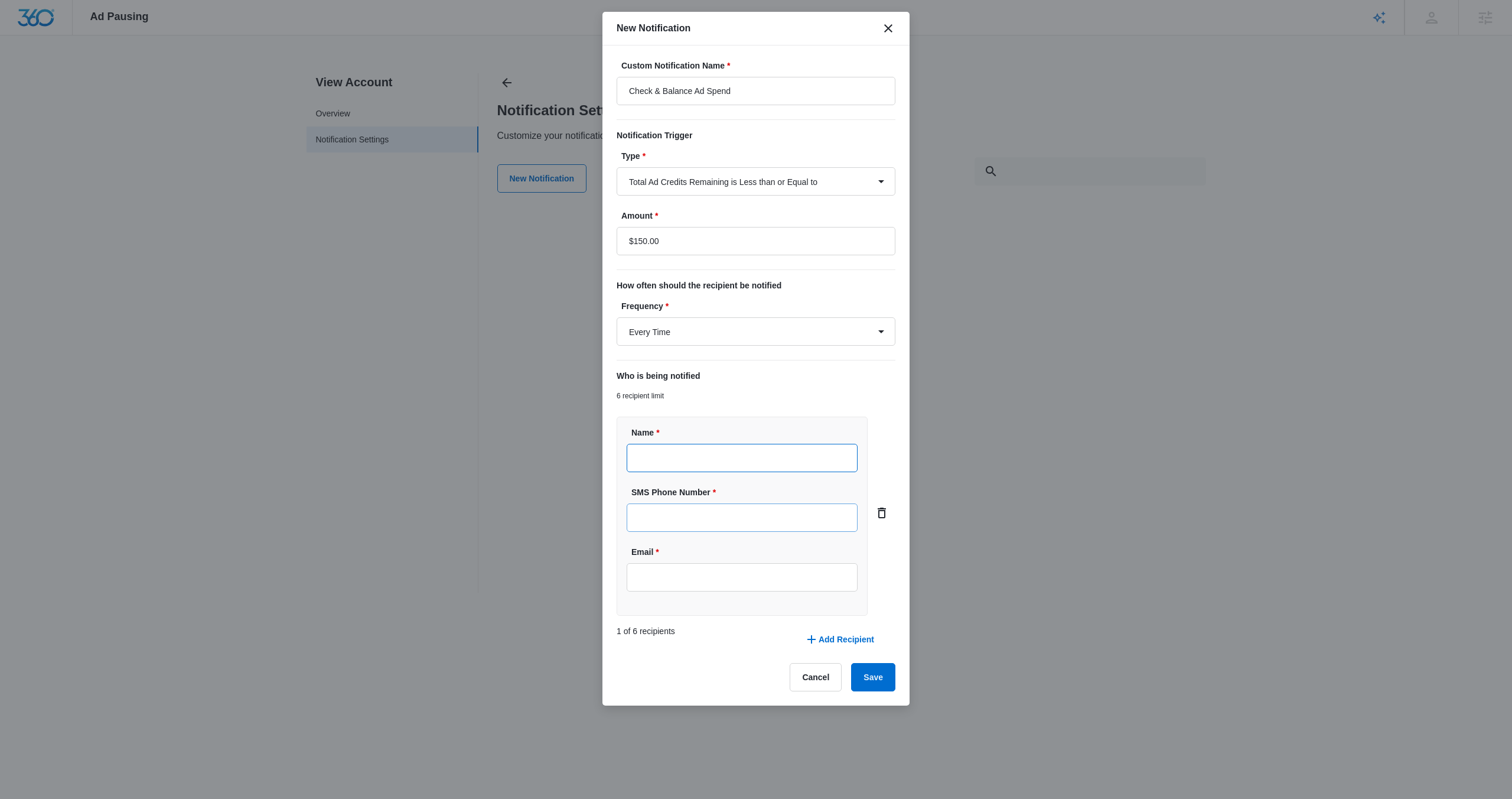 type on "Cheyenne Von Hoene" 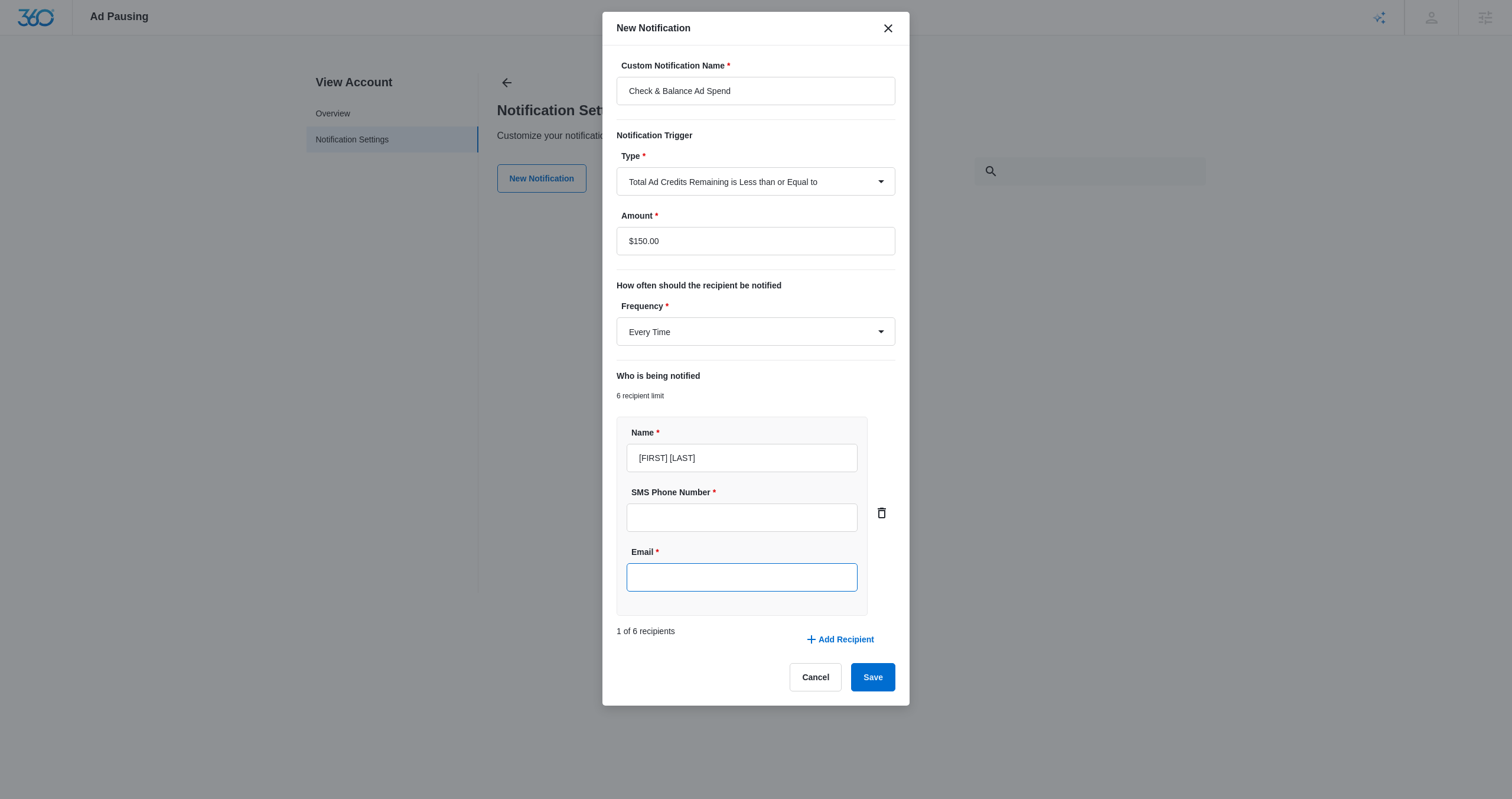 click on "Email *" at bounding box center [742, 577] 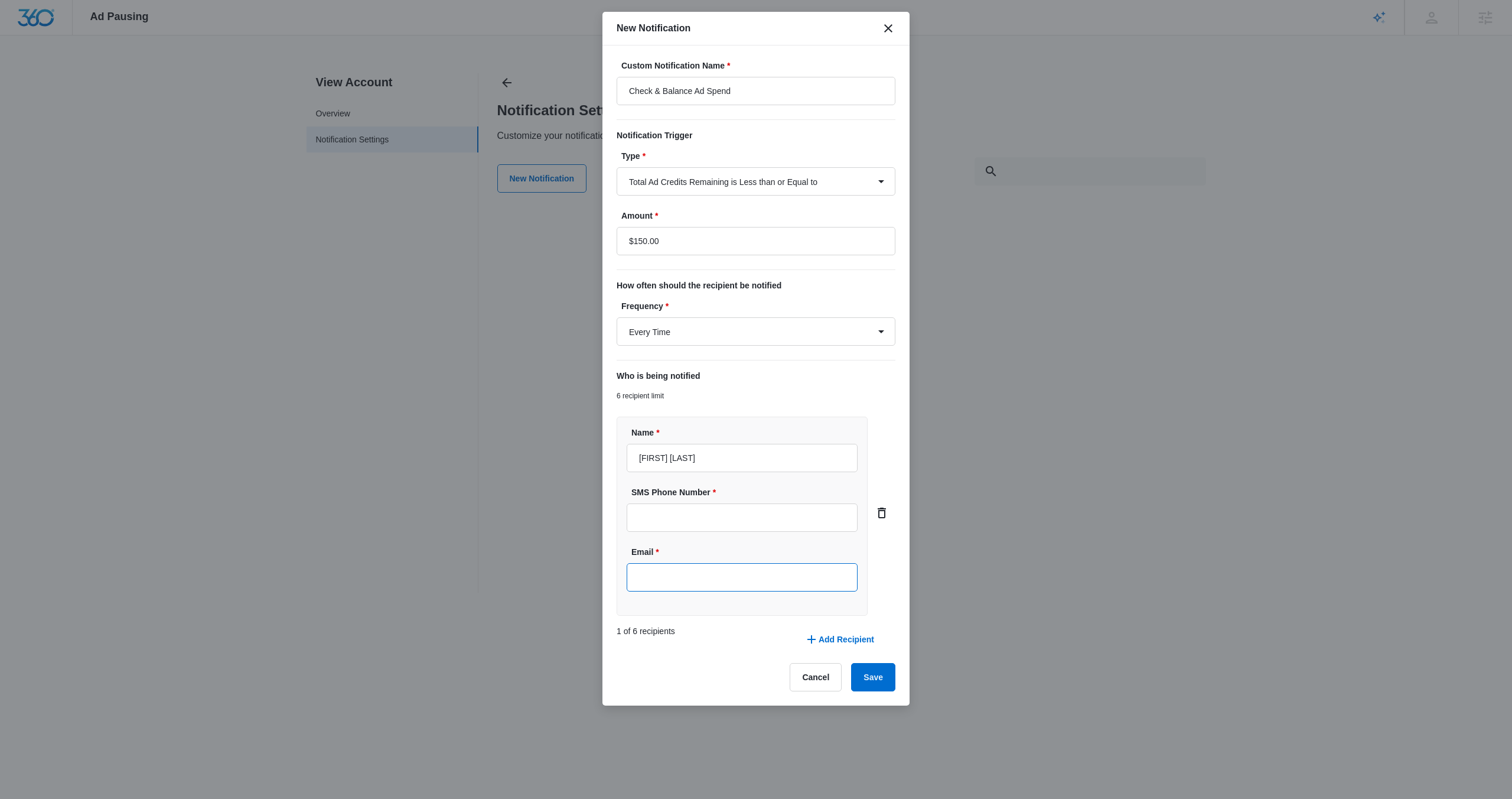 type on "cheyenne.vonhoene@example.com" 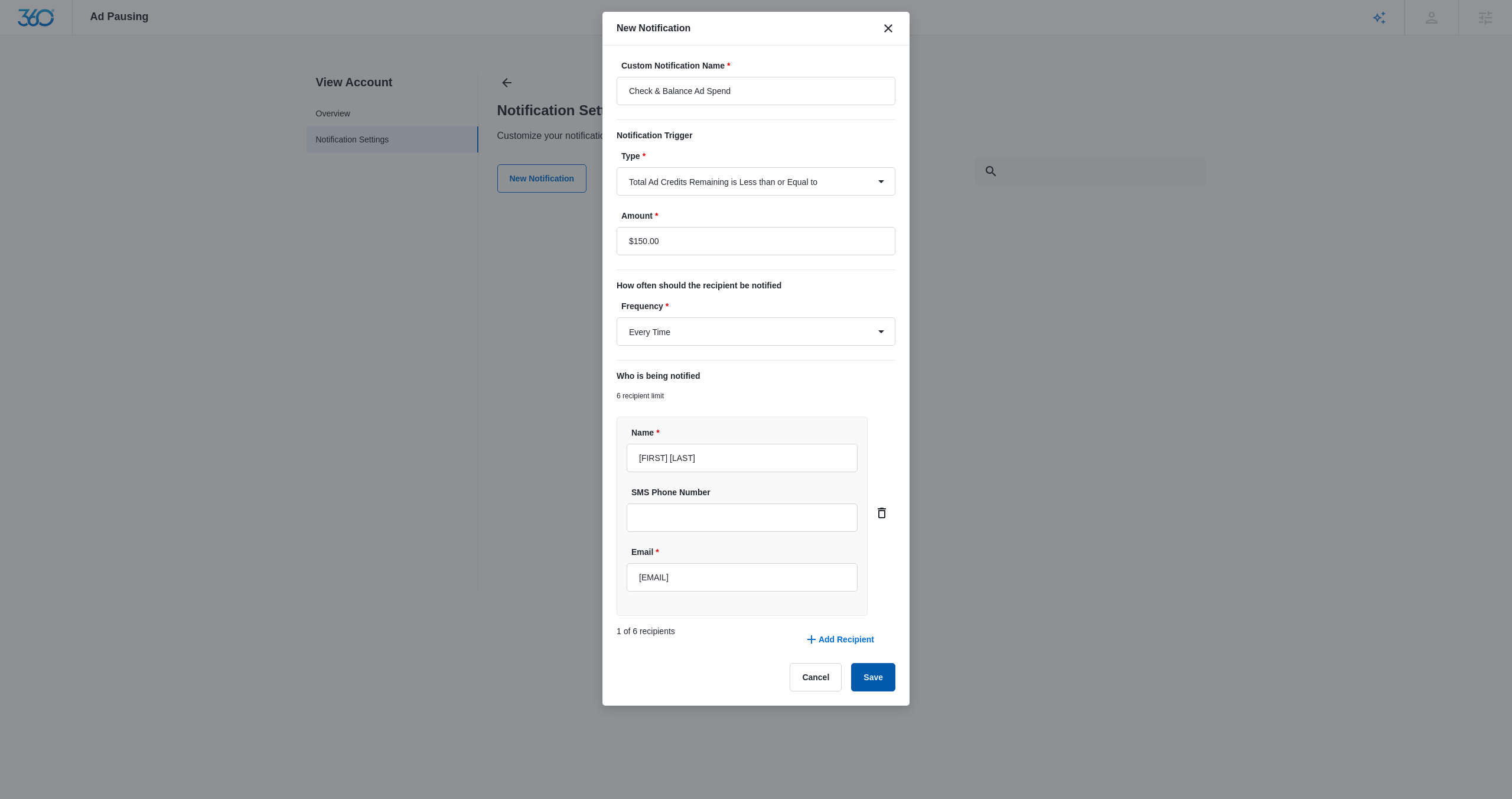 click on "Save" at bounding box center (873, 677) 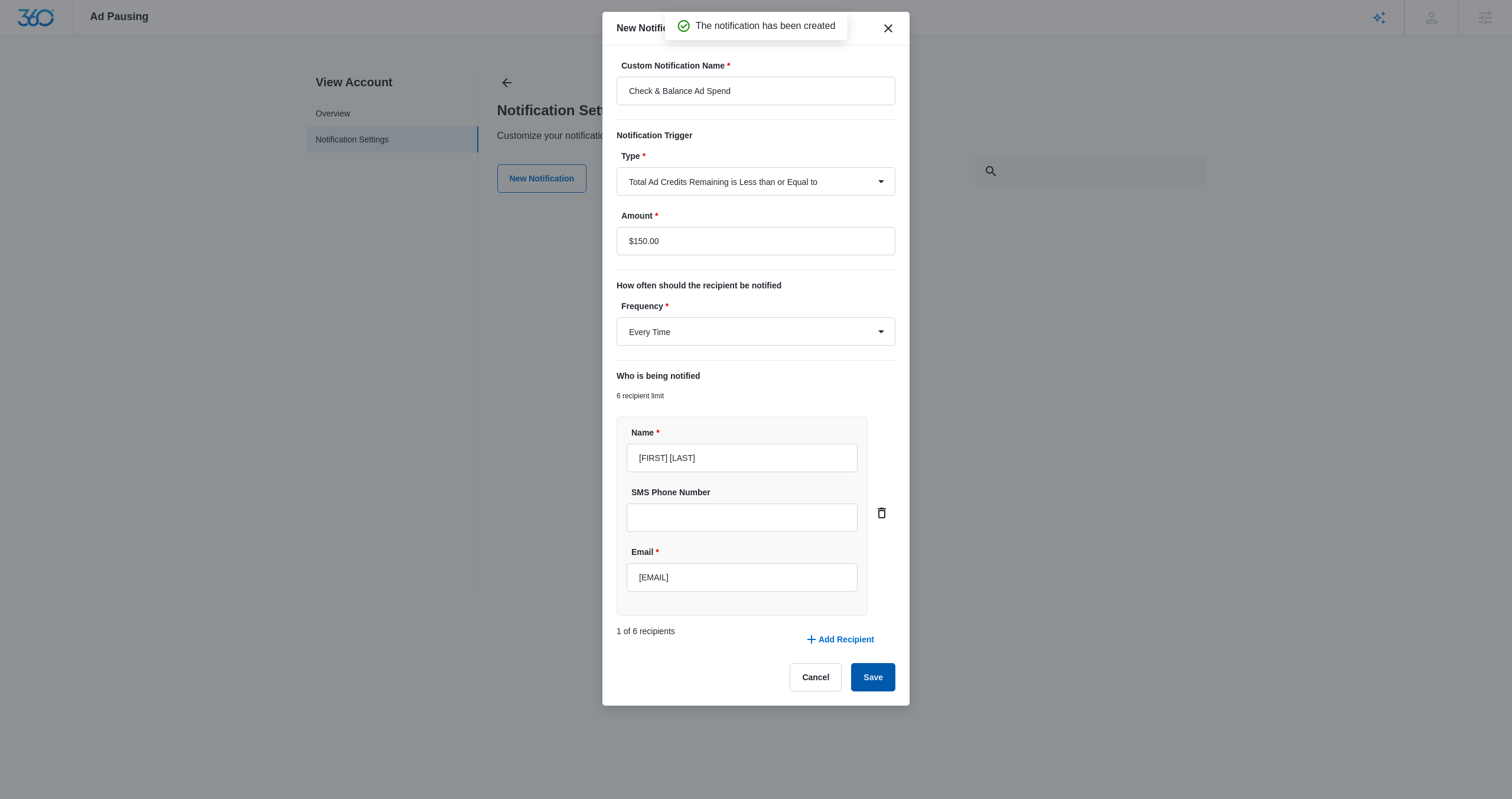 click on "Save" at bounding box center [873, 677] 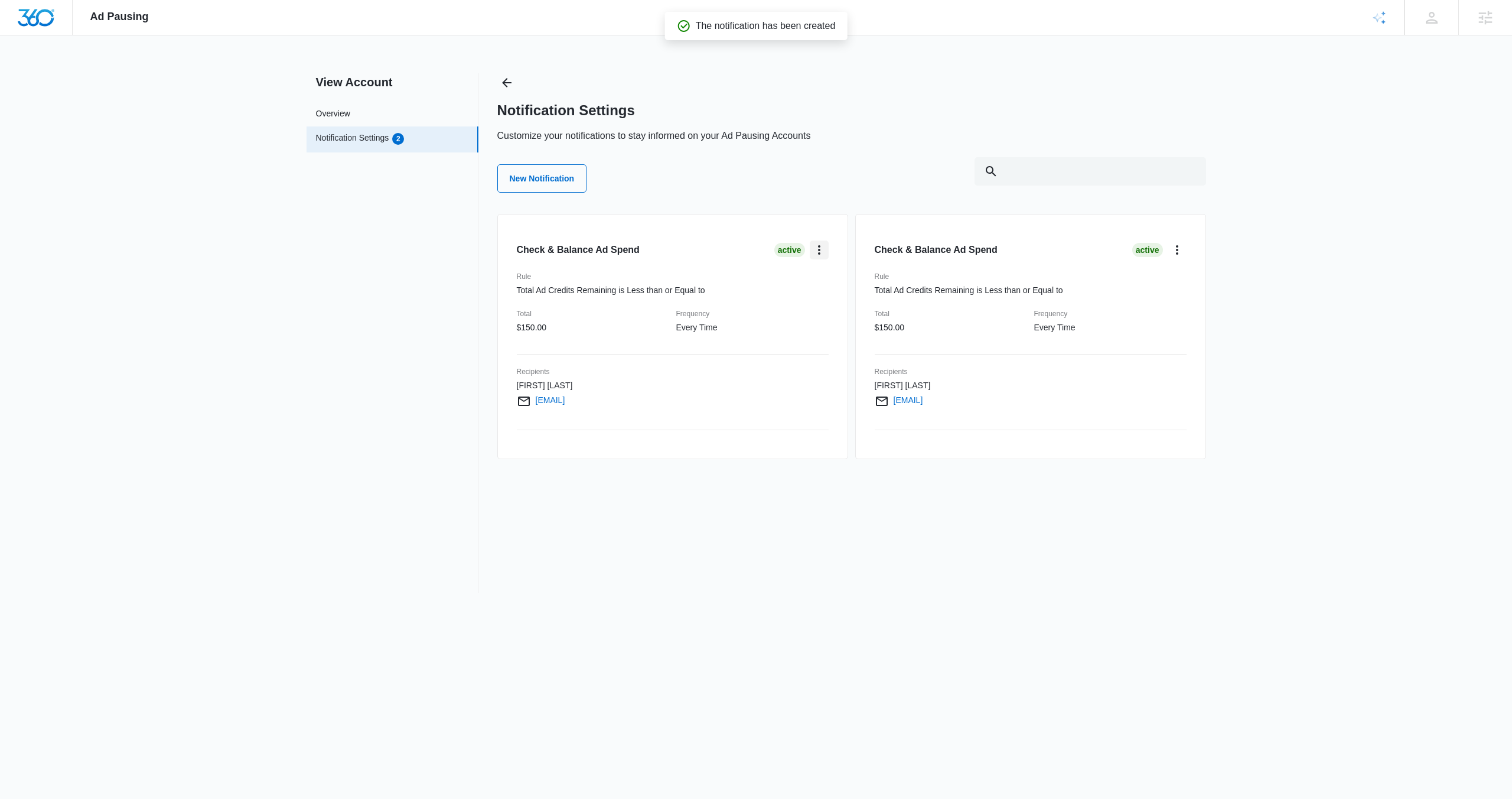 click 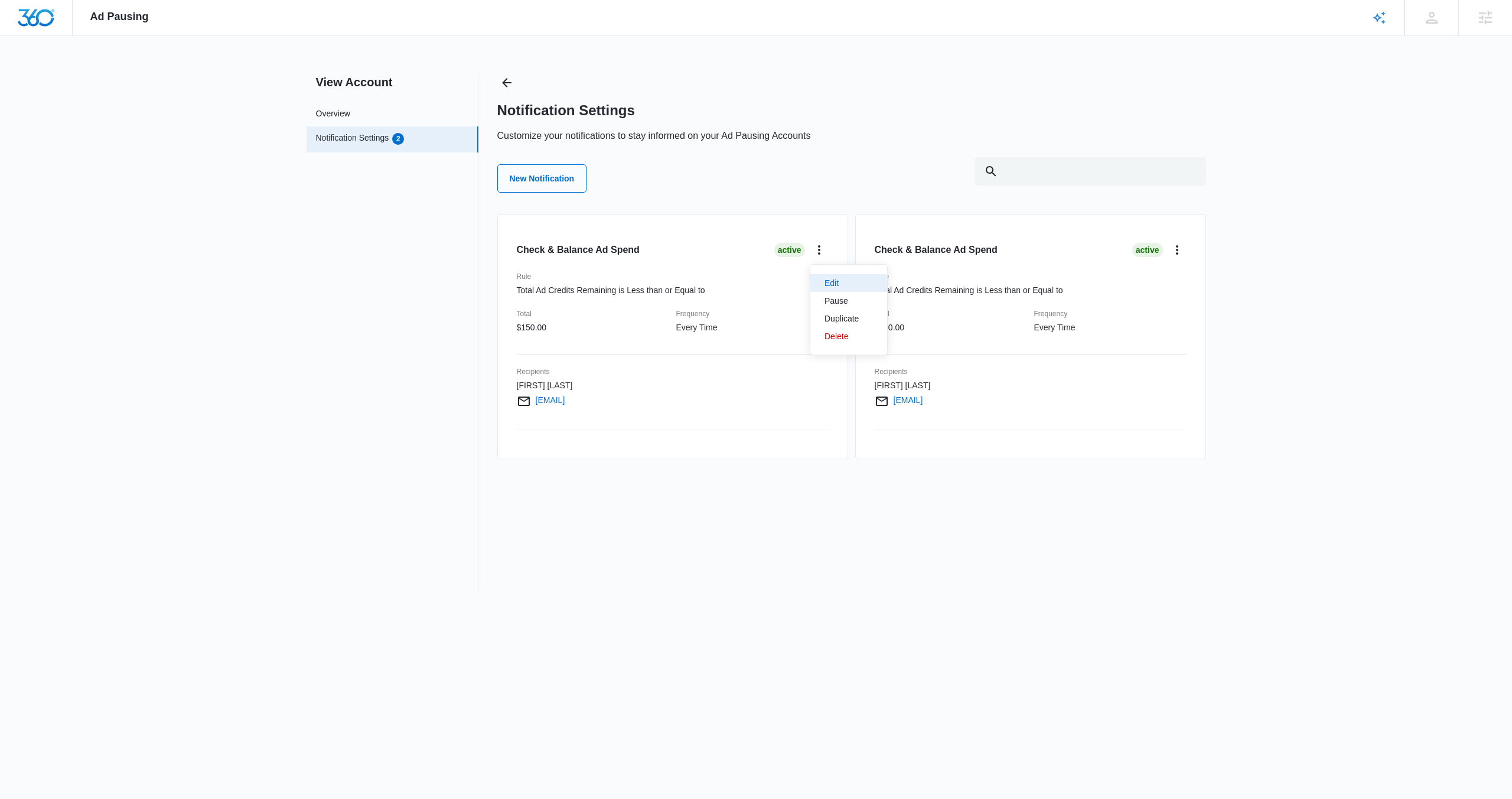 click on "Edit" at bounding box center (842, 283) 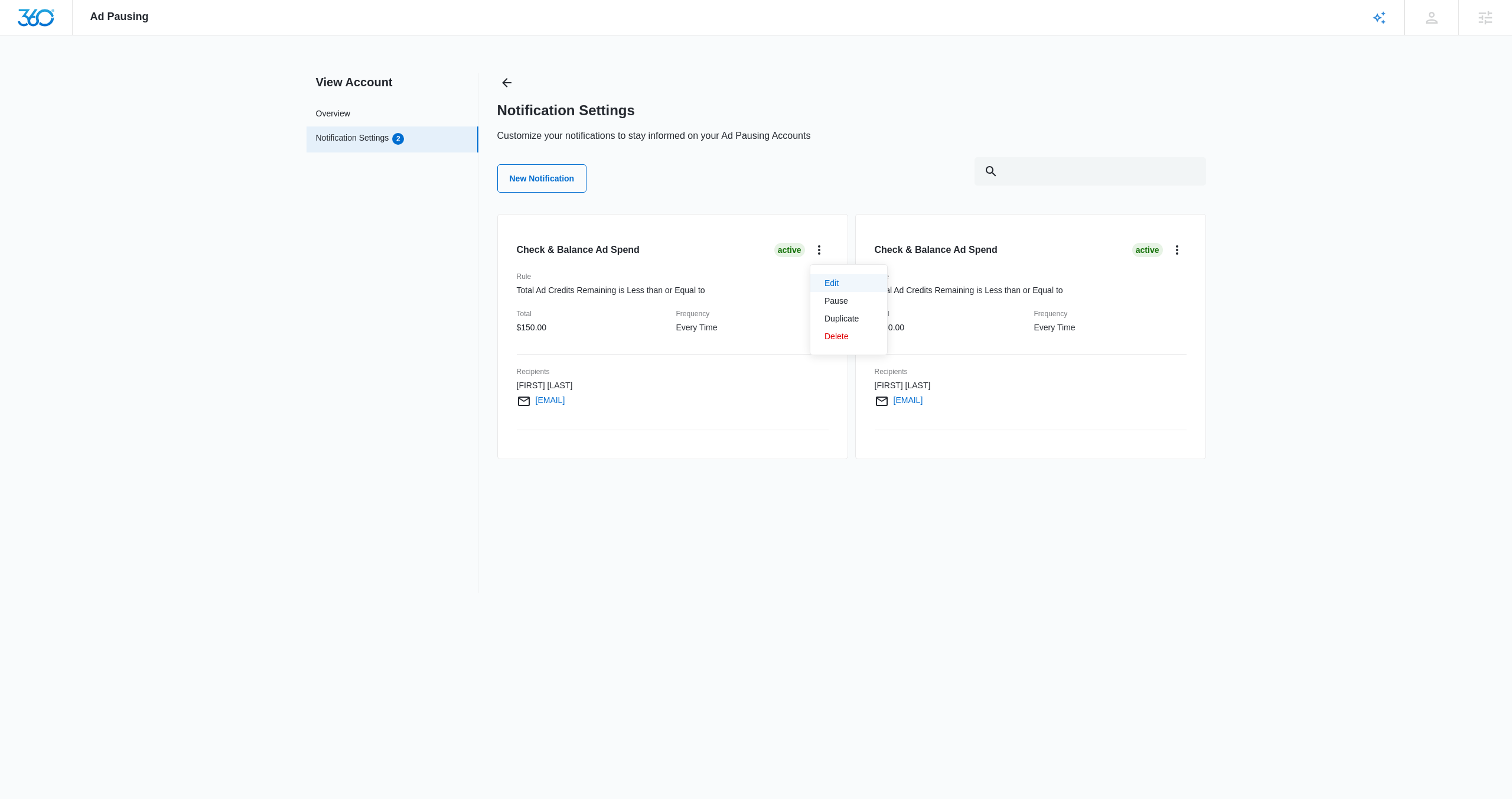 select on "every_time" 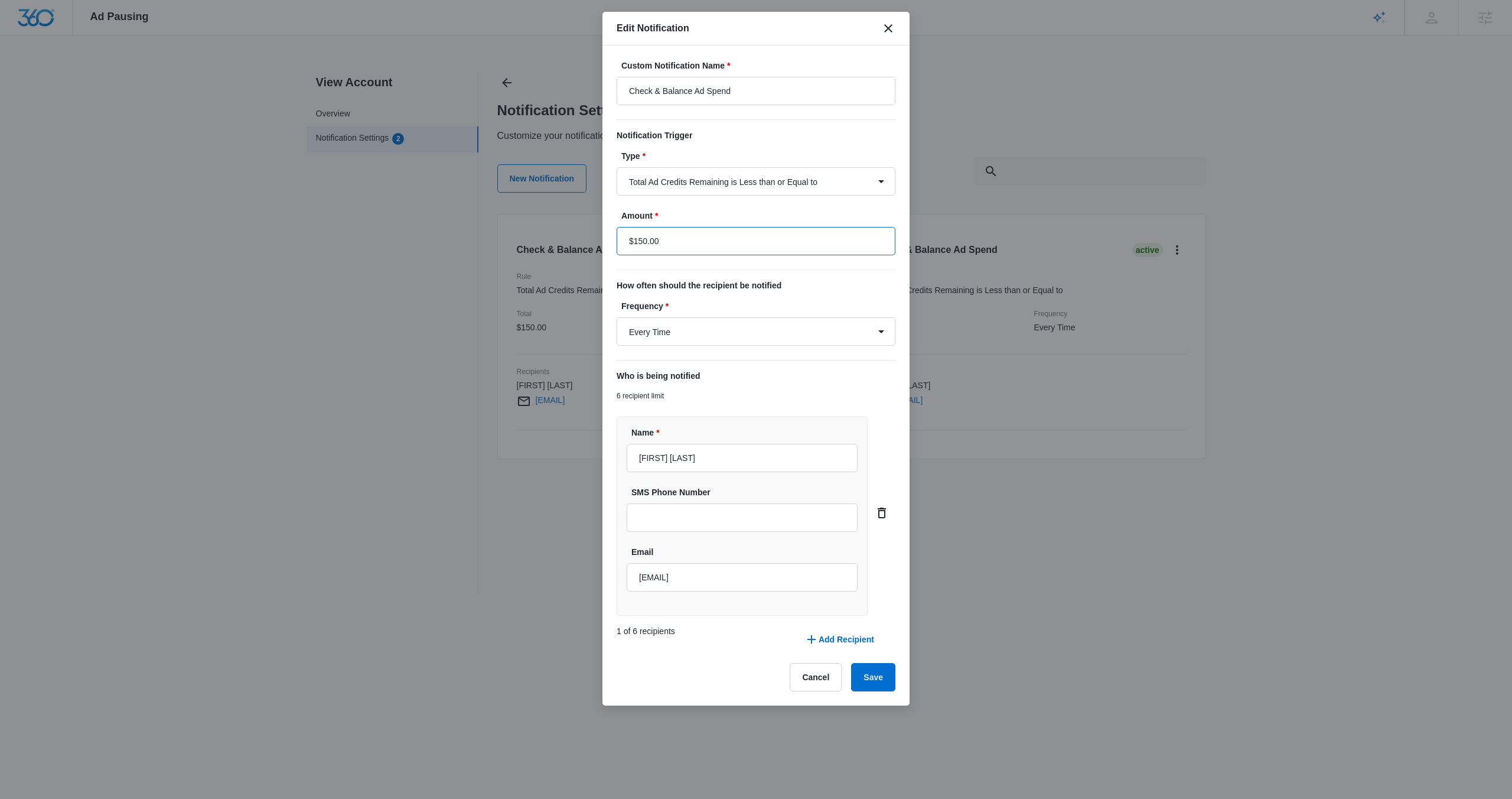 click on "$150.00" at bounding box center [756, 241] 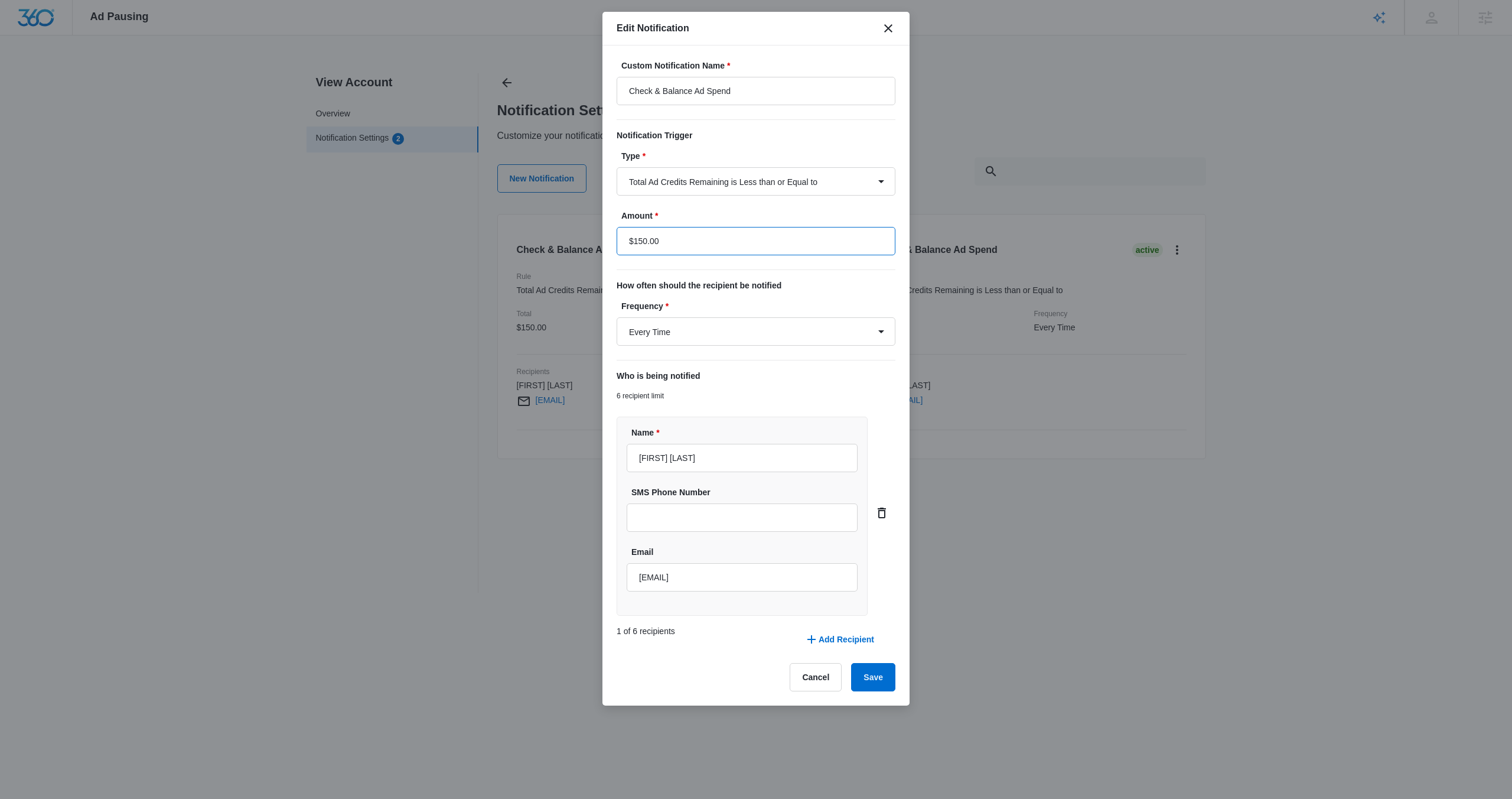 click on "$150.00" at bounding box center (756, 241) 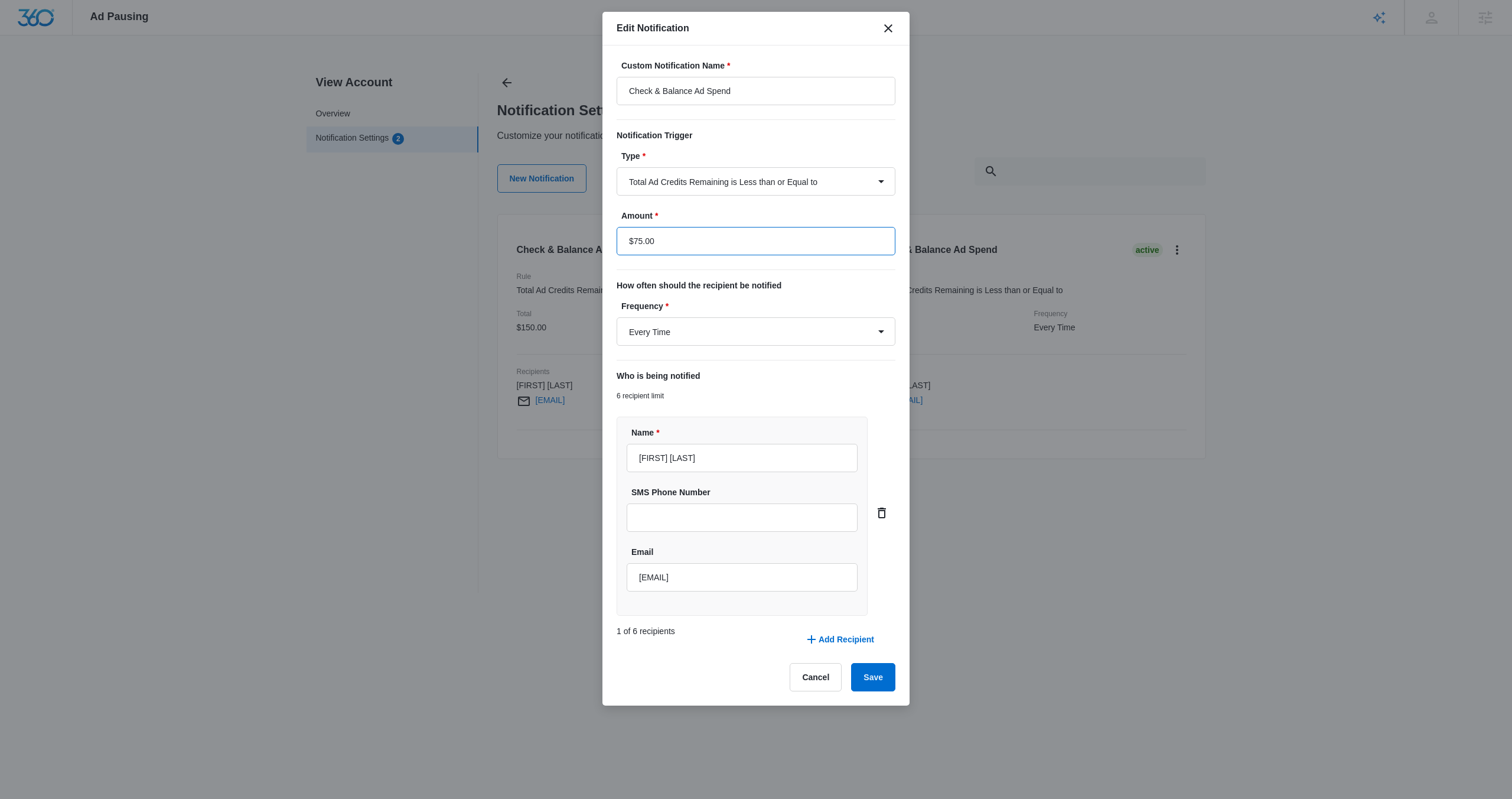 type on "$75.00" 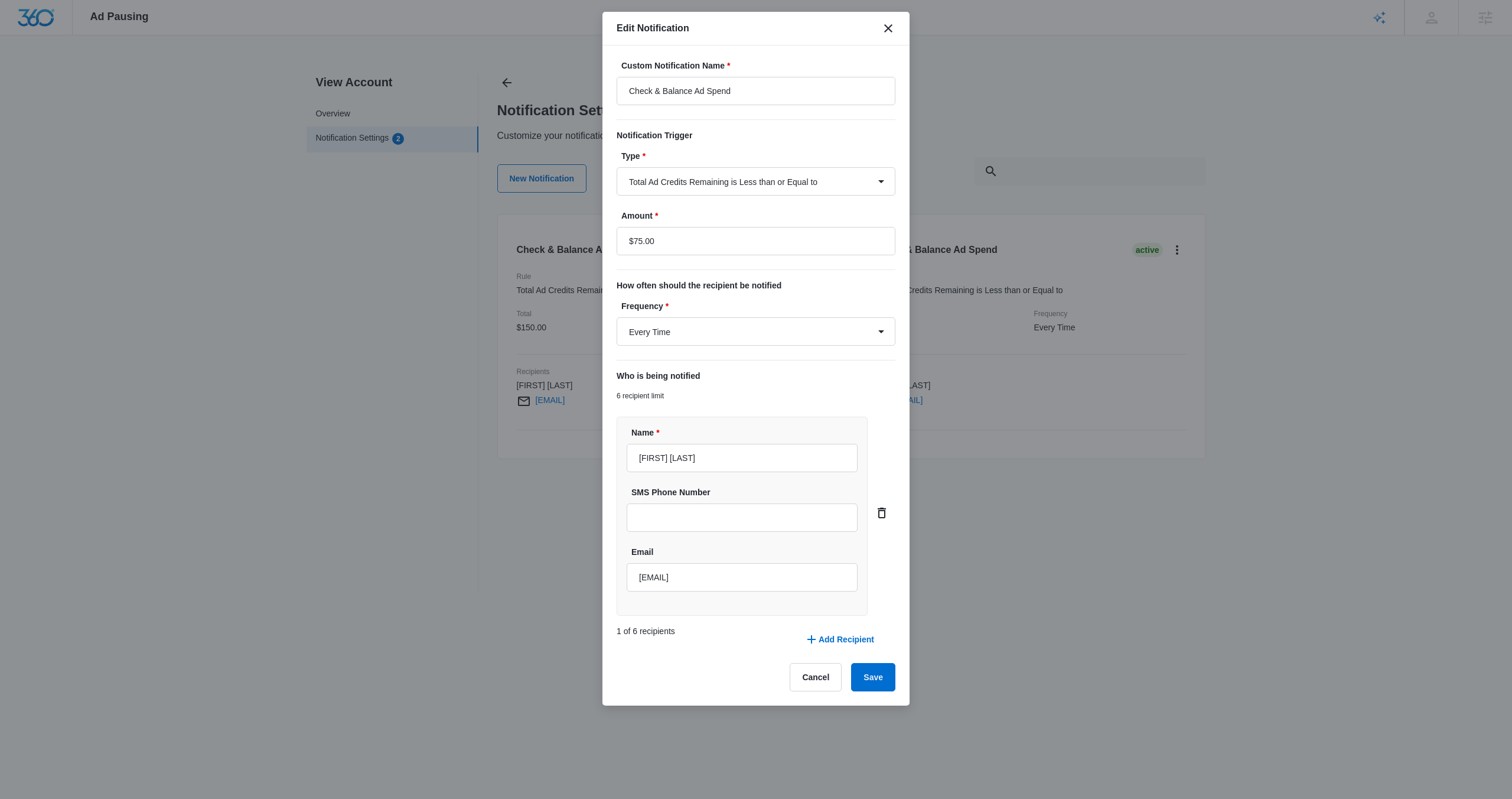 click on "Custom Notification Name * Check & Balance Ad Spend Notification Trigger Type * Total Ad Credits Remaining is Less than or Equal to Total Ad Spend is Greater than or Equal to Percentage of Total Previous Ad Spend is Equal to Ad Spend on Google is Greater than or Equal to Ad Spend on Facebook is Greater than or Equal to Ad Spend on Bing is Greater than or Equal to Ad Spend on Local Service Ads is Greater than or Equal to Amount * $75.00 How often should the recipient be notified Frequency * Daily Every Time Who is being notified 6 recipient limit Name * Cheyenne Von Hoene SMS Phone Number Email cheyenne.vonhoene@madwire.com 1 of 6 recipients   Add Recipient Cancel Save" at bounding box center [756, 375] 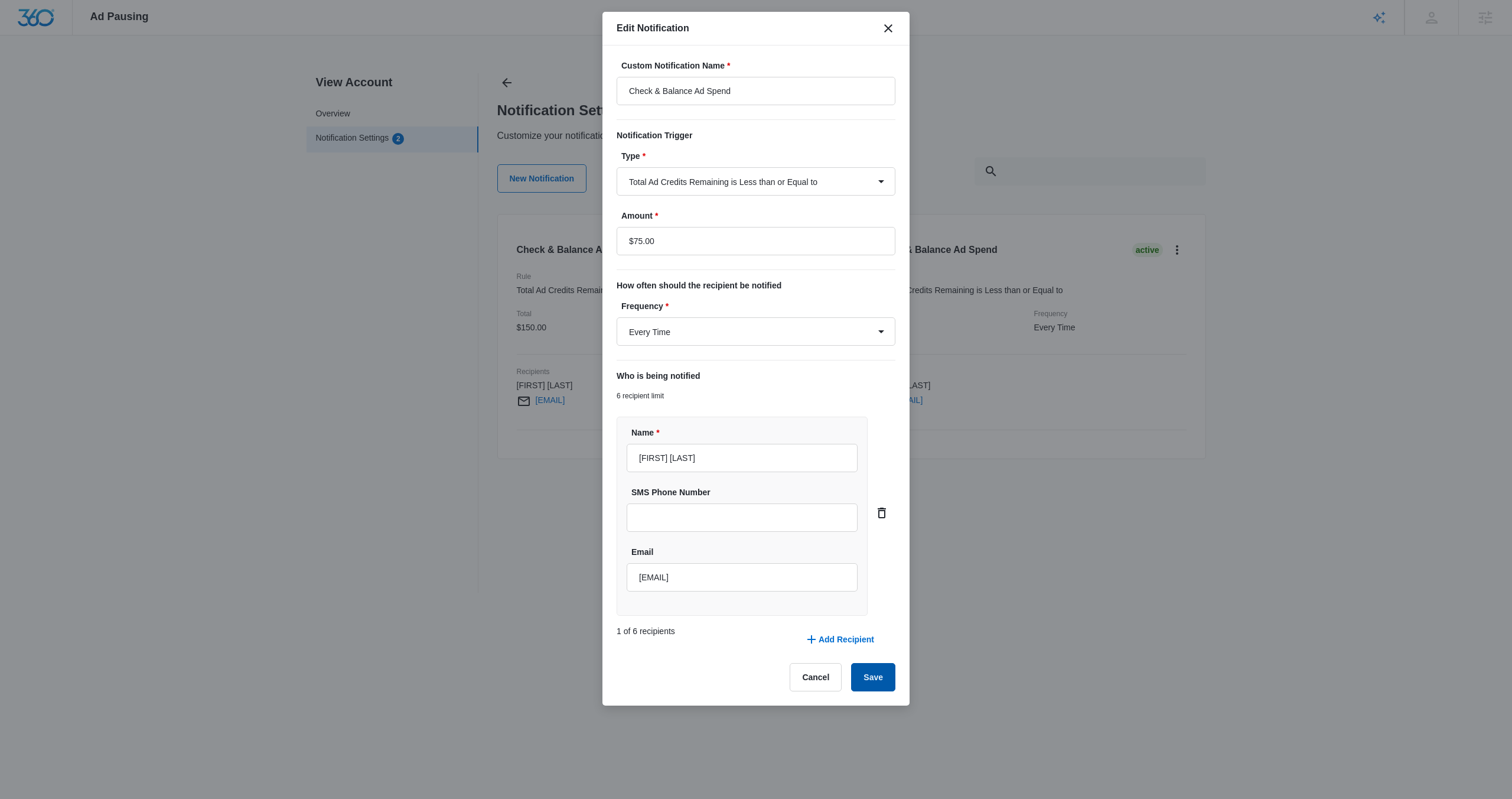 click on "Save" at bounding box center [873, 677] 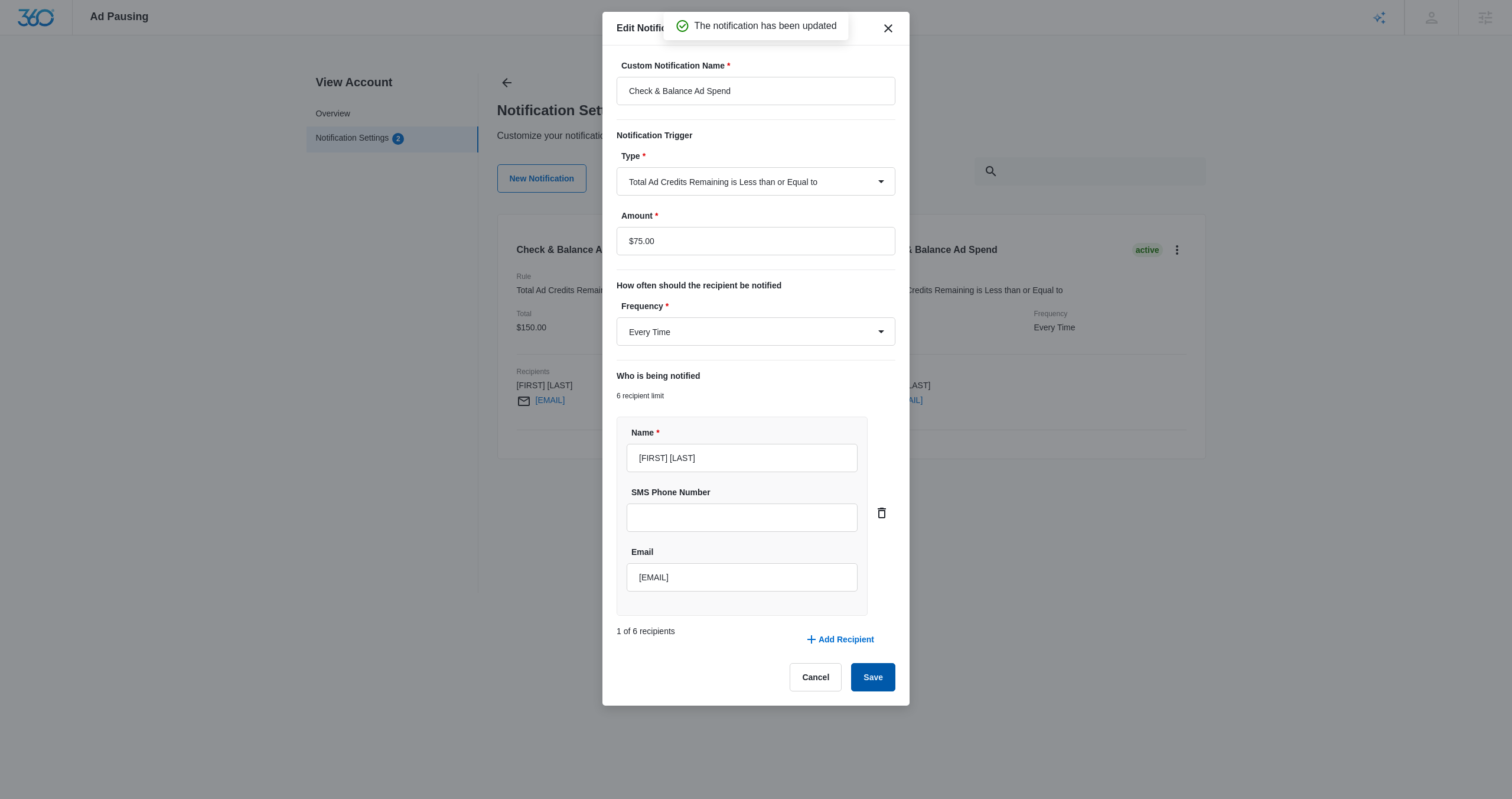 click on "Save" at bounding box center [873, 677] 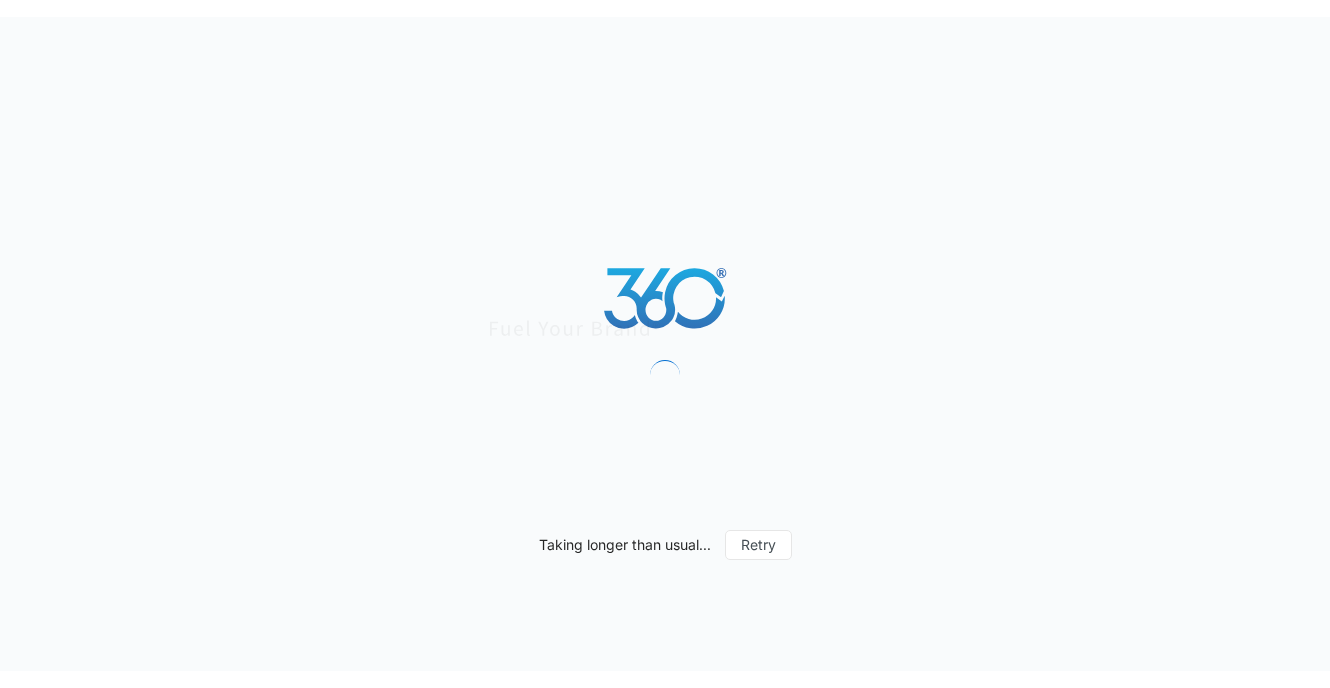 scroll, scrollTop: 0, scrollLeft: 0, axis: both 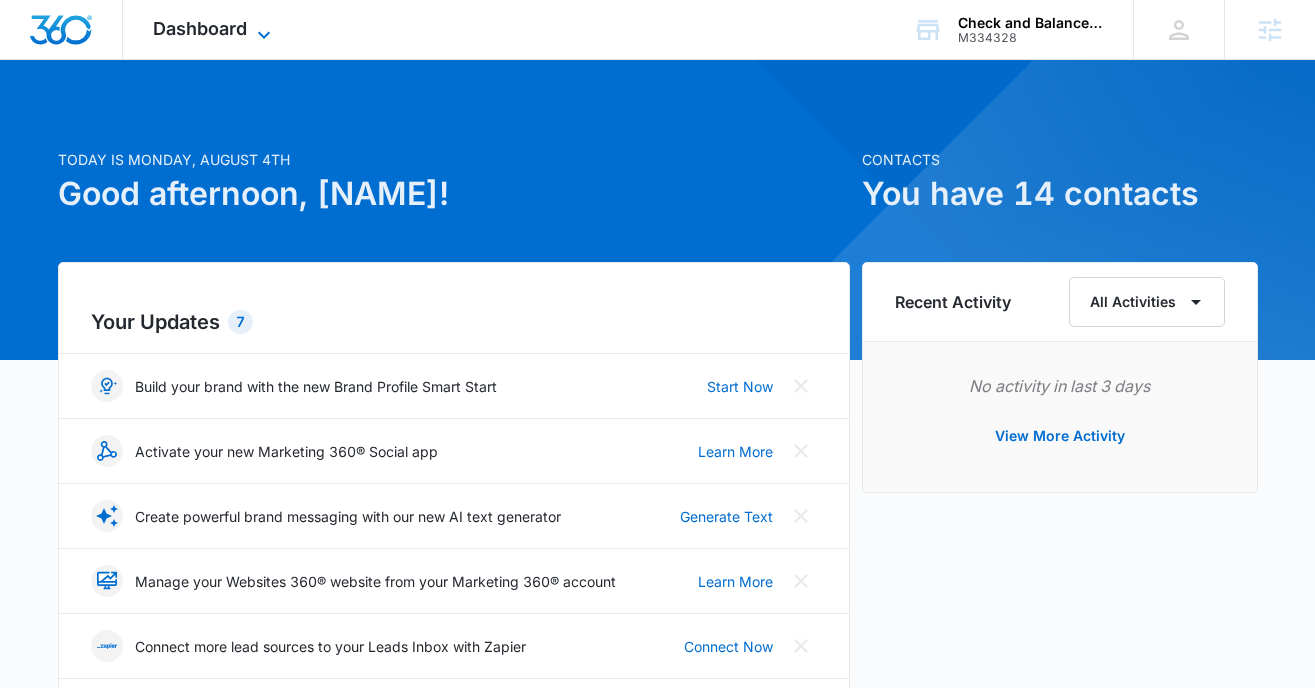 click 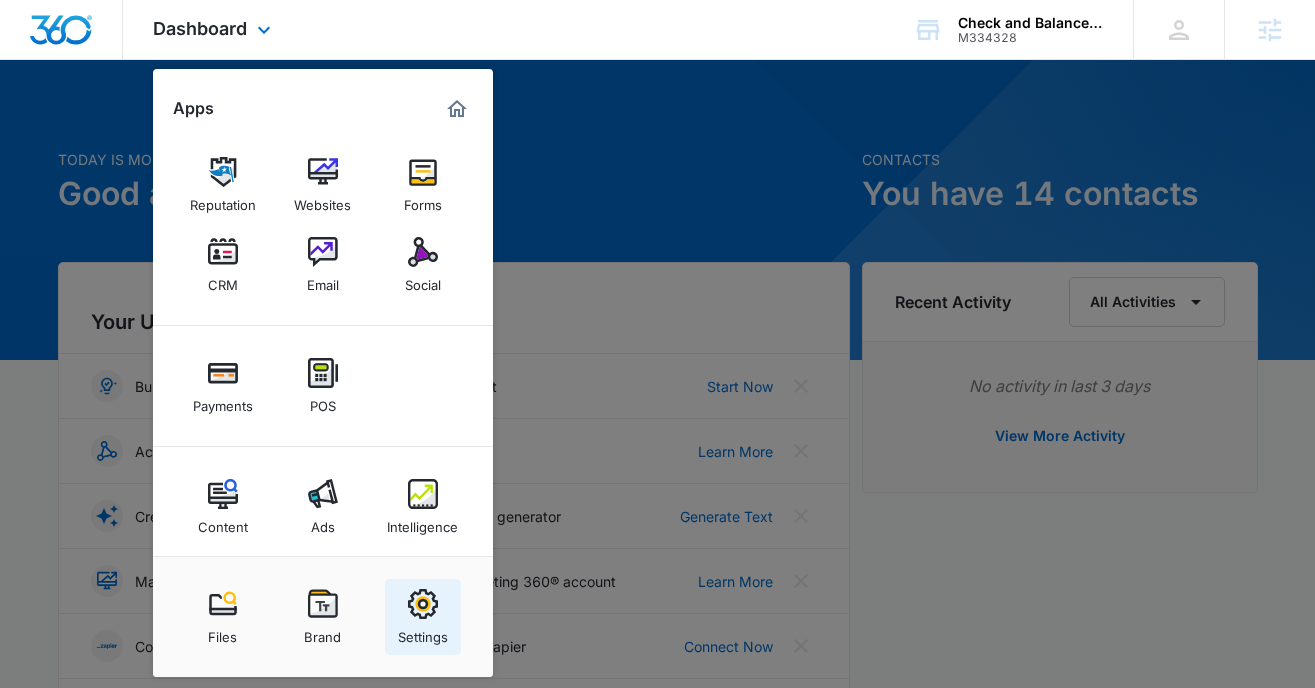 click at bounding box center [423, 604] 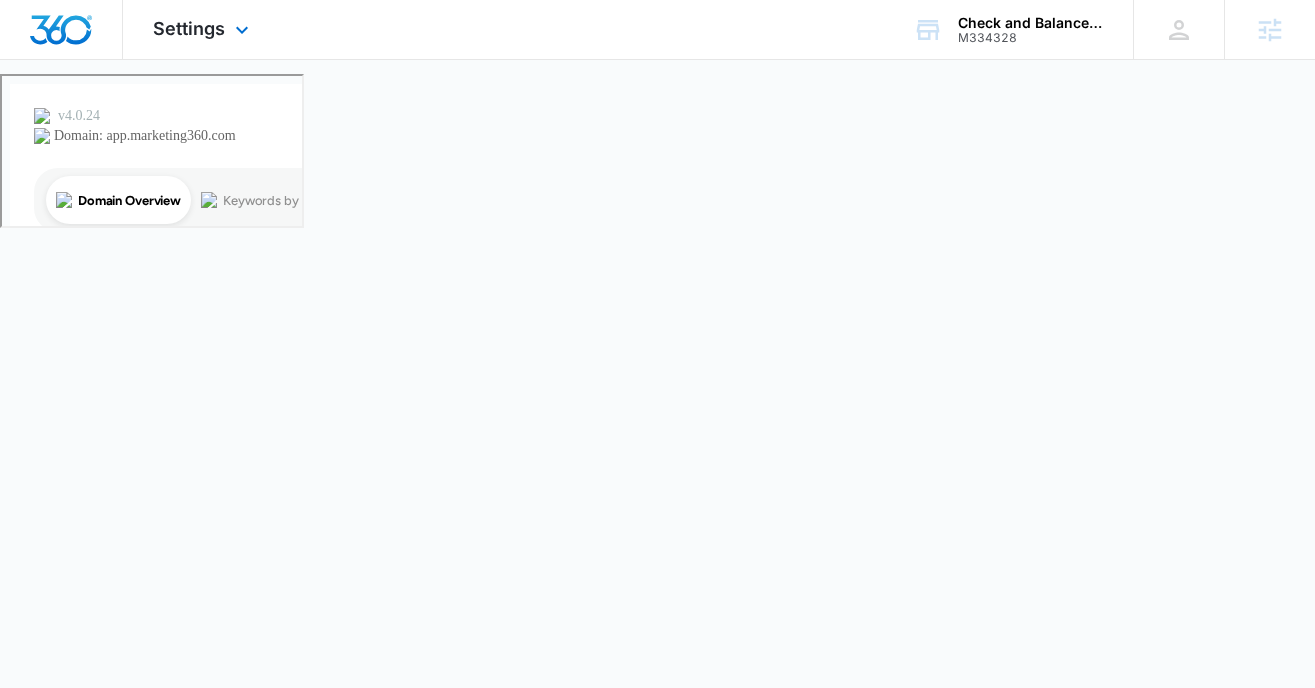 select on "US" 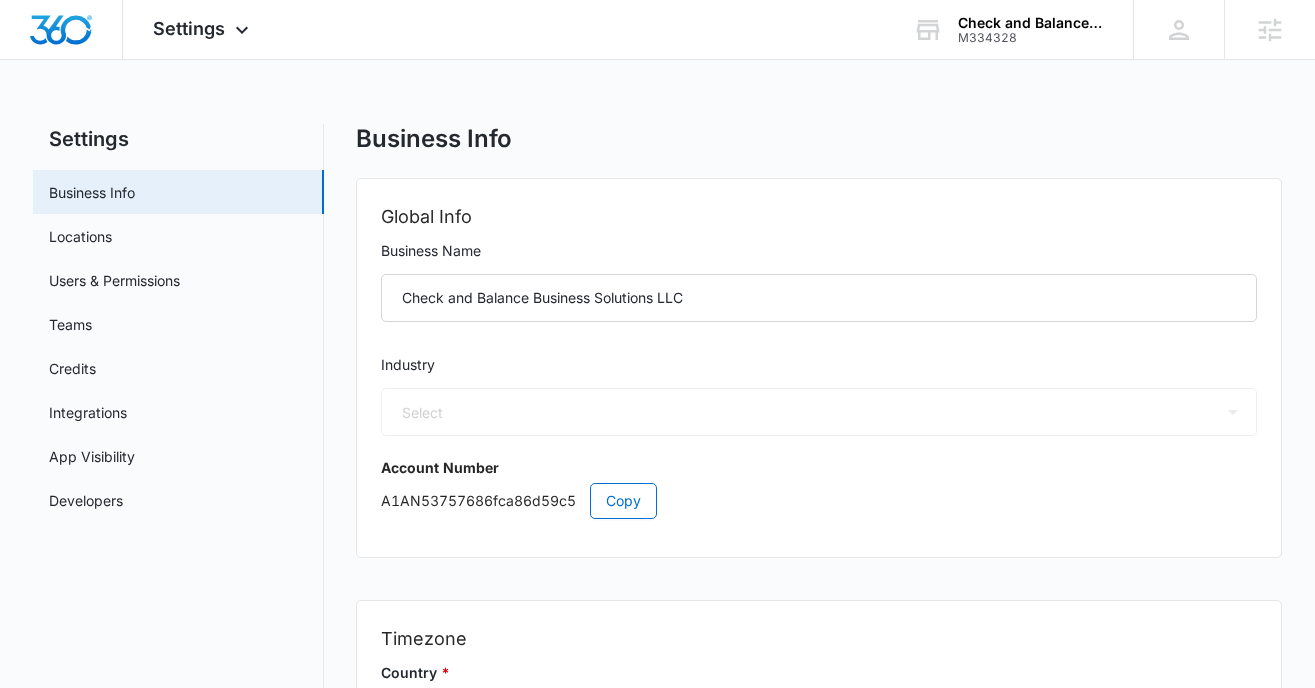 select on "33" 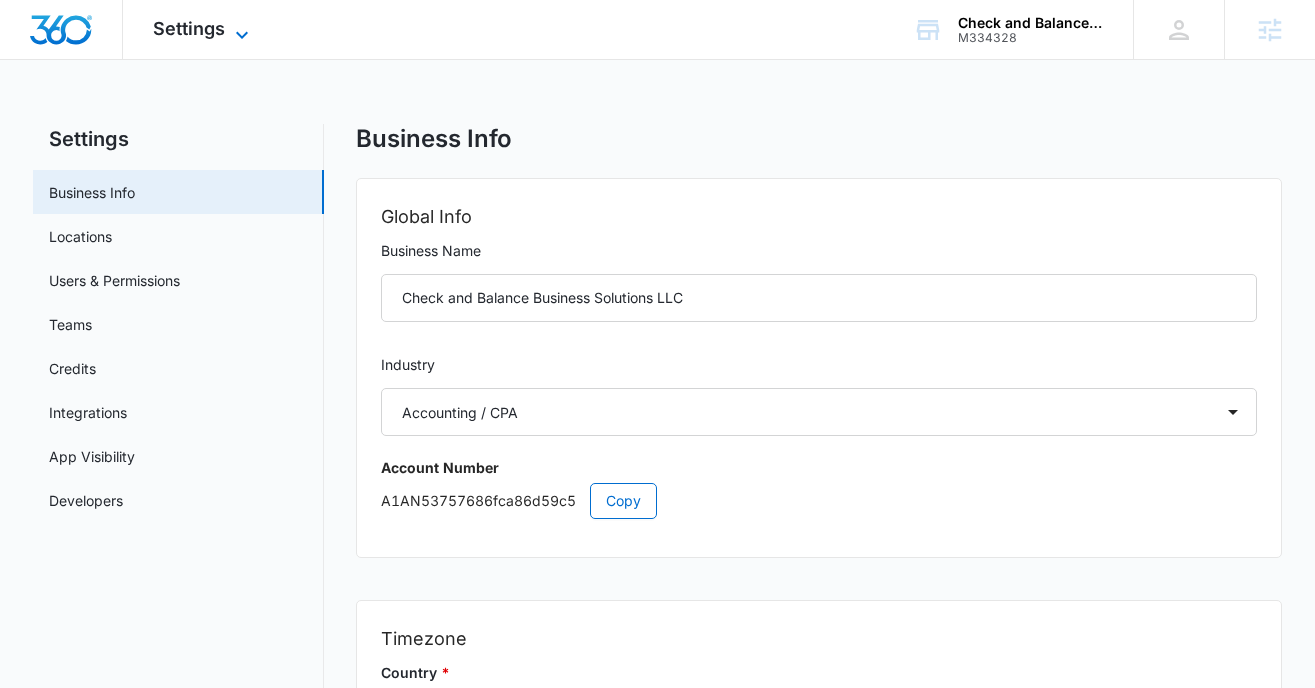 click 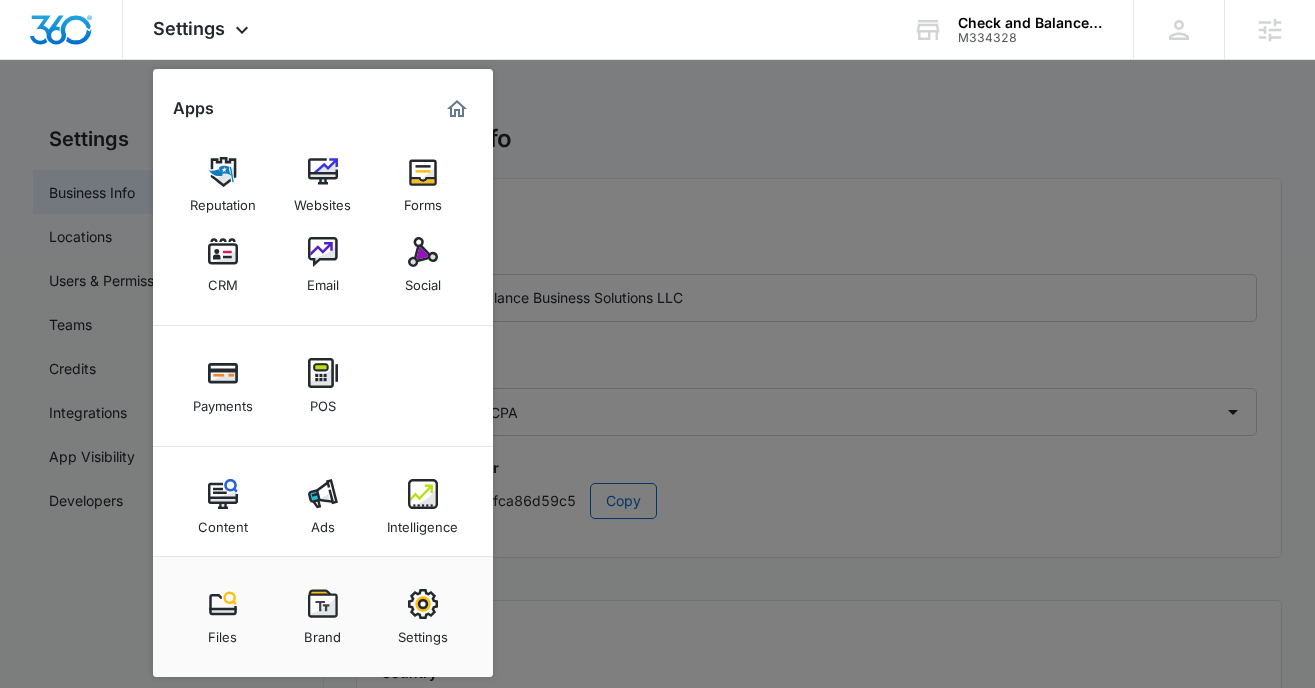 click on "Intelligence" at bounding box center [423, 507] 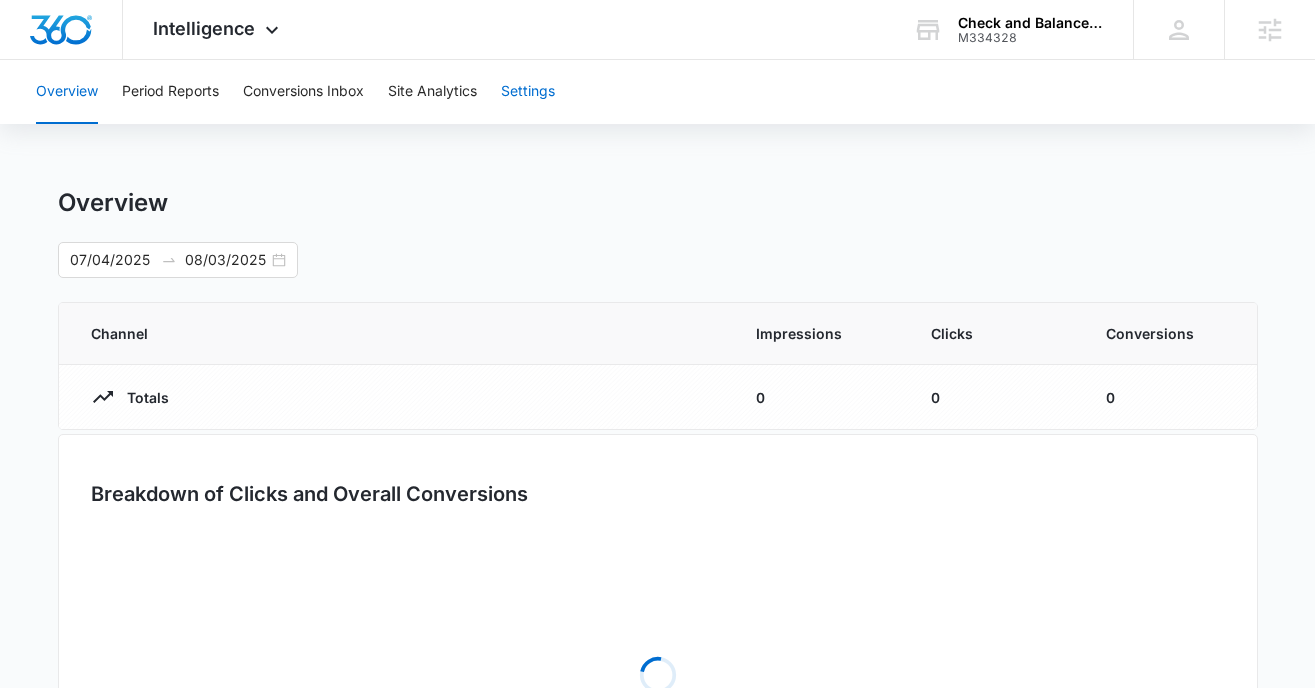 click on "Settings" at bounding box center (528, 92) 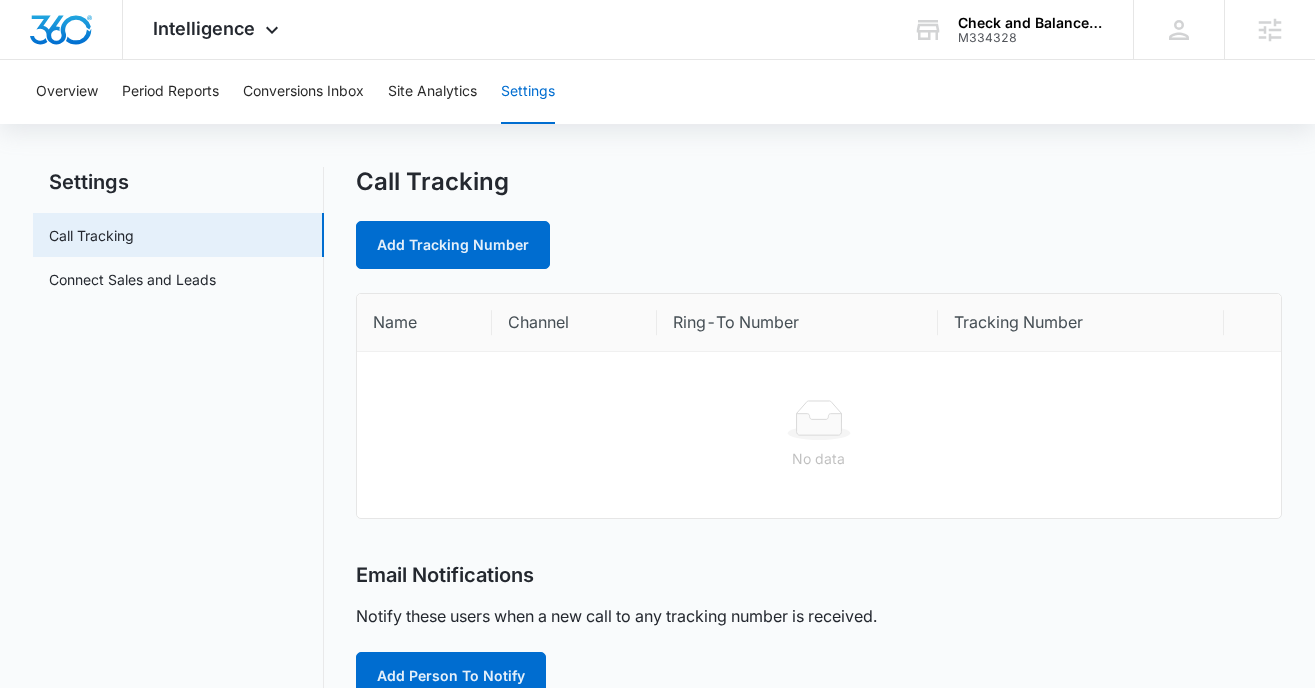 scroll, scrollTop: 0, scrollLeft: 0, axis: both 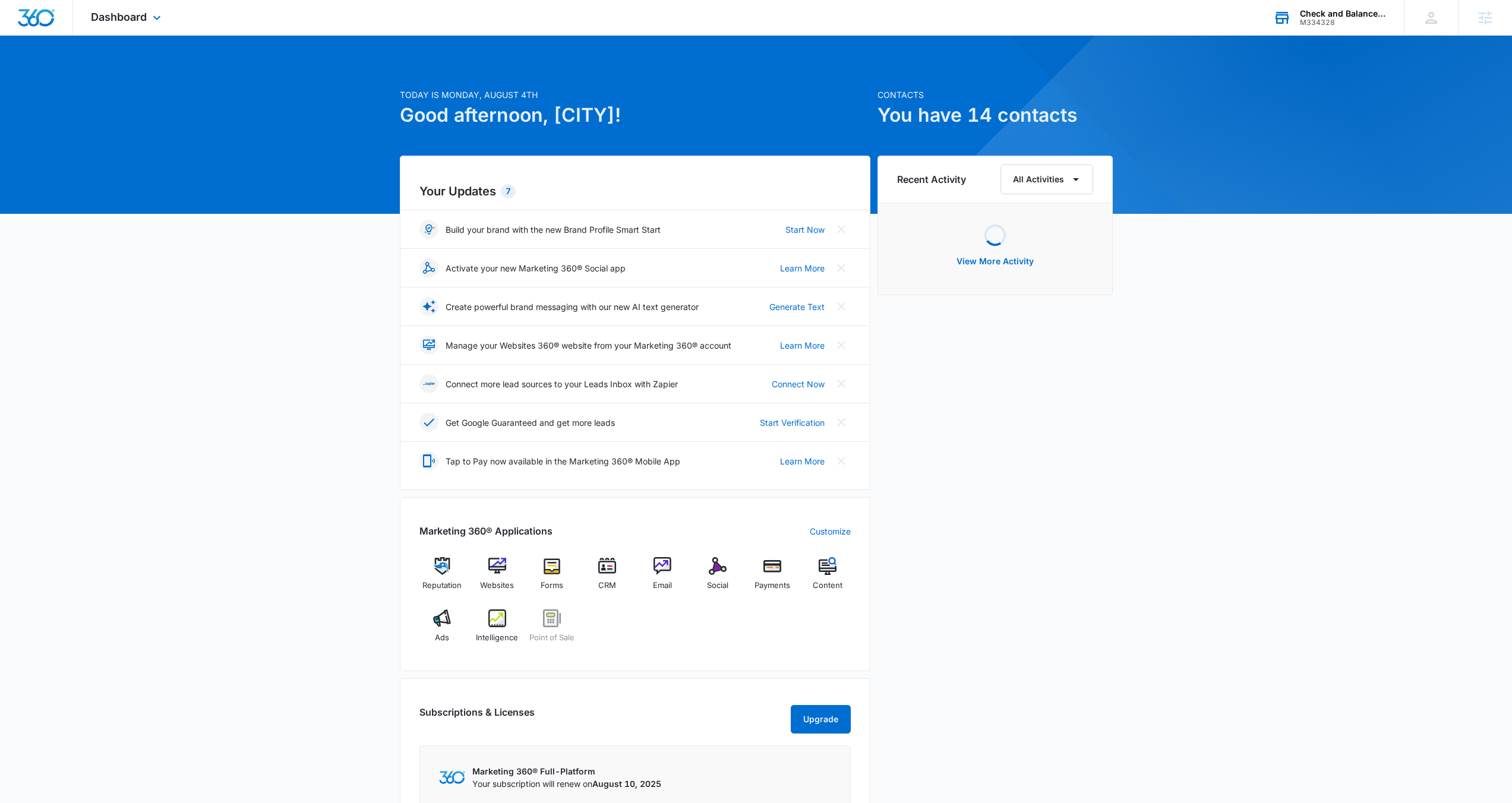 click on "Check and Balance Business Solutions LLC" at bounding box center [1343, 14] 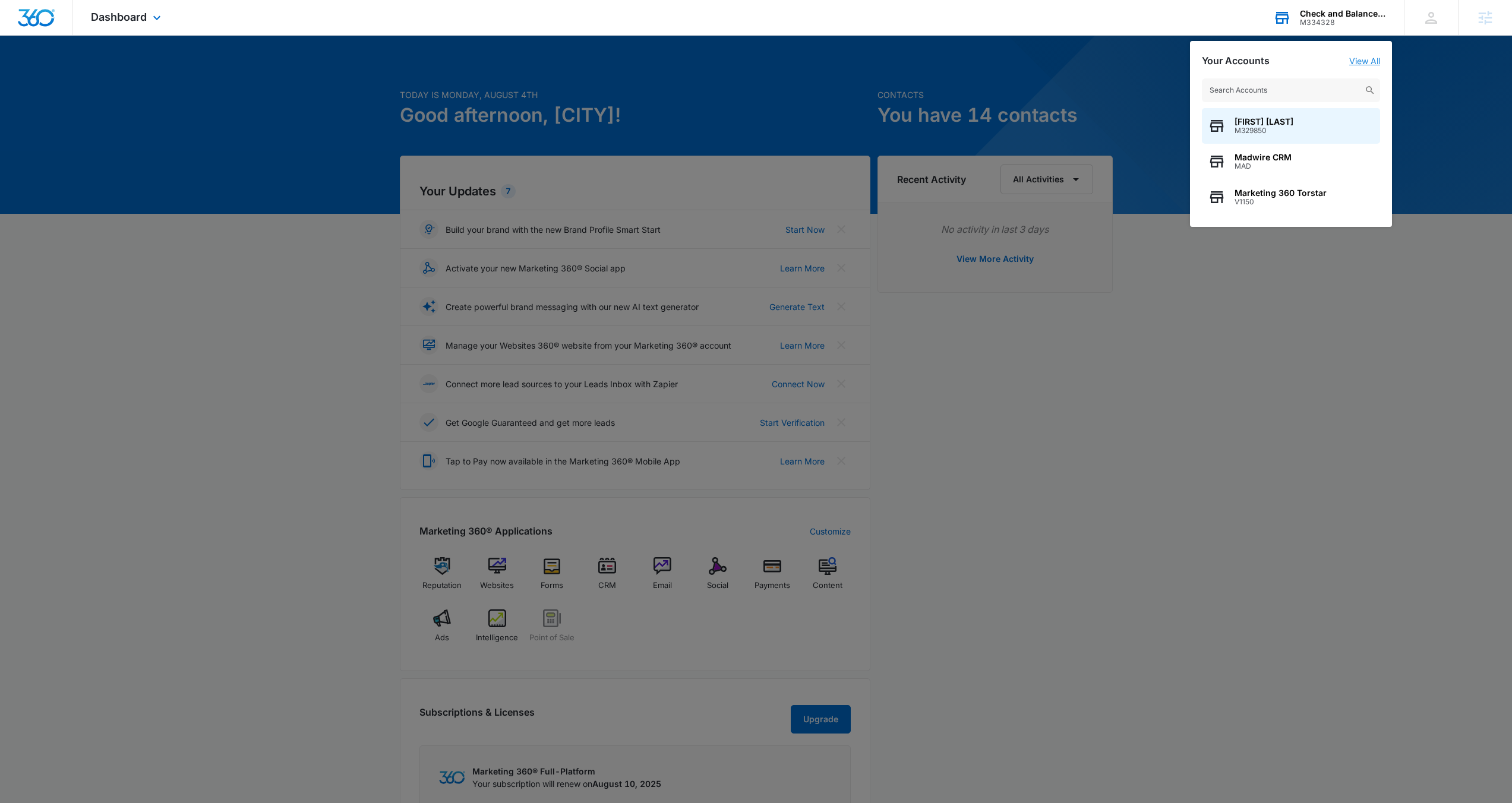 click on "View All" at bounding box center (1365, 61) 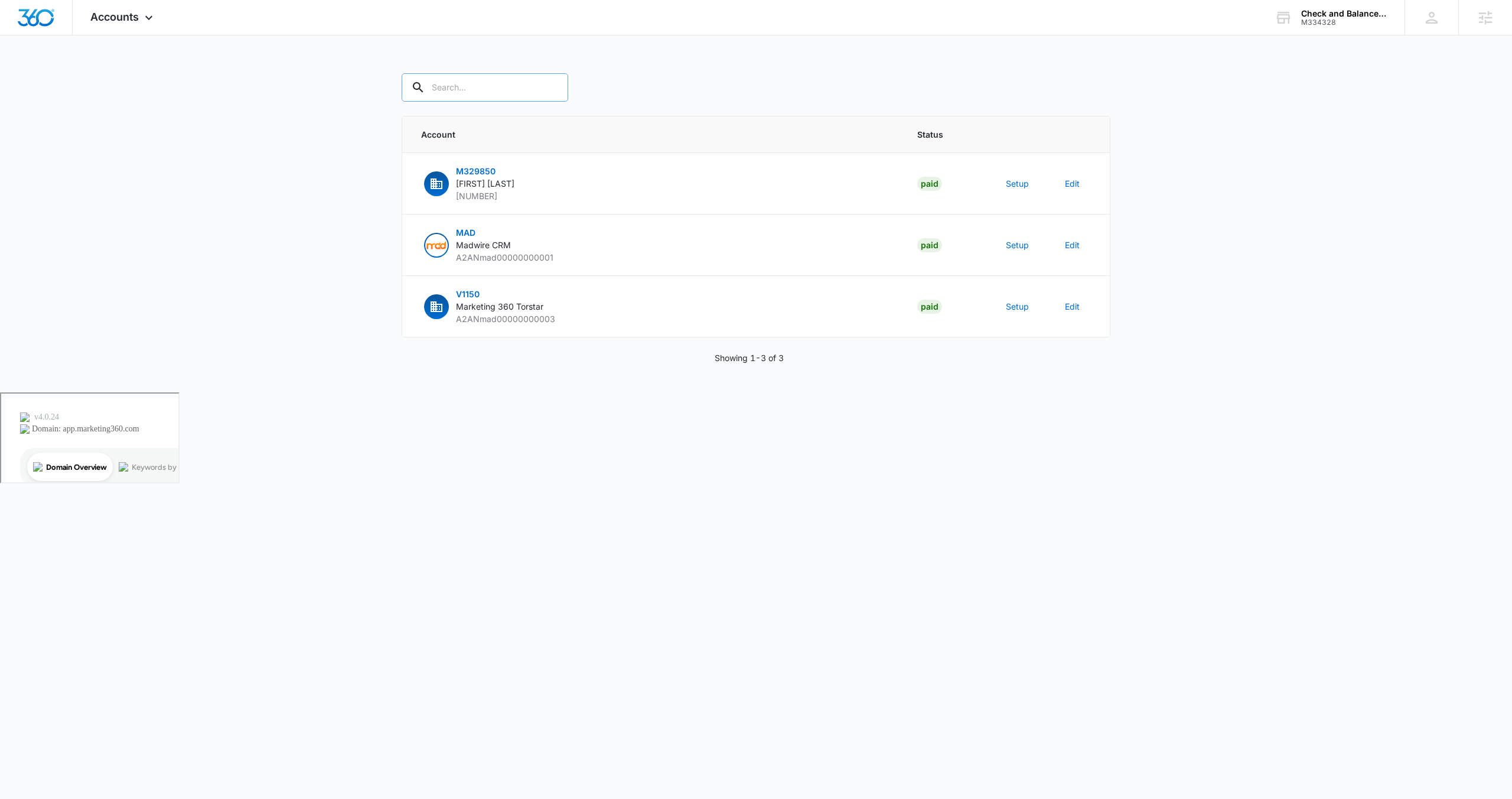 click at bounding box center (485, 87) 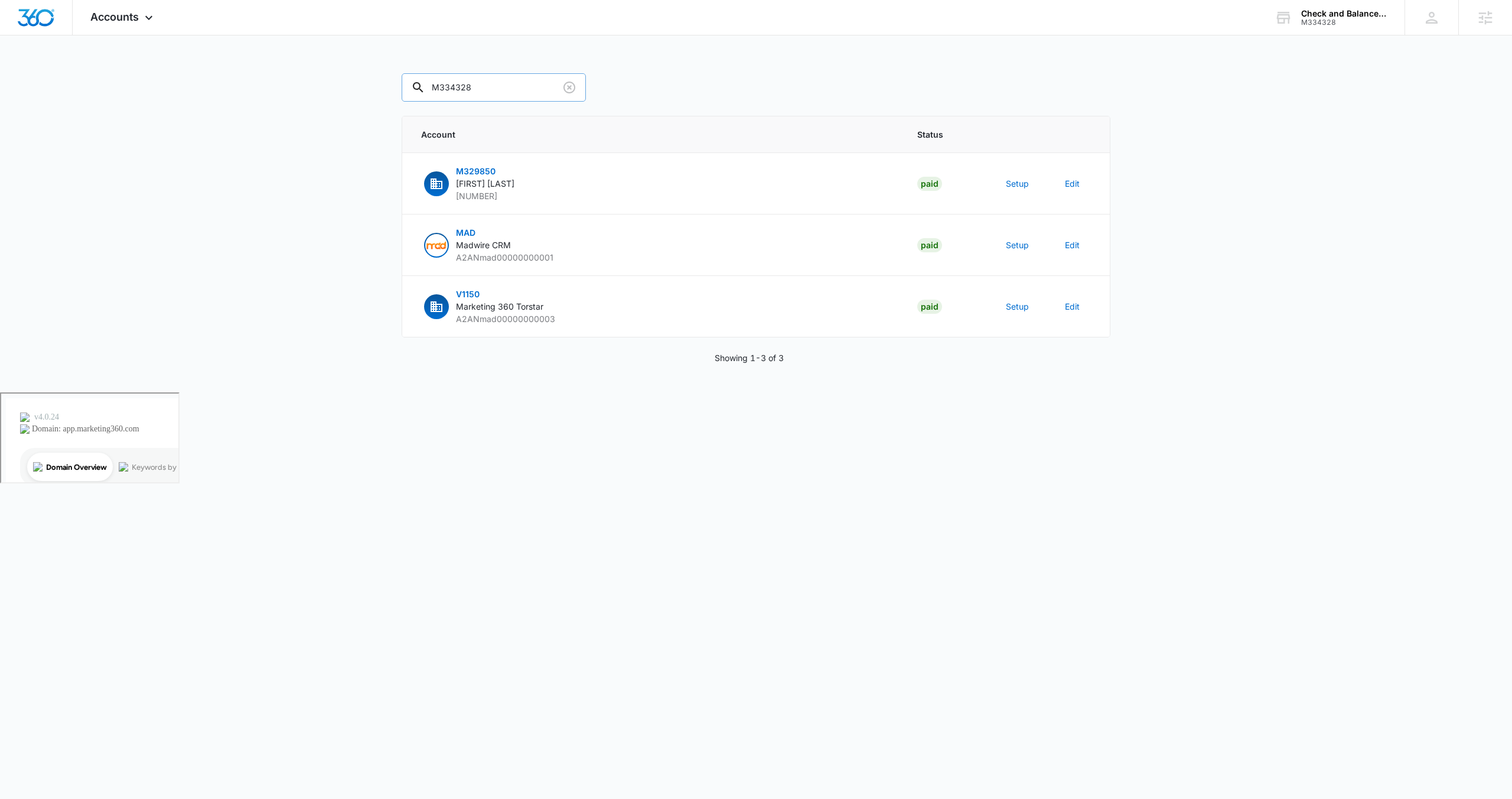type on "M334328" 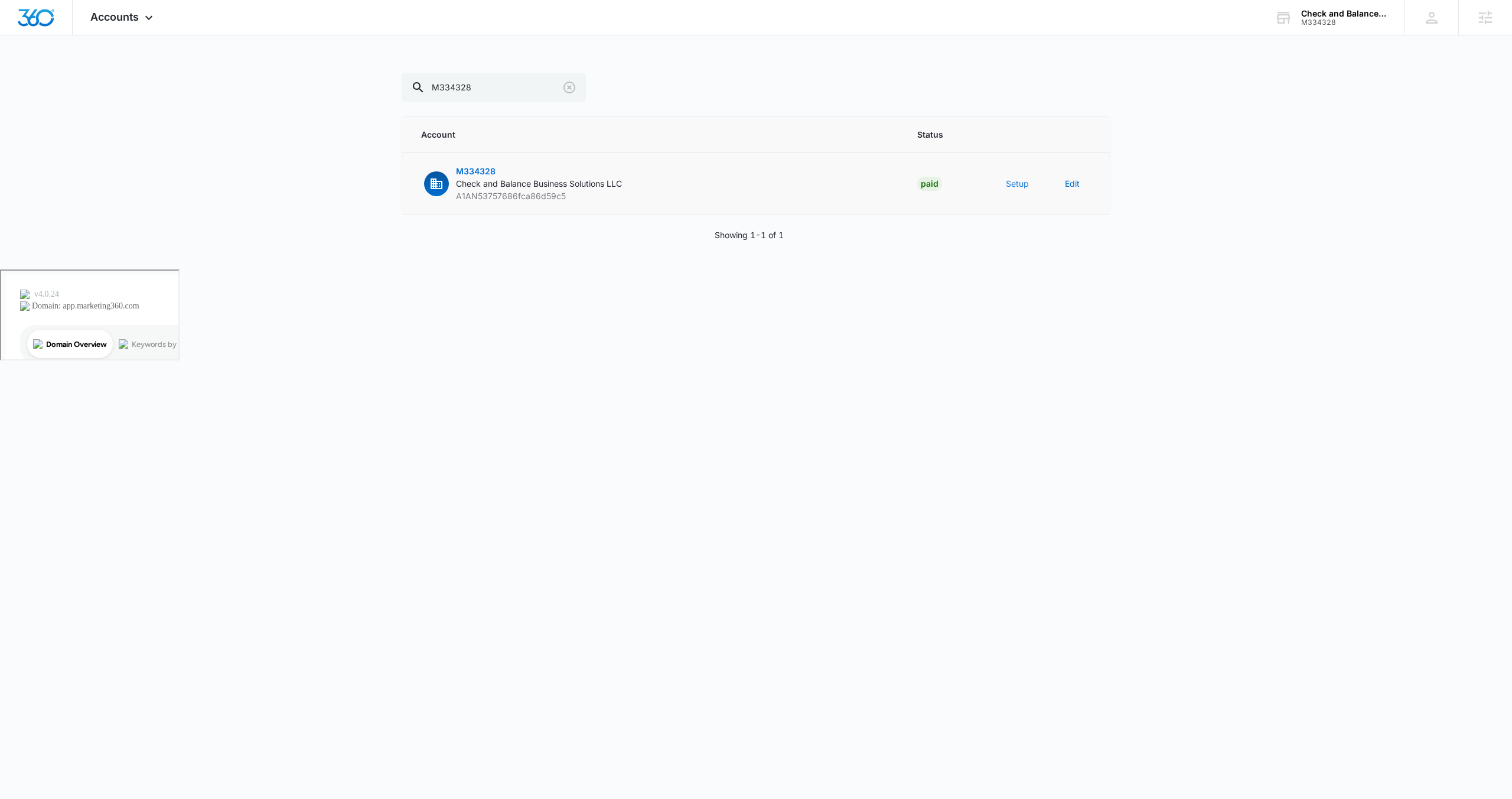 click on "Setup" at bounding box center (1017, 183) 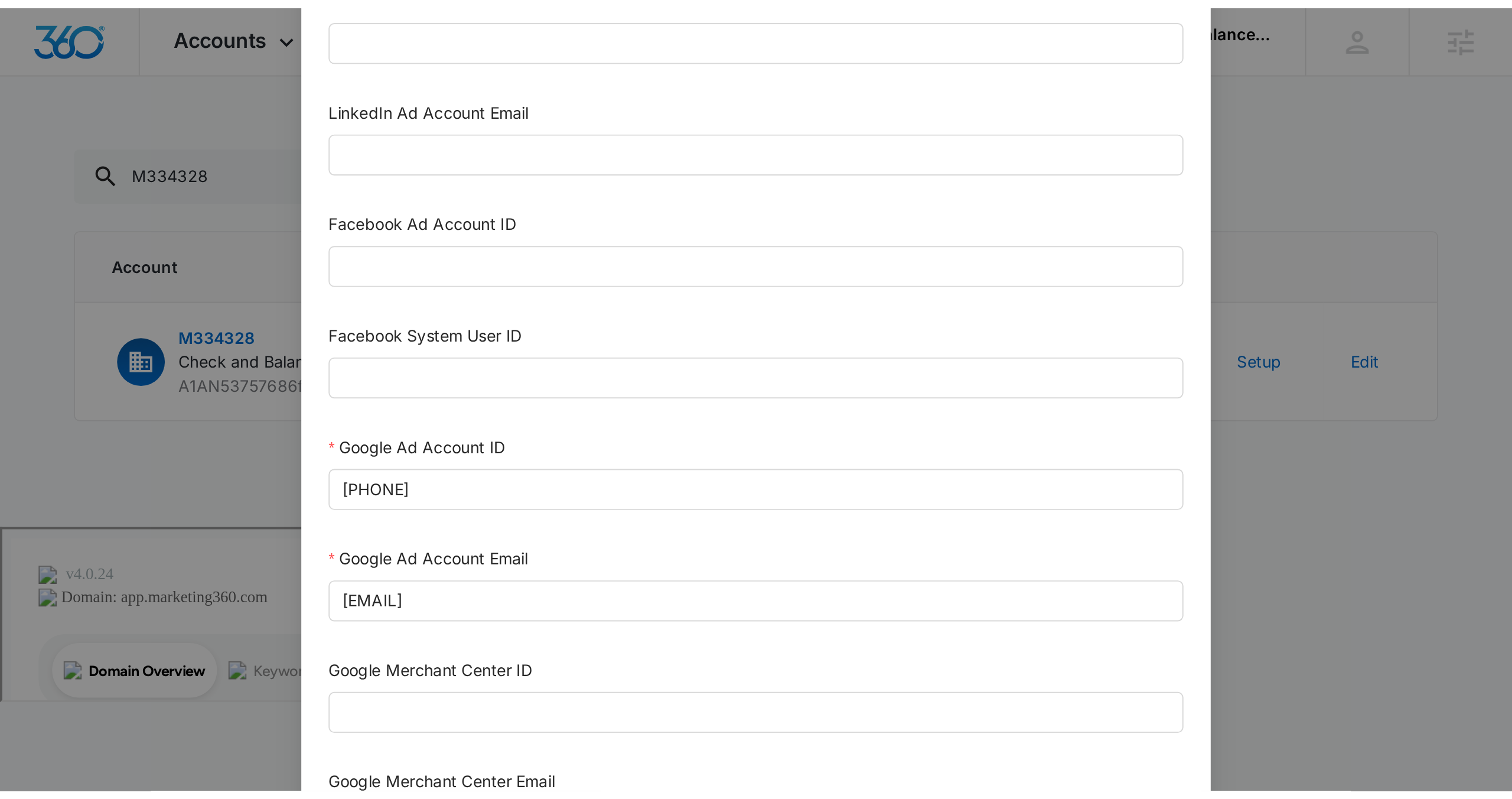 scroll, scrollTop: 187, scrollLeft: 0, axis: vertical 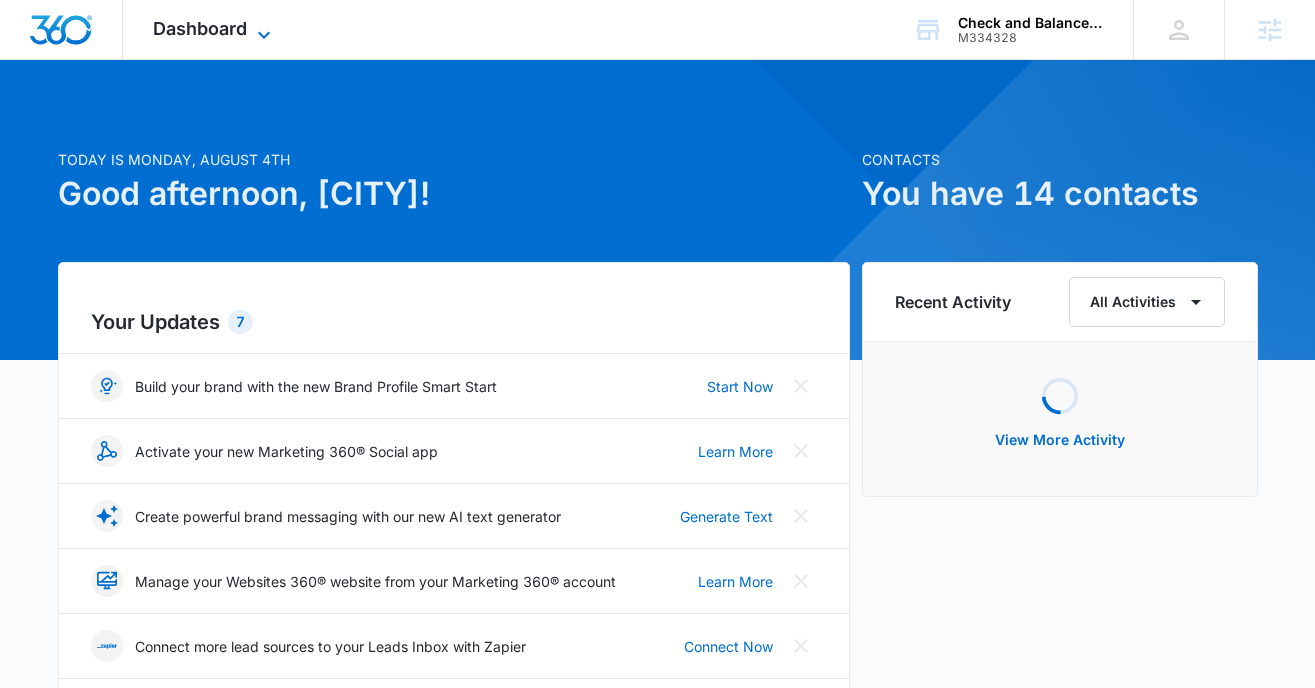 click 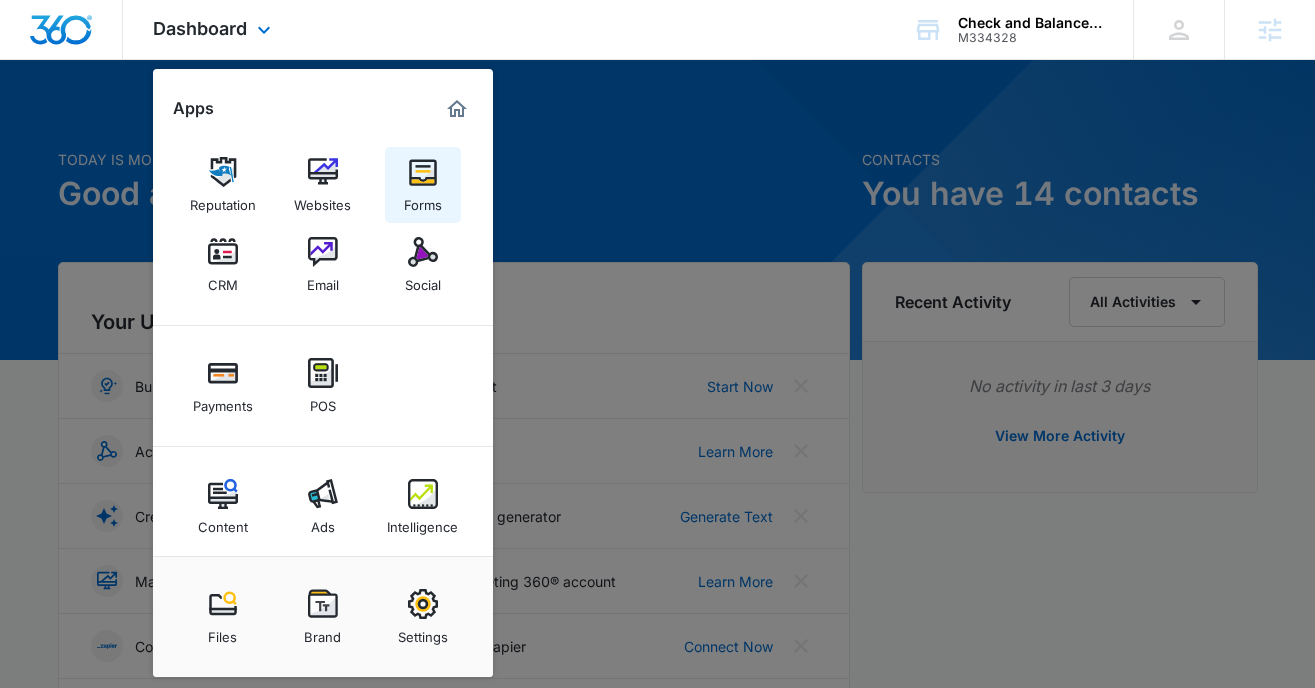 click on "Forms" at bounding box center (423, 200) 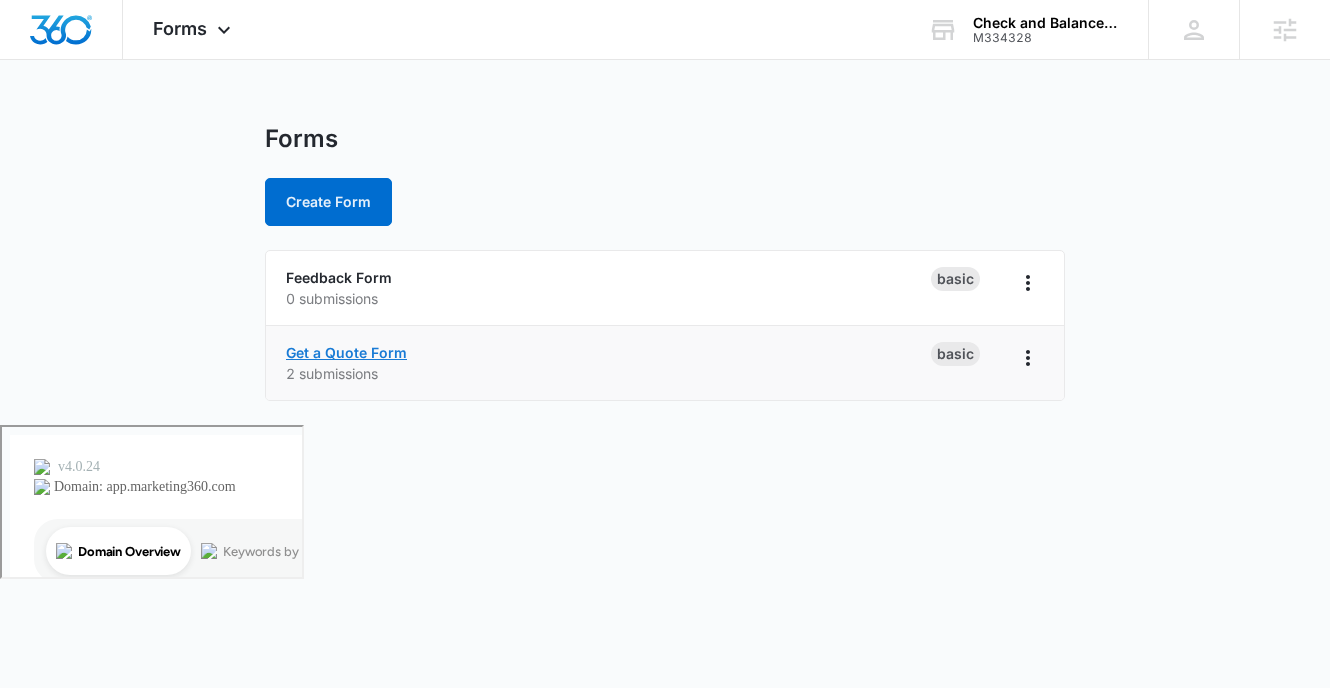 click on "Get a Quote Form" at bounding box center [346, 352] 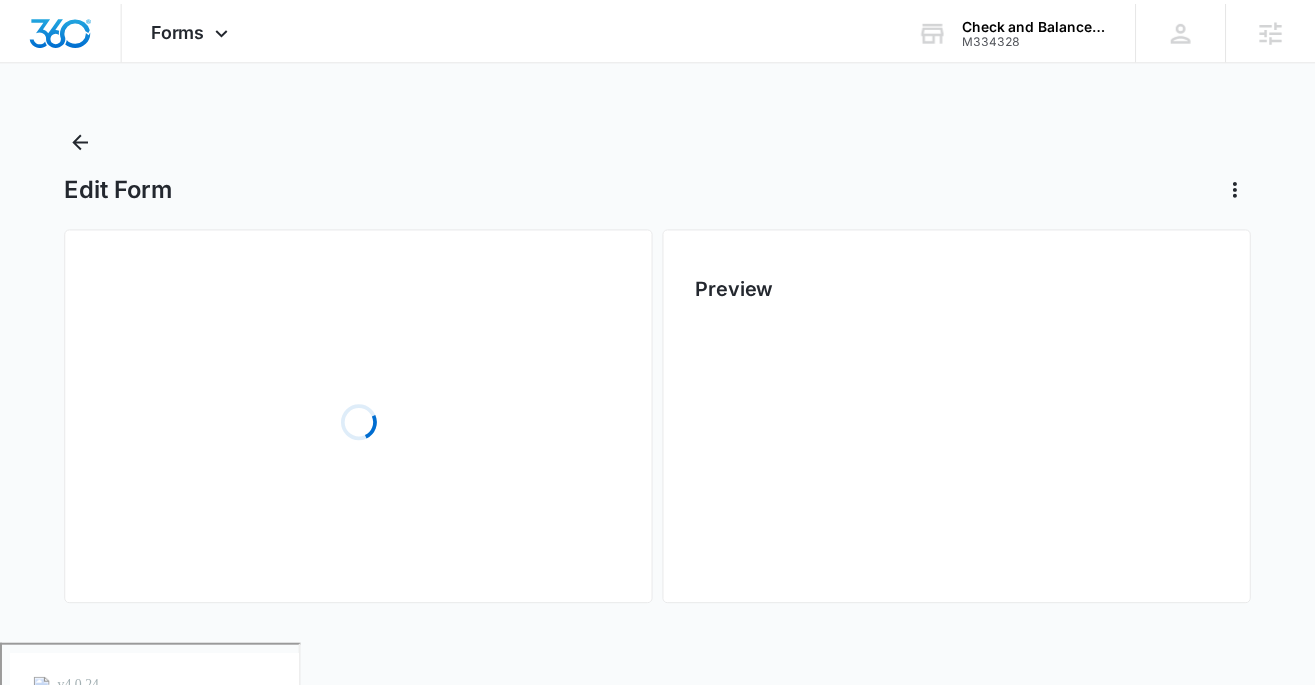 scroll, scrollTop: 0, scrollLeft: 0, axis: both 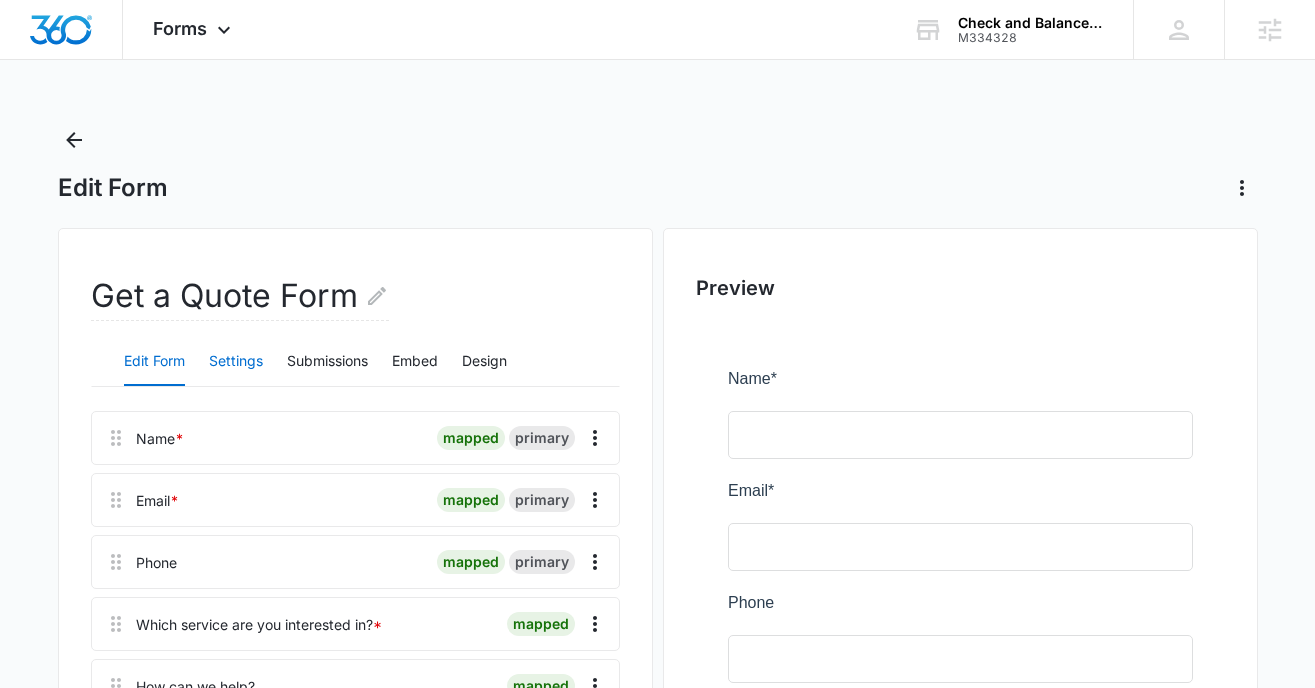 click on "Settings" at bounding box center (236, 362) 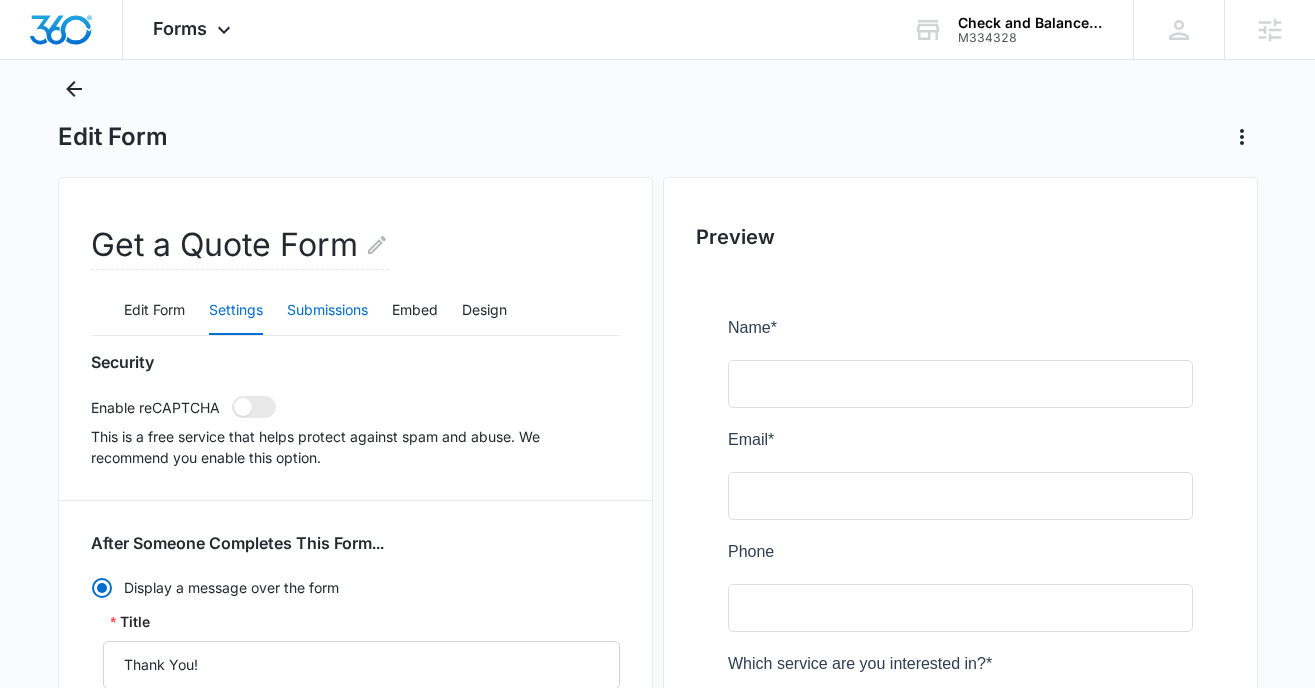 scroll, scrollTop: 38, scrollLeft: 0, axis: vertical 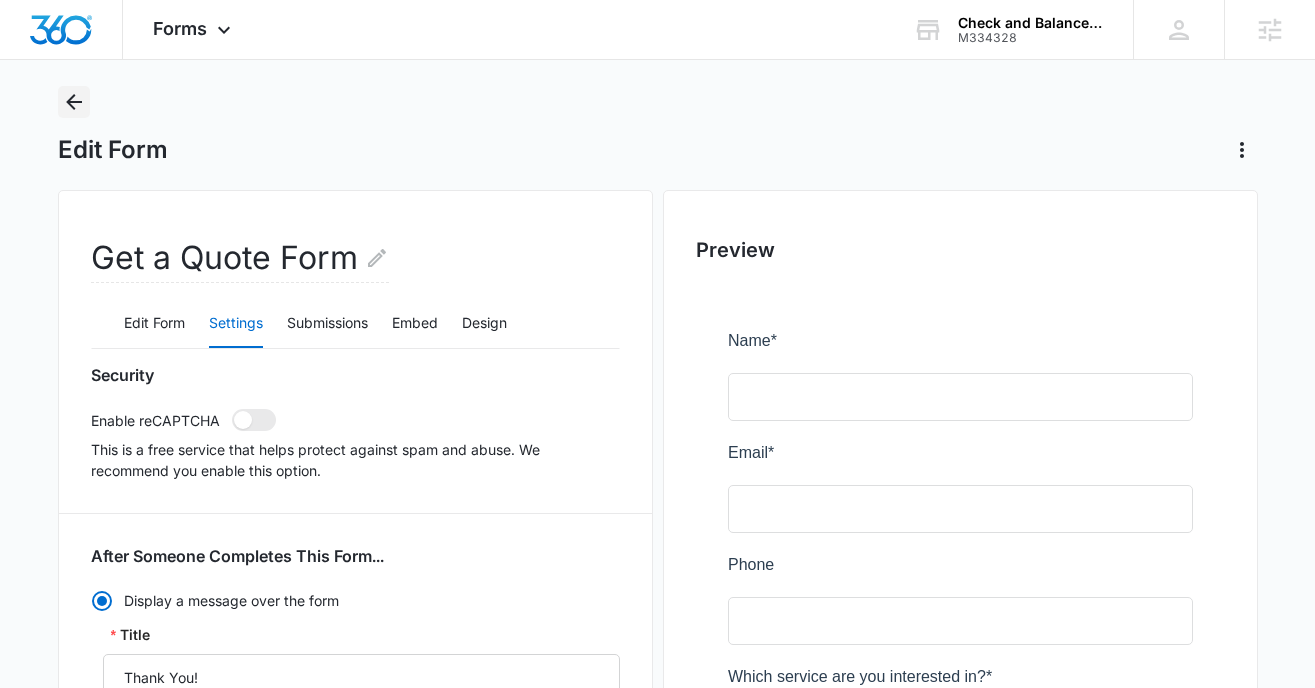 click 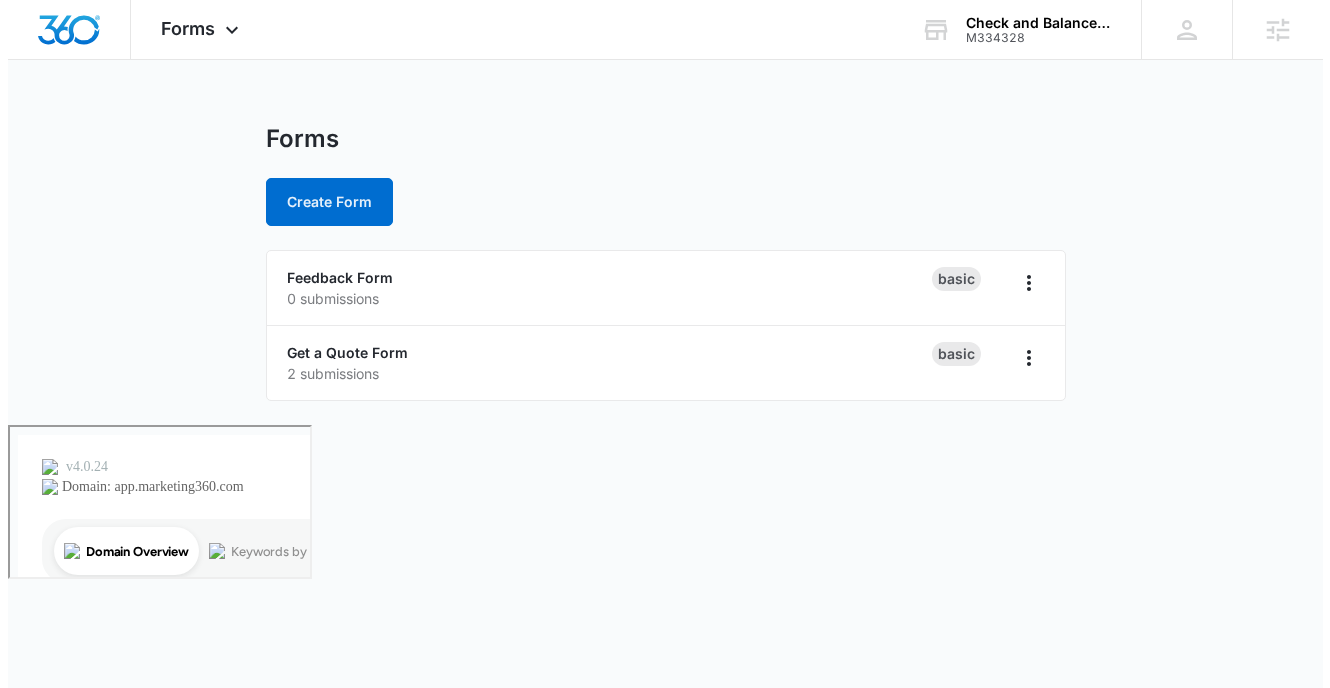 scroll, scrollTop: 0, scrollLeft: 0, axis: both 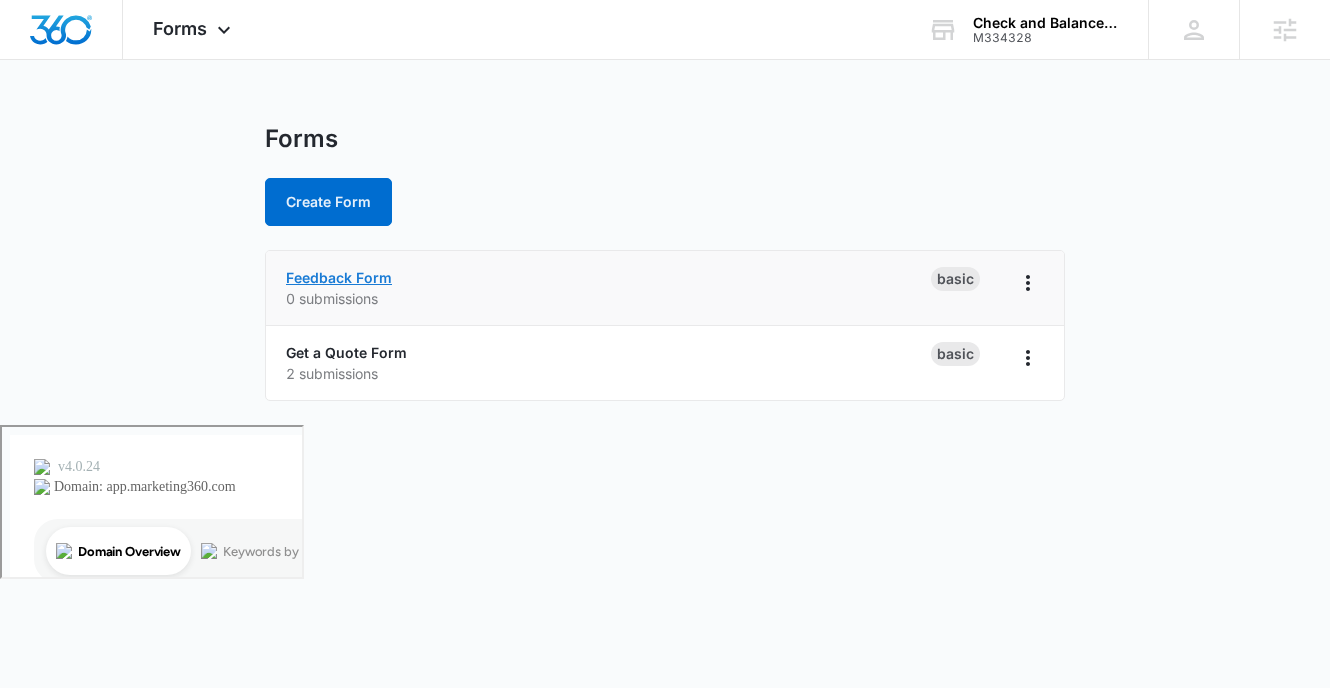 click on "Feedback Form" at bounding box center [339, 277] 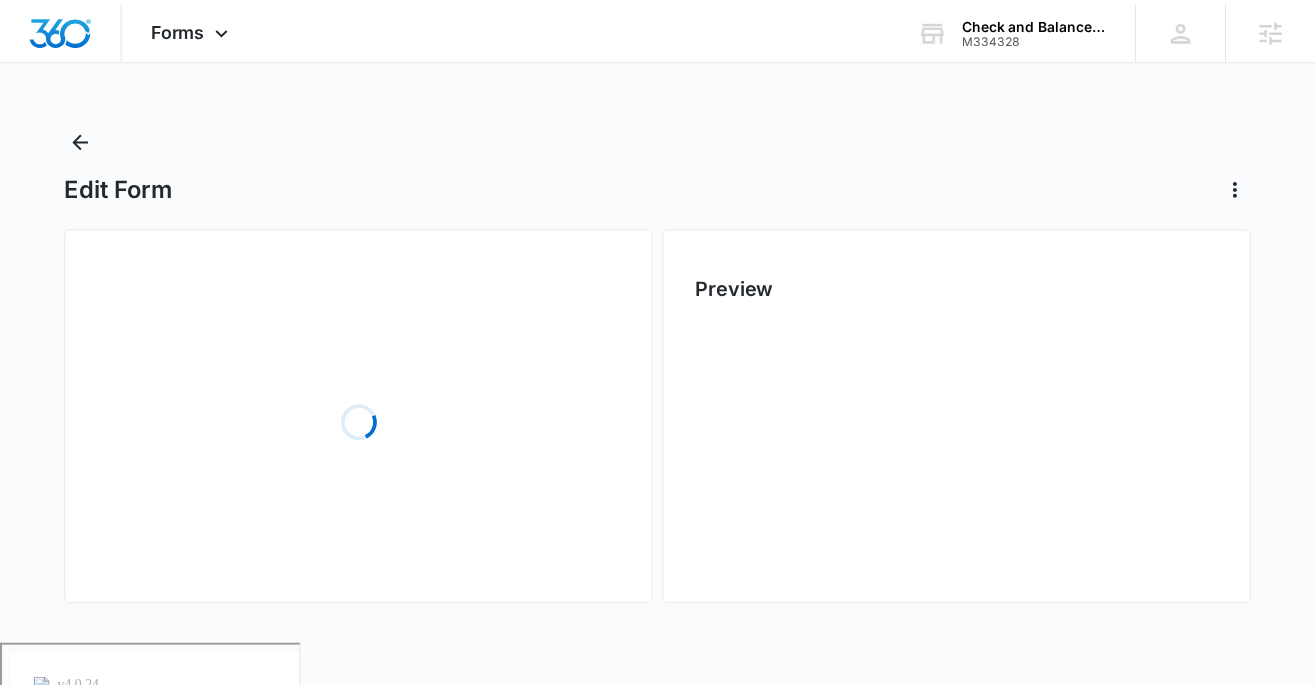 scroll, scrollTop: 0, scrollLeft: 0, axis: both 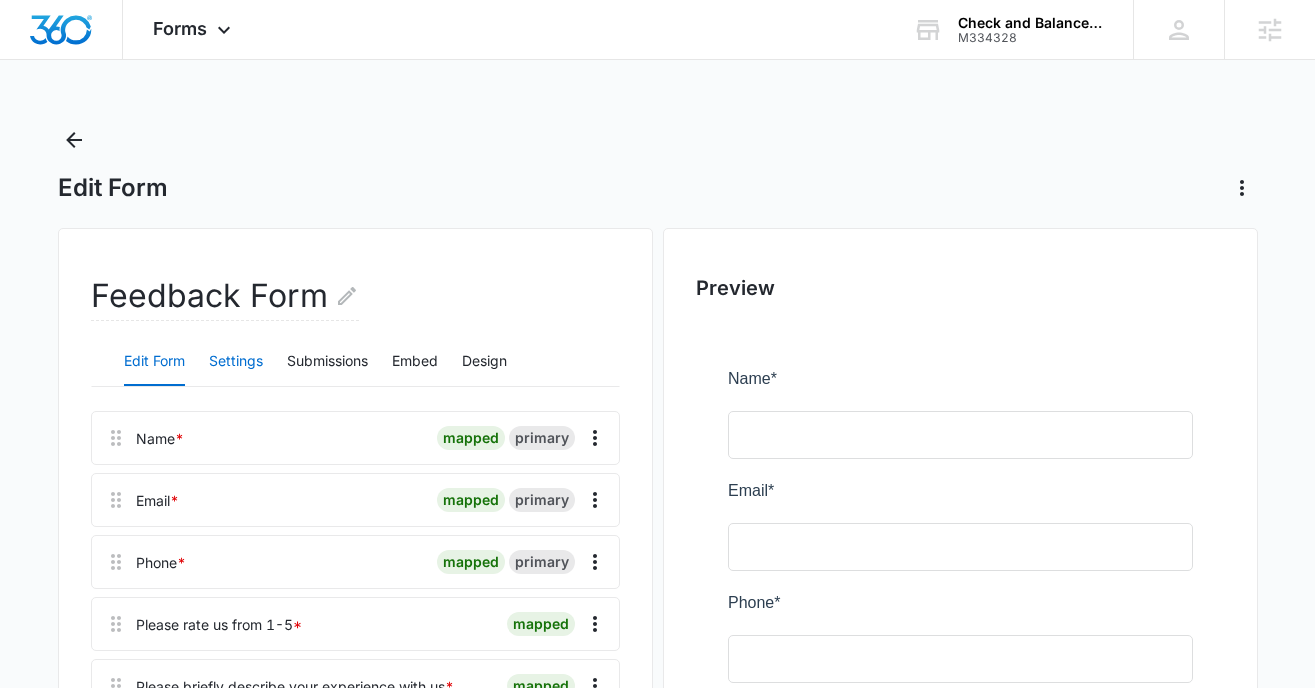 click on "Settings" at bounding box center [236, 362] 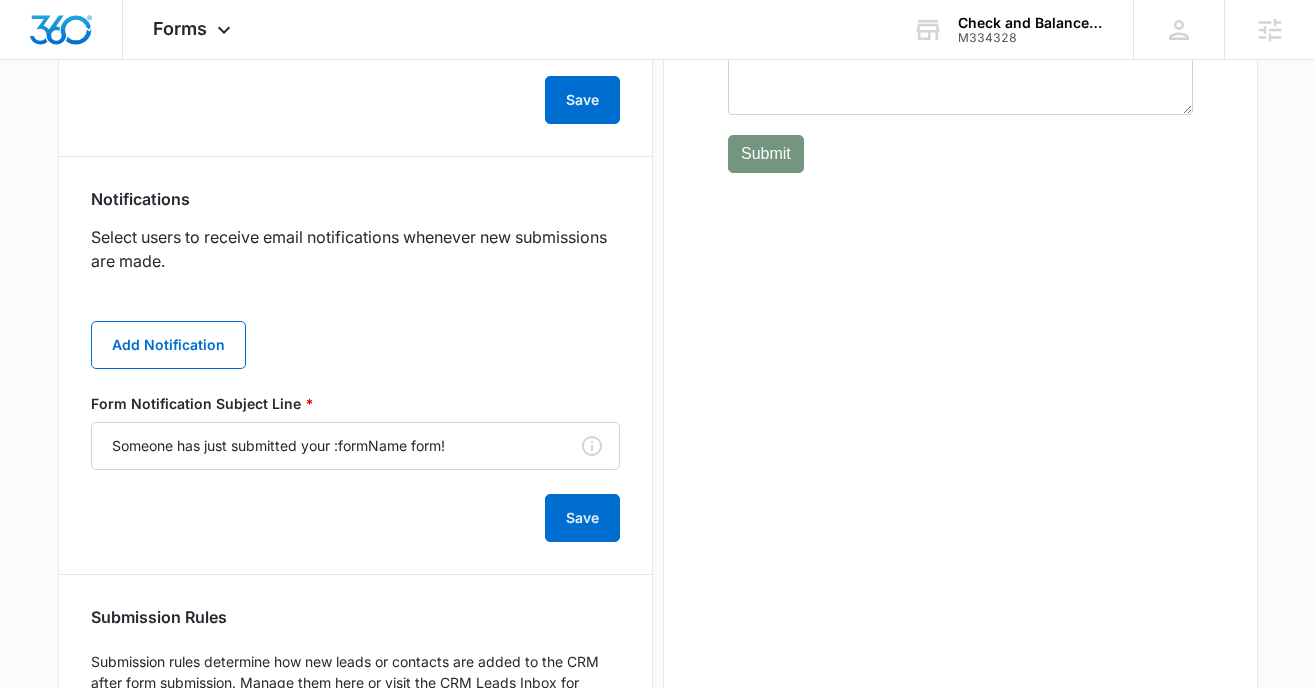 scroll, scrollTop: 940, scrollLeft: 0, axis: vertical 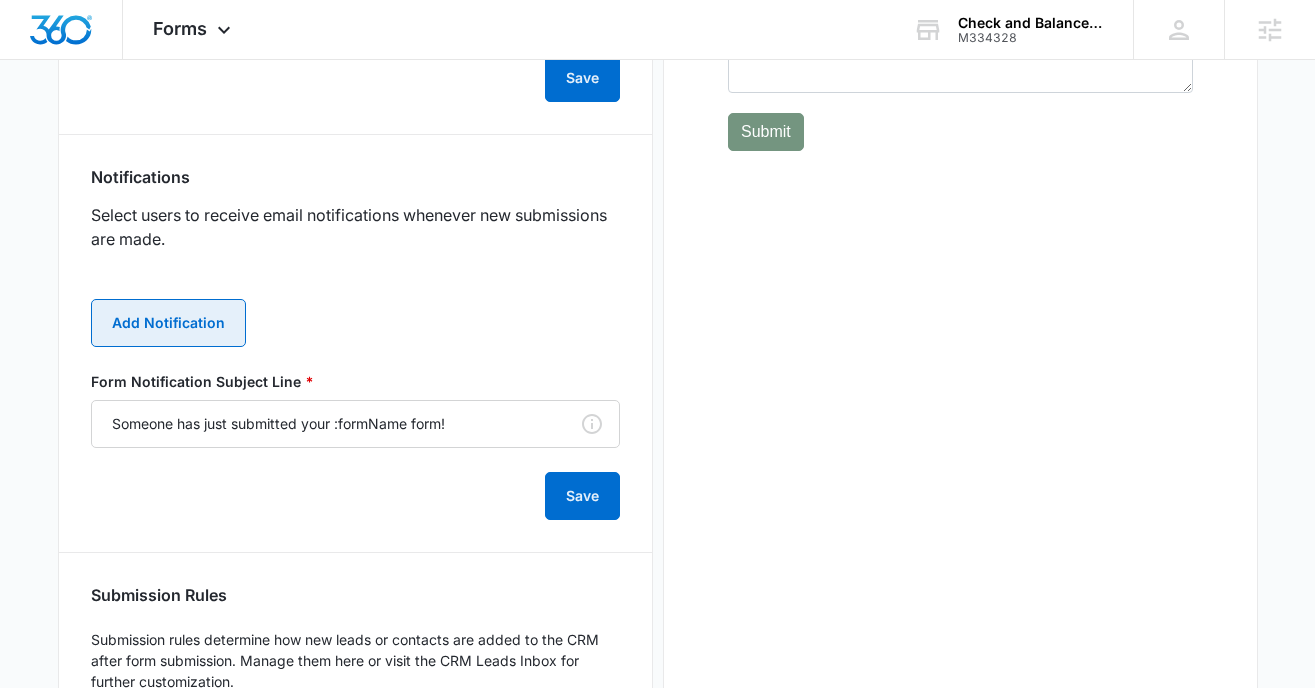 click on "Add Notification" at bounding box center [168, 323] 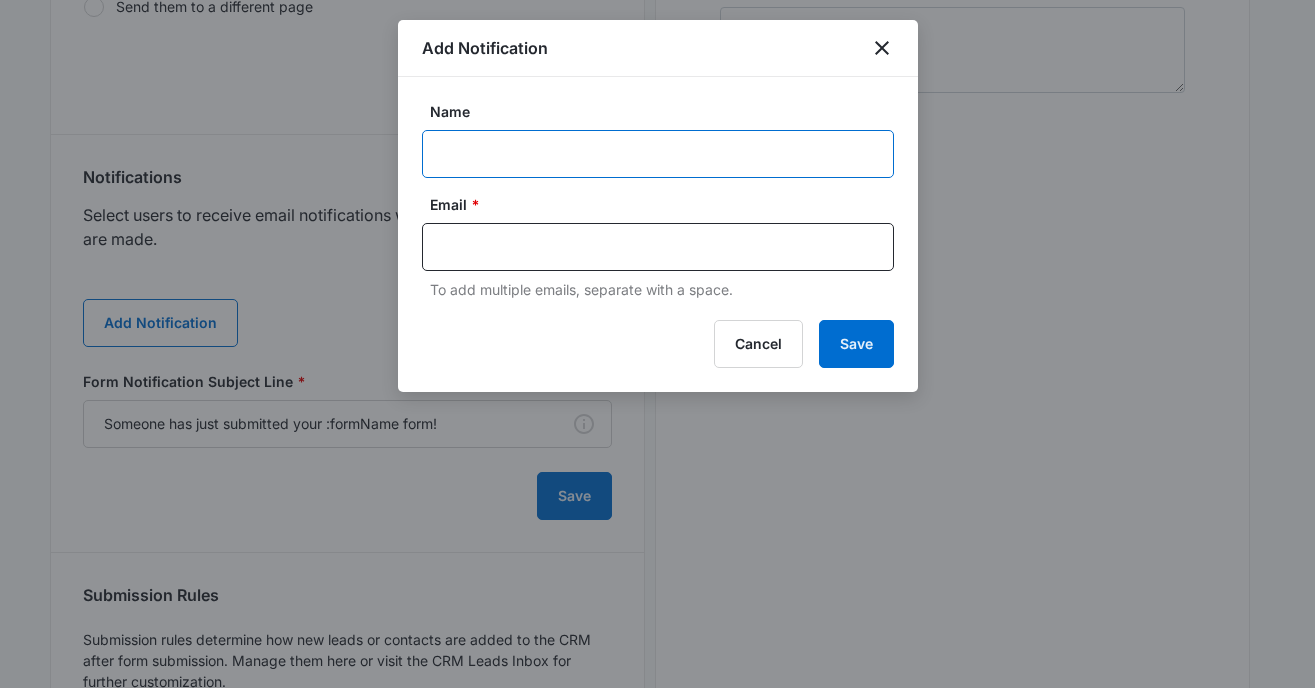 click on "Name" at bounding box center [658, 154] 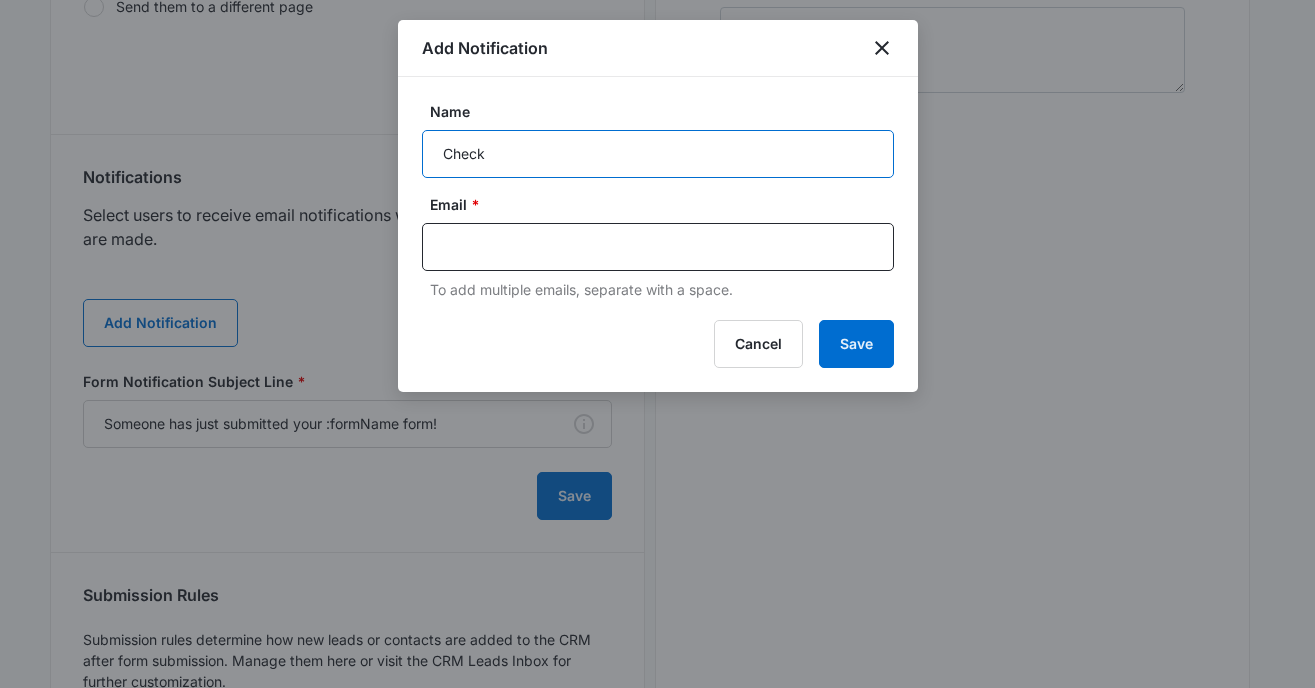 type on "Check & Balance Business Solutions, LLC" 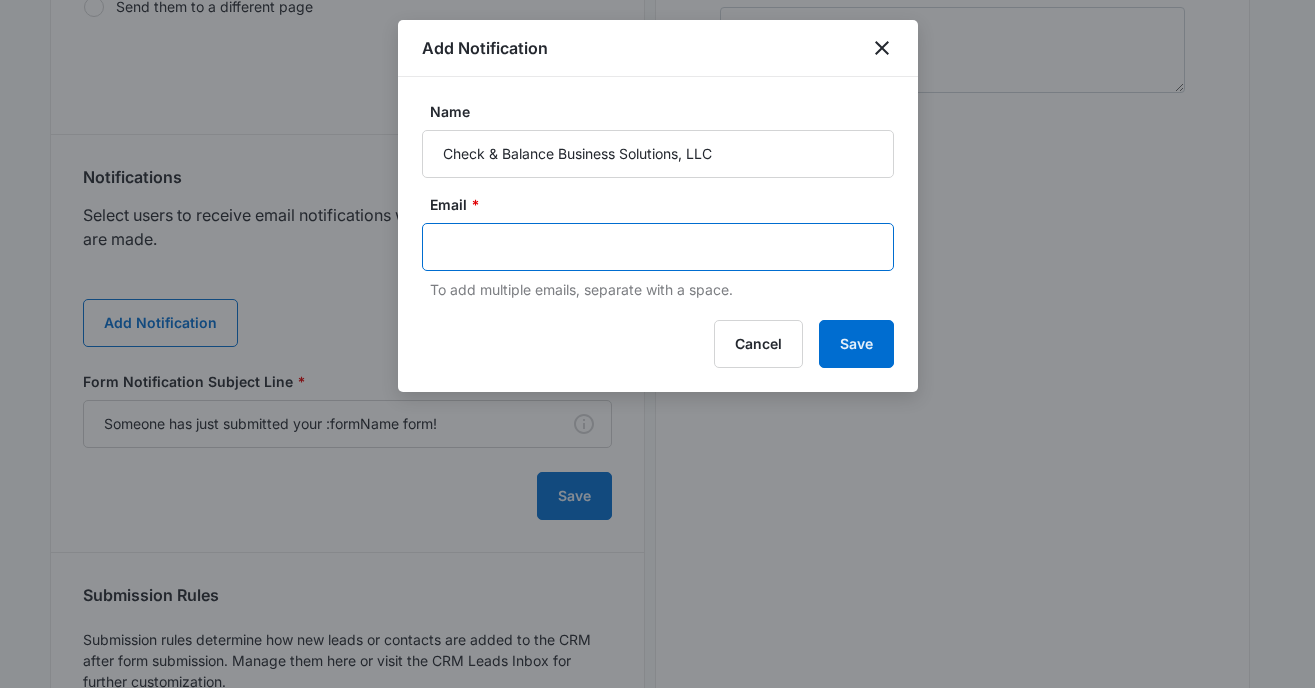 click at bounding box center (660, 247) 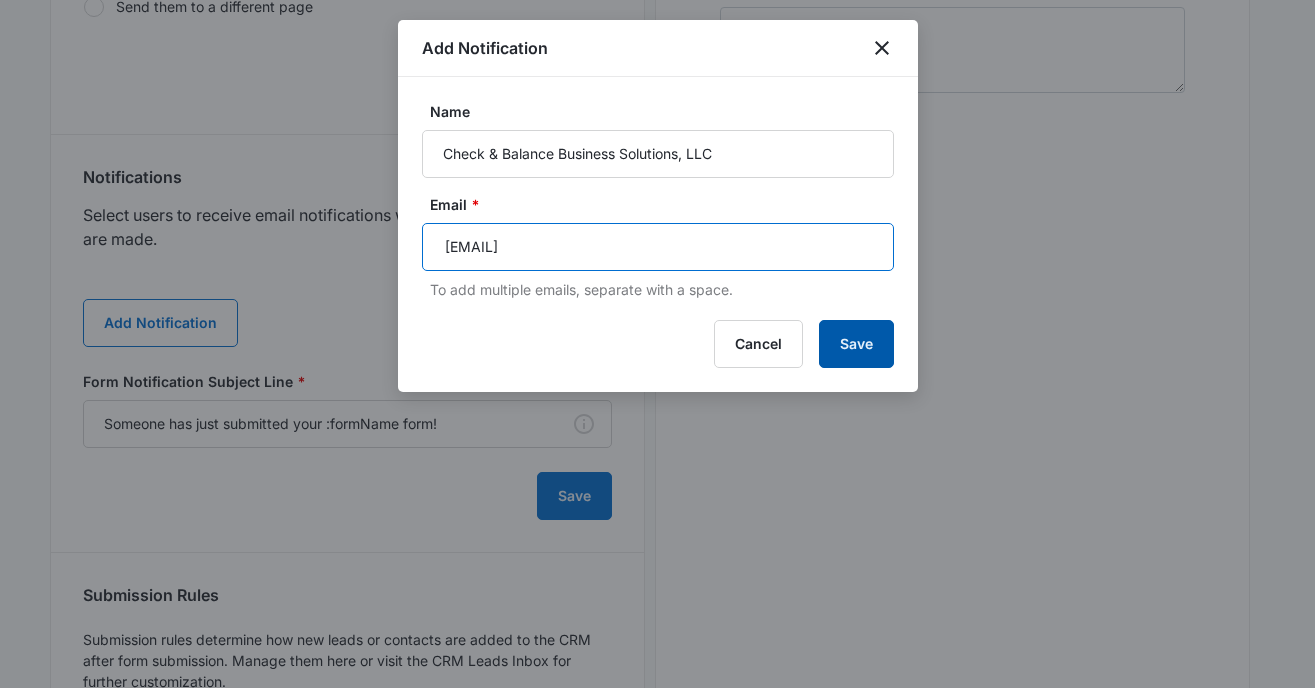 type on "debby@cbbsllc.com" 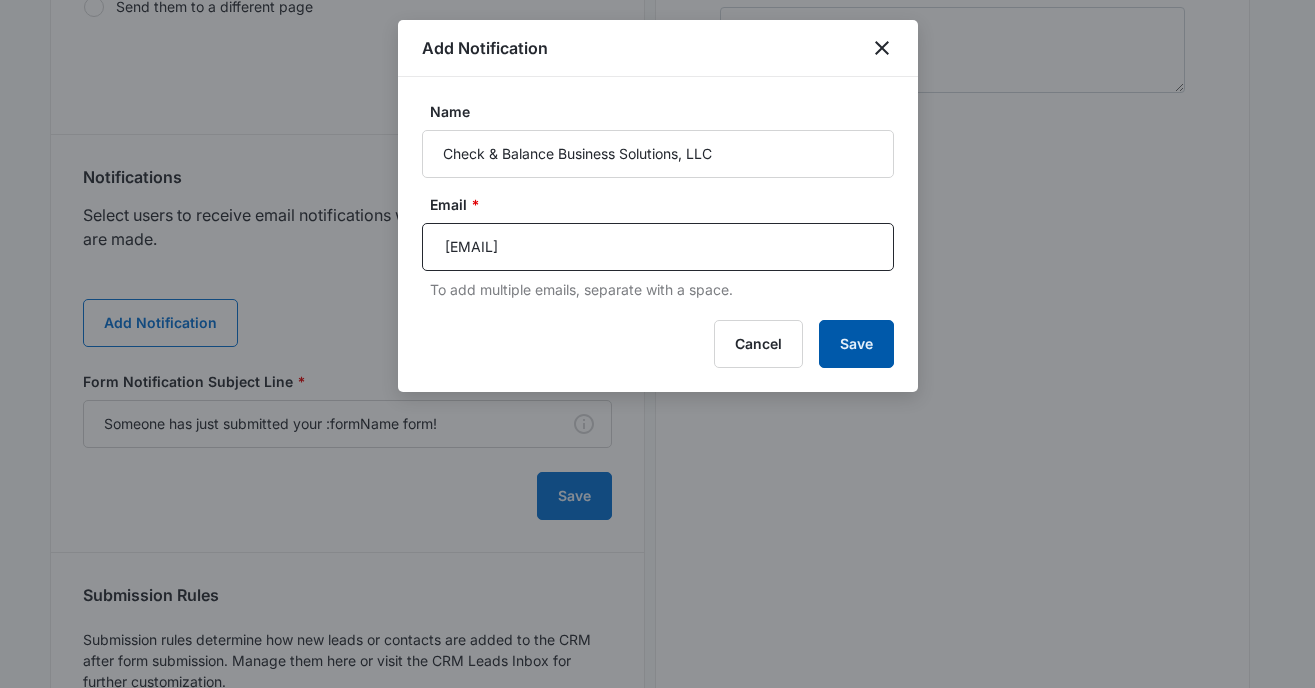 type 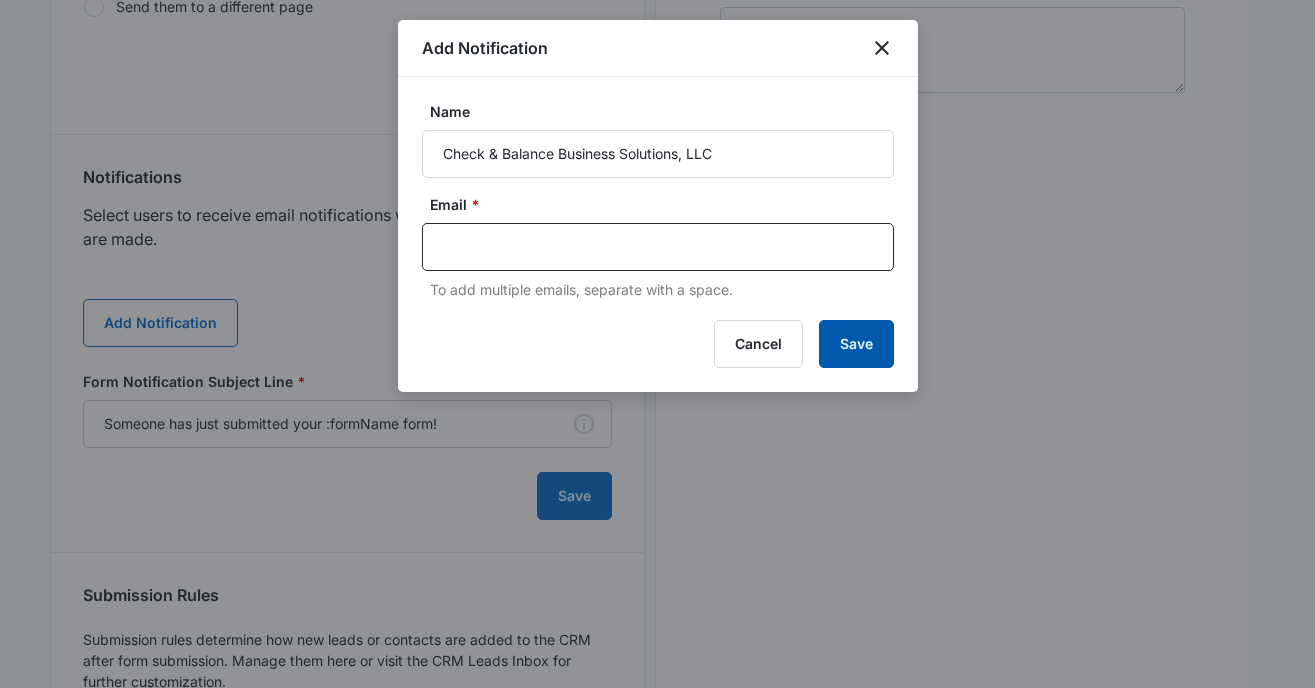 click on "Save" at bounding box center (856, 344) 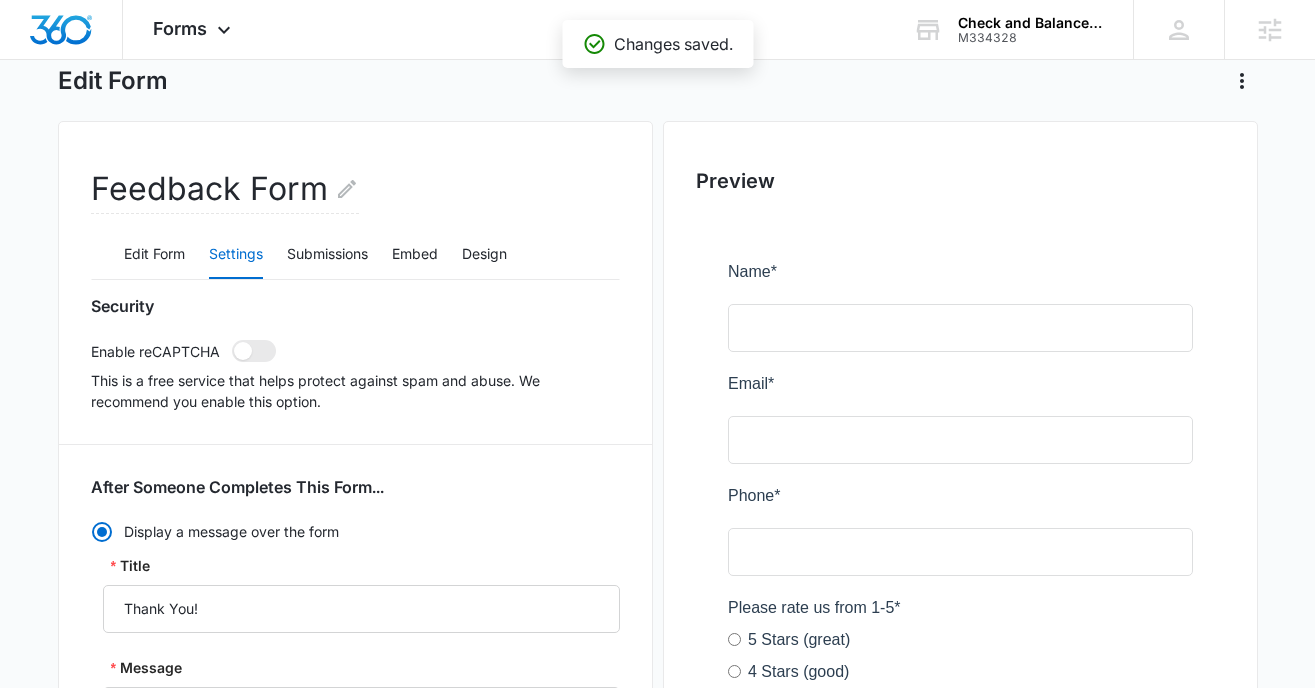 scroll, scrollTop: 0, scrollLeft: 0, axis: both 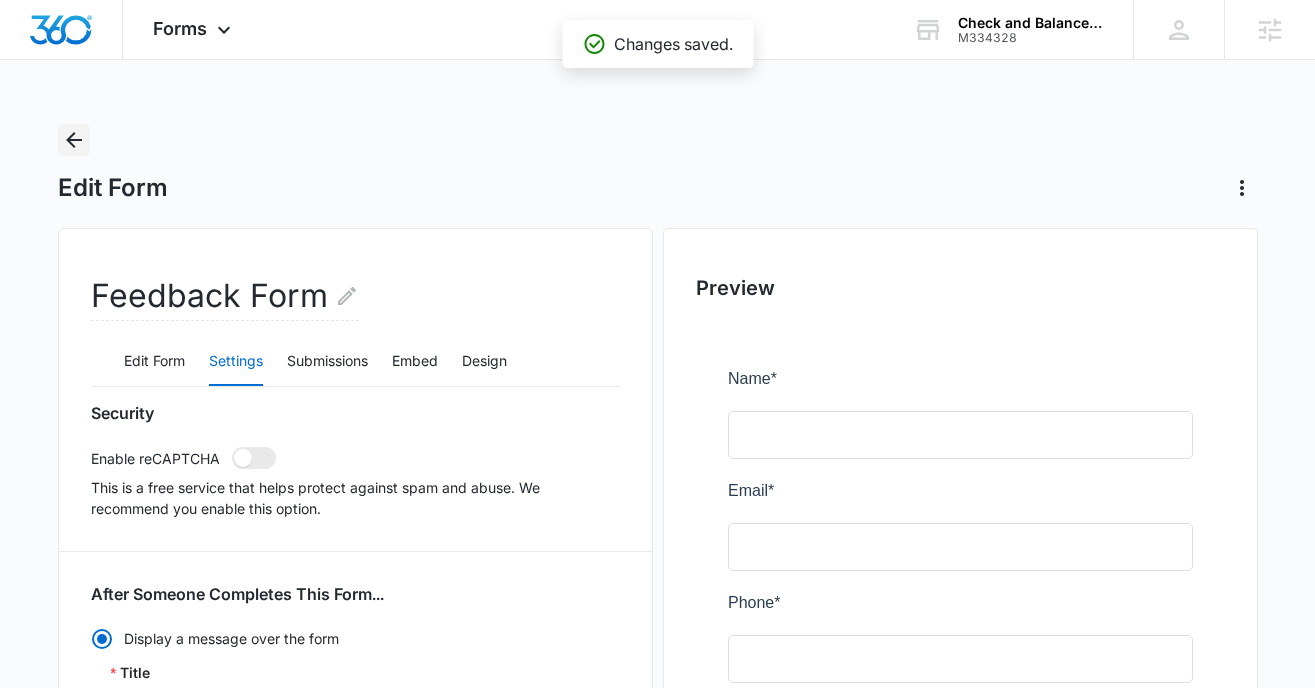click 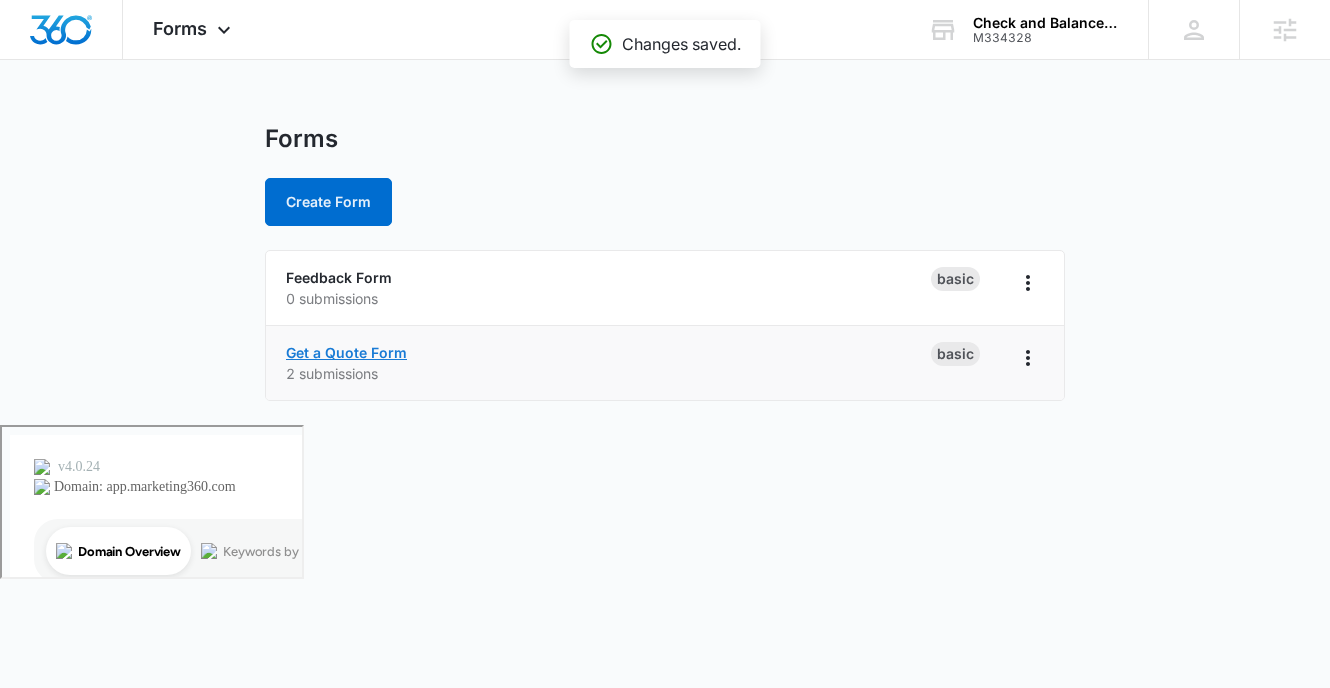 click on "Get a Quote Form" at bounding box center (346, 352) 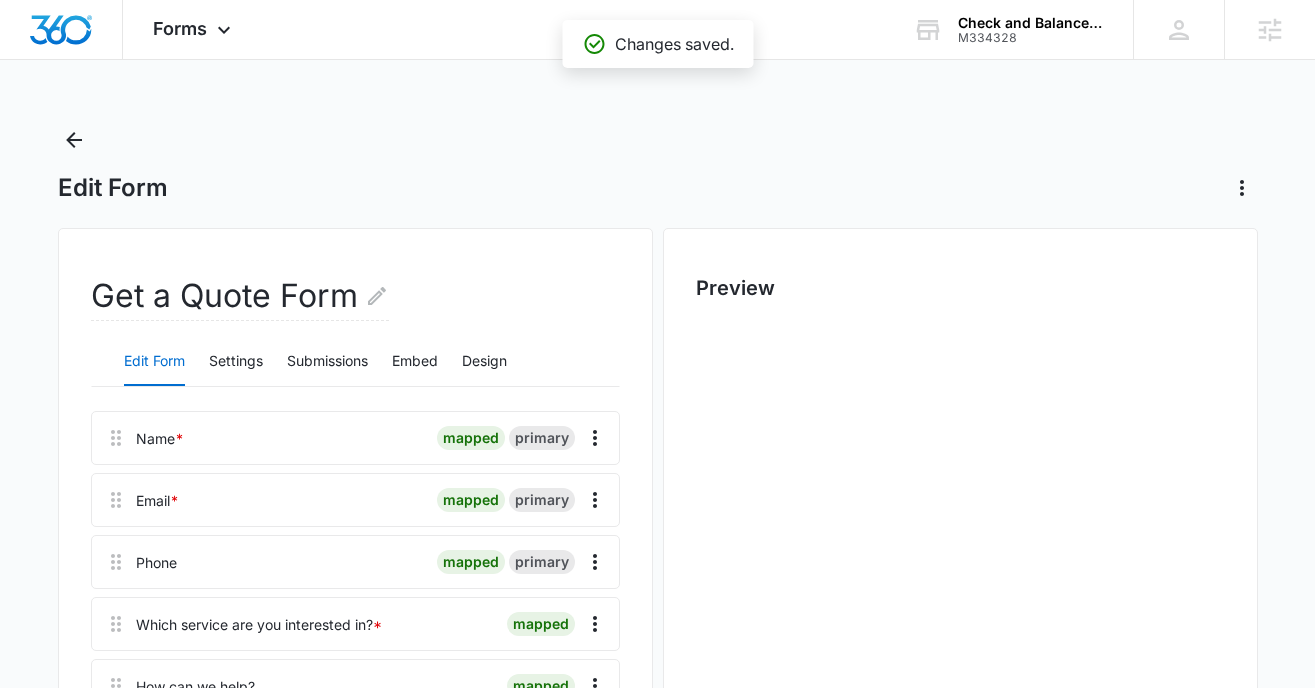 scroll, scrollTop: 0, scrollLeft: 0, axis: both 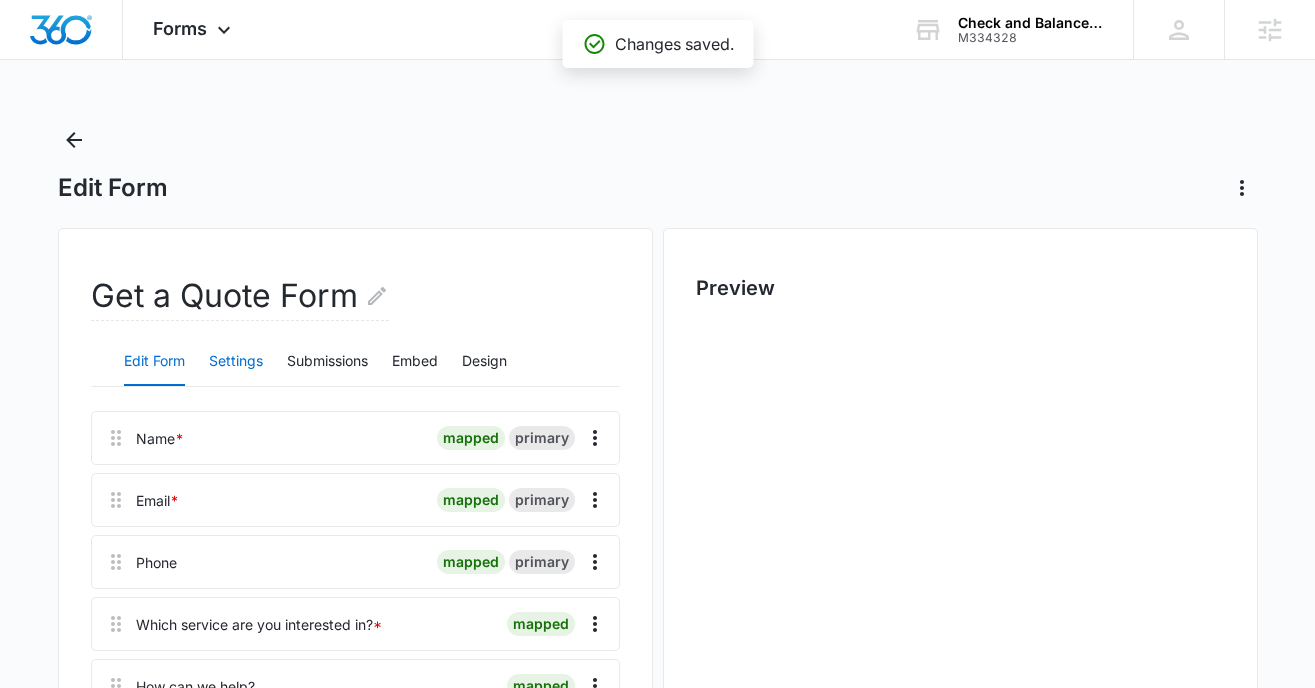 click on "Settings" at bounding box center [236, 362] 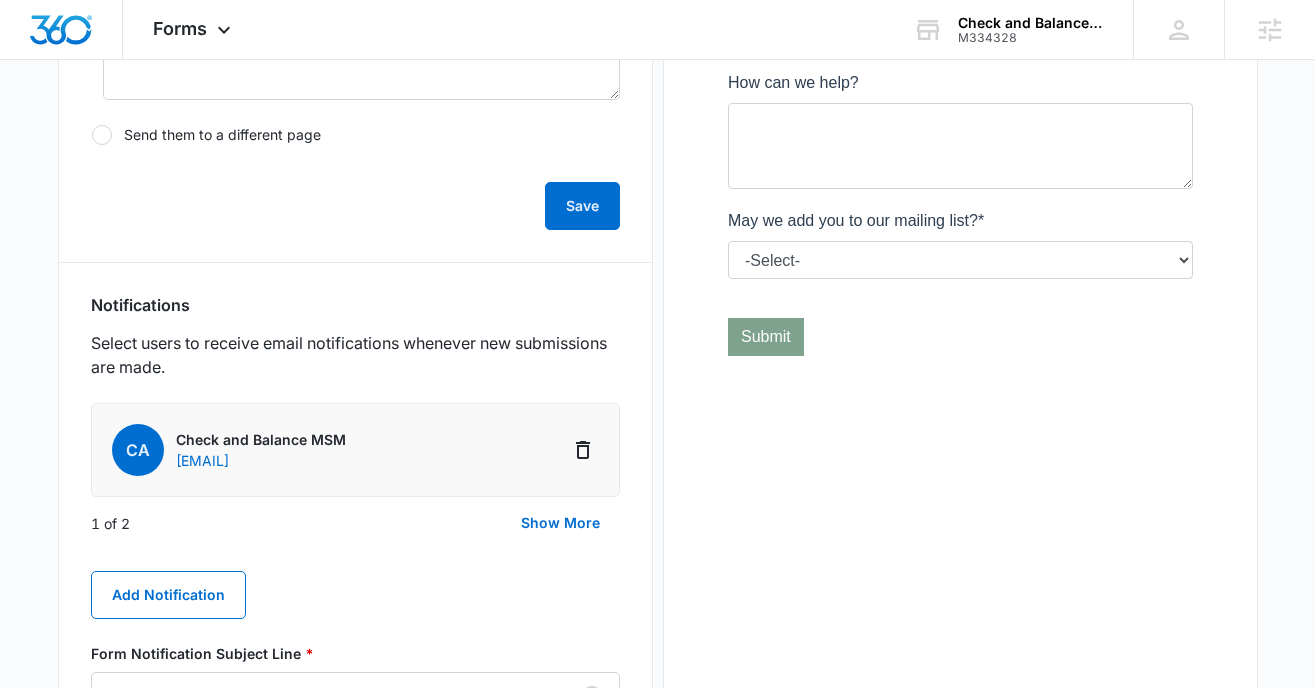scroll, scrollTop: 819, scrollLeft: 0, axis: vertical 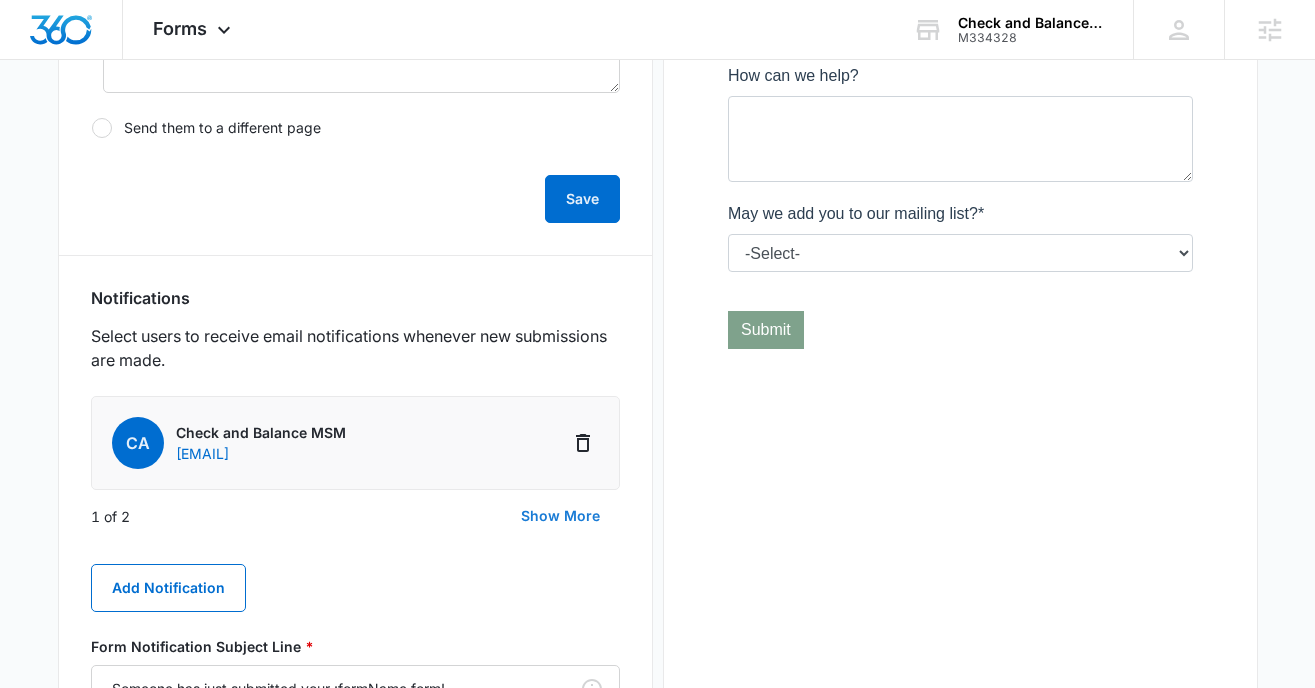 click on "Show More" at bounding box center [560, 516] 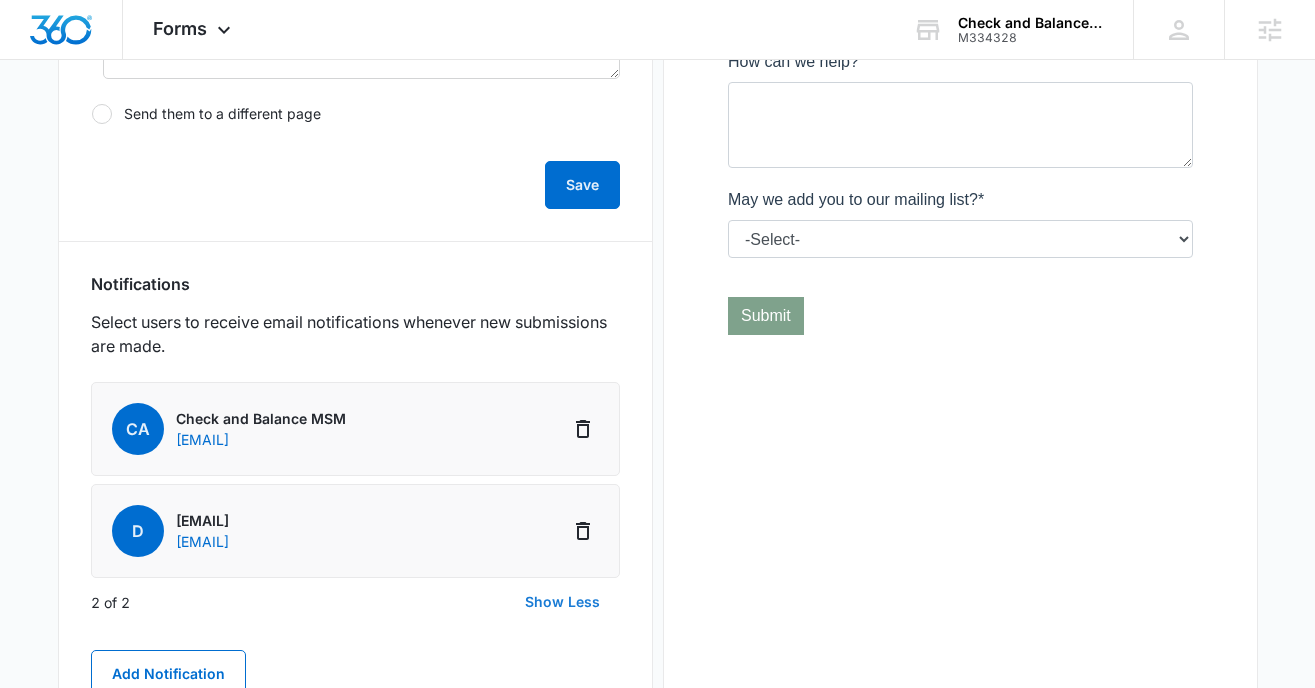 scroll, scrollTop: 835, scrollLeft: 0, axis: vertical 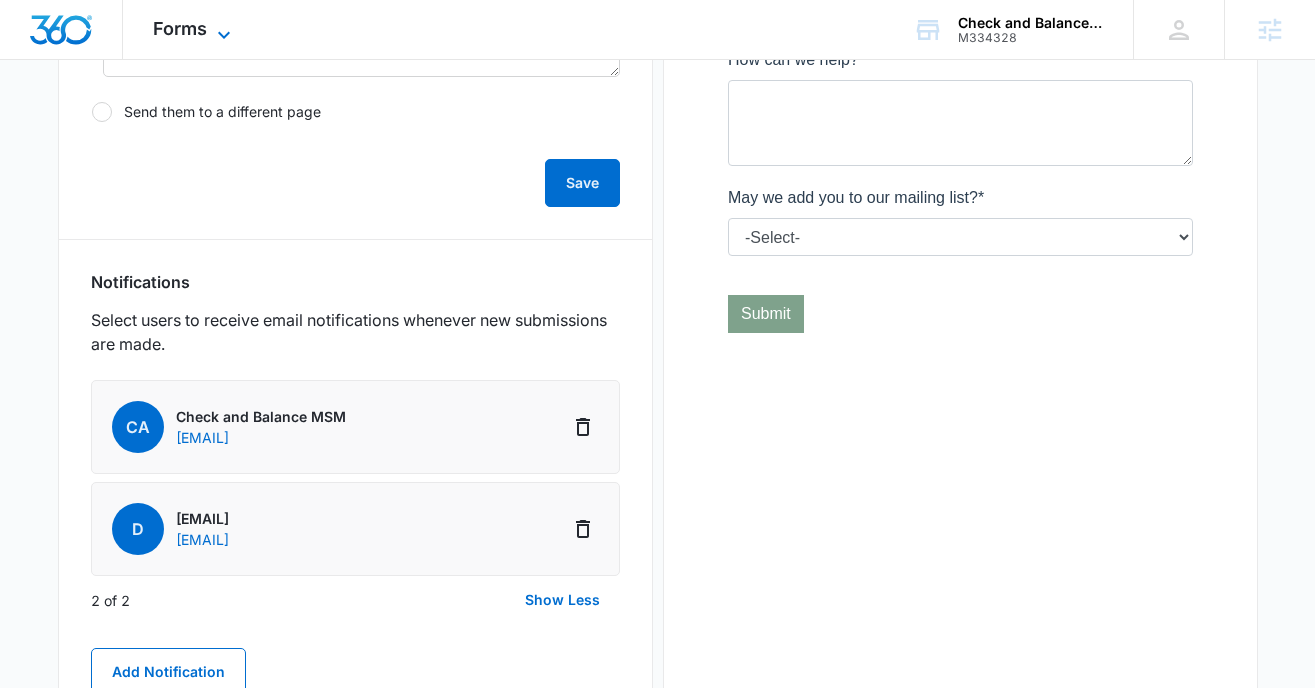 click 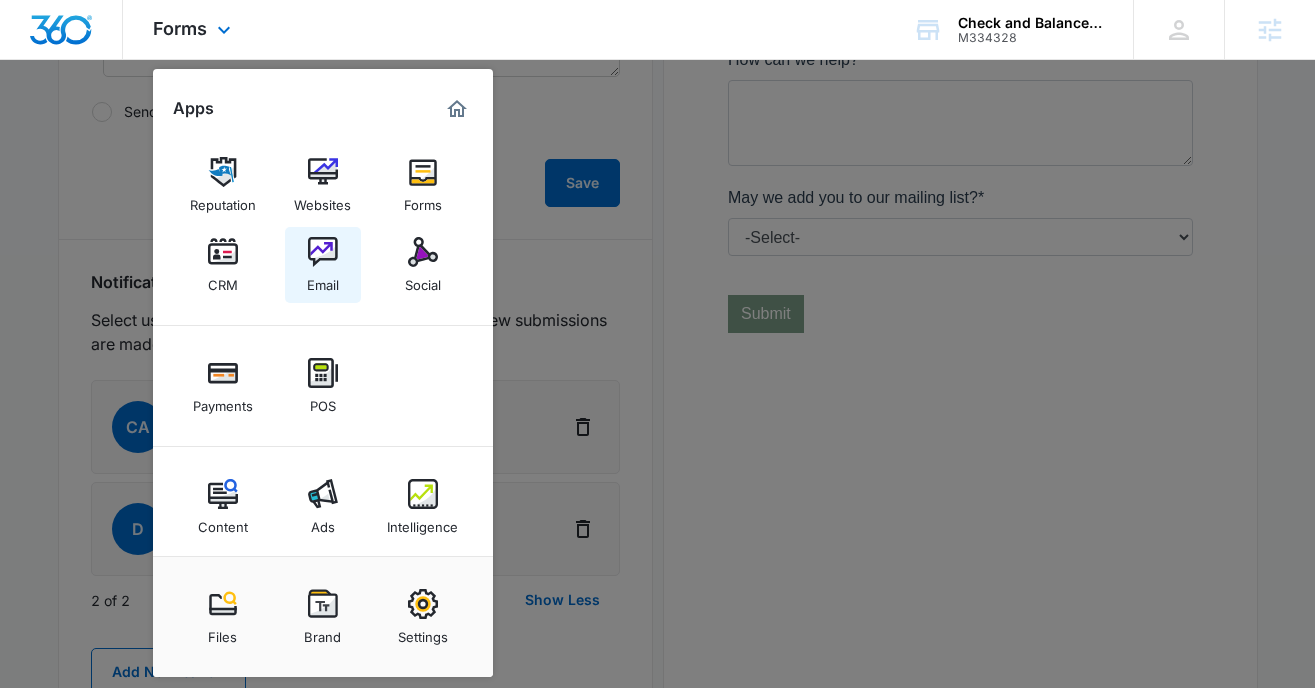 click at bounding box center [323, 252] 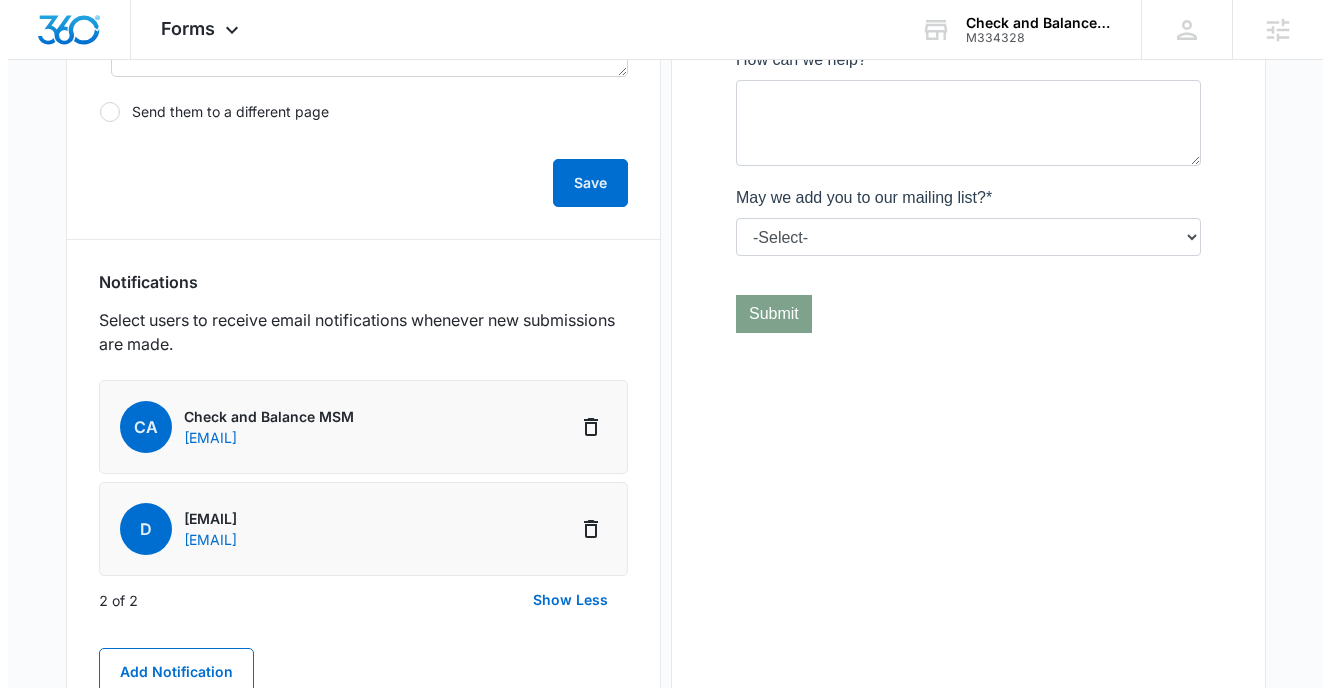 scroll, scrollTop: 0, scrollLeft: 0, axis: both 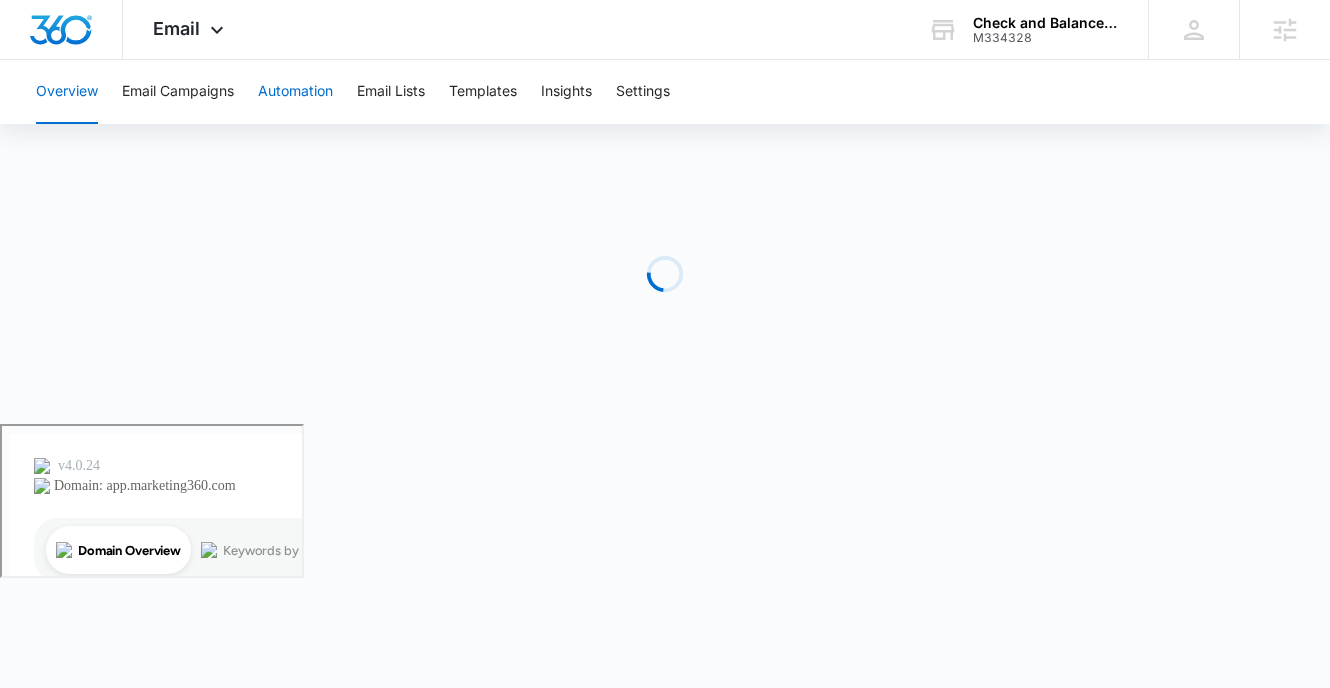 click on "Automation" at bounding box center [295, 92] 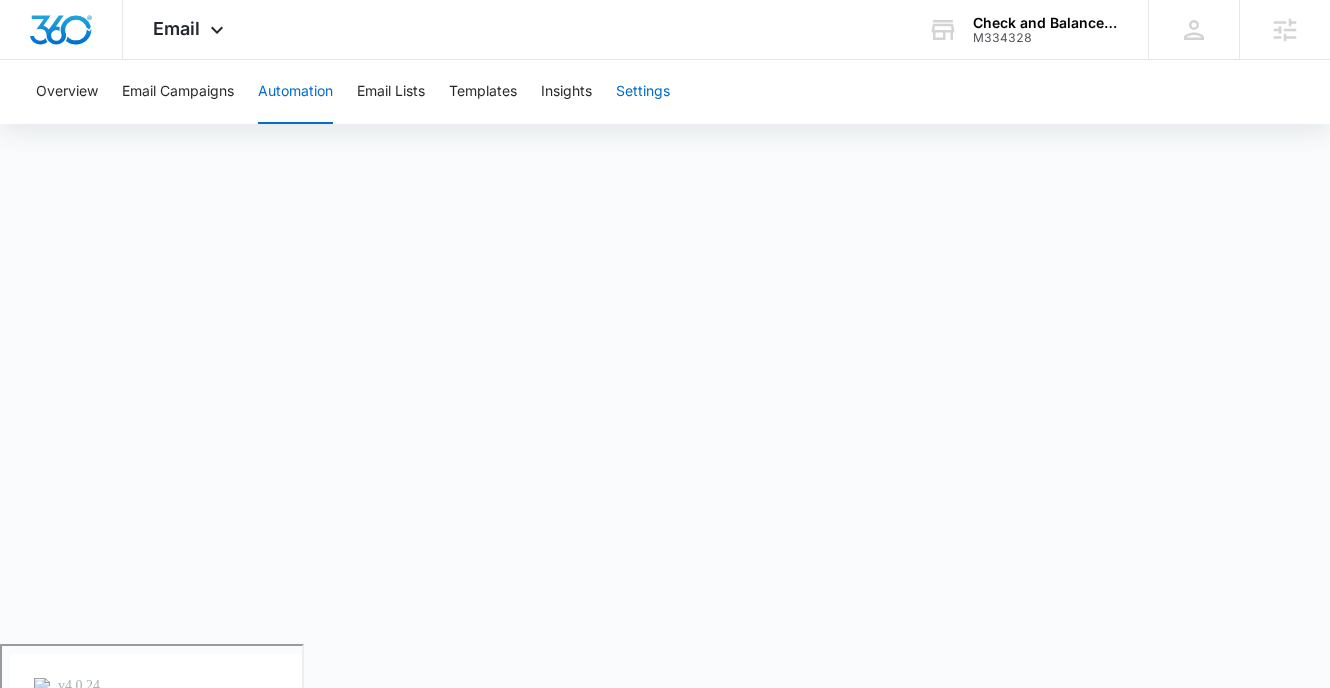 click on "Settings" at bounding box center (643, 92) 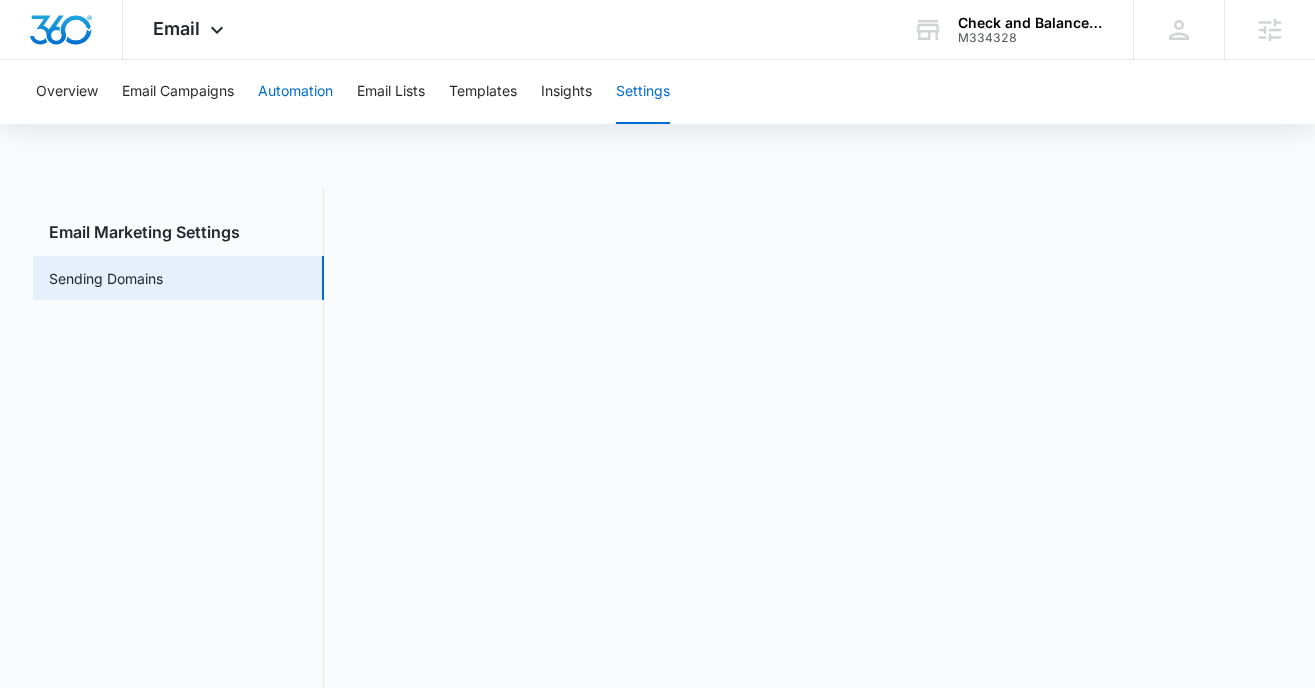 click on "Automation" at bounding box center (295, 92) 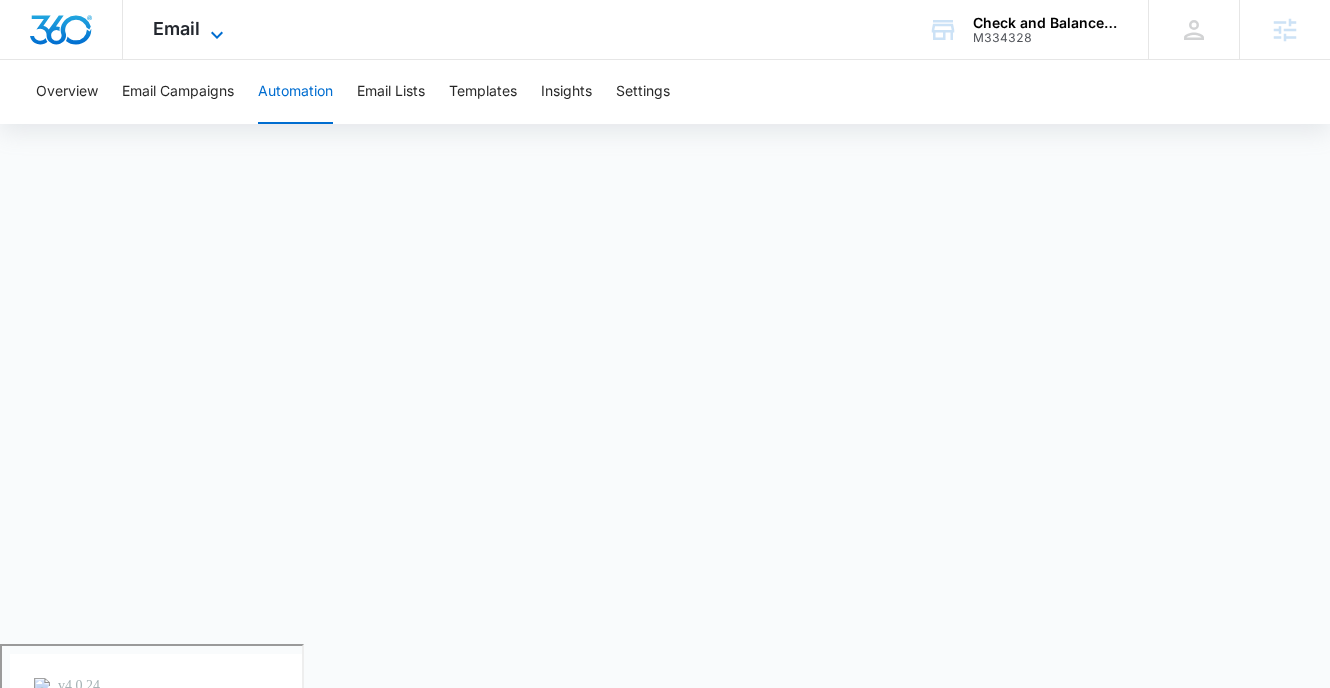 drag, startPoint x: 195, startPoint y: 31, endPoint x: 205, endPoint y: 43, distance: 15.6205 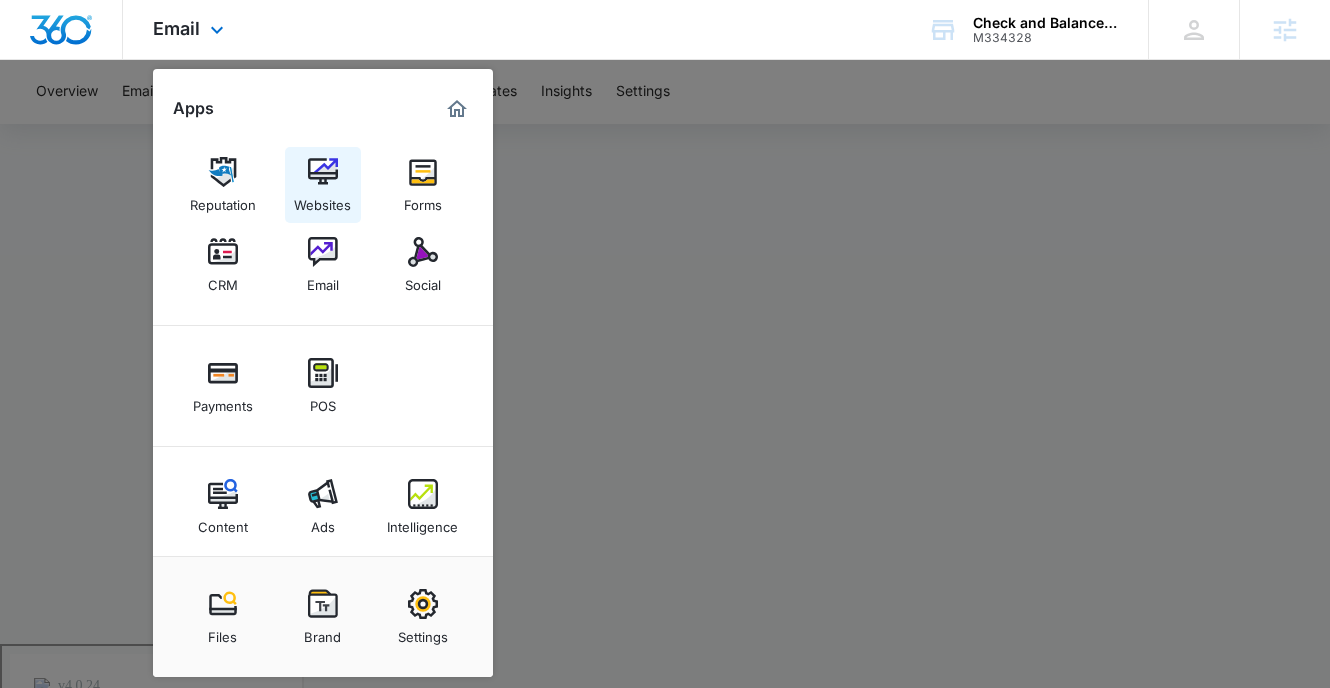 click on "Websites" at bounding box center (322, 200) 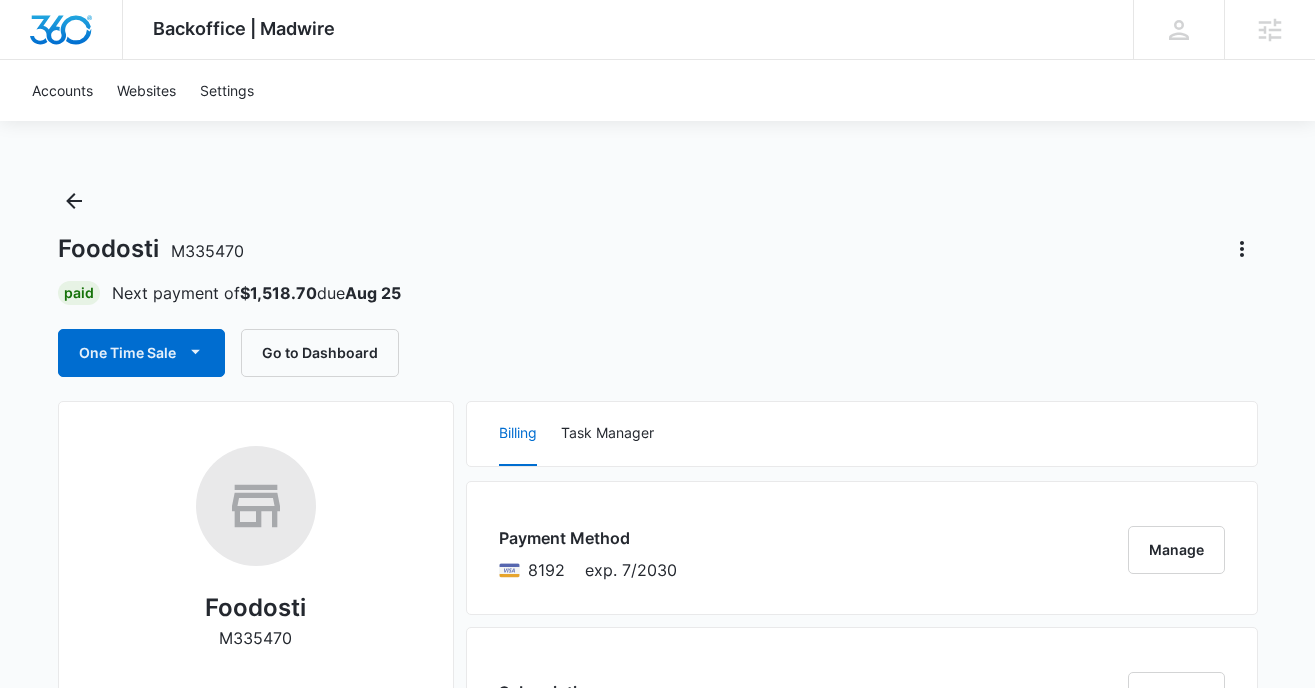 scroll, scrollTop: 0, scrollLeft: 0, axis: both 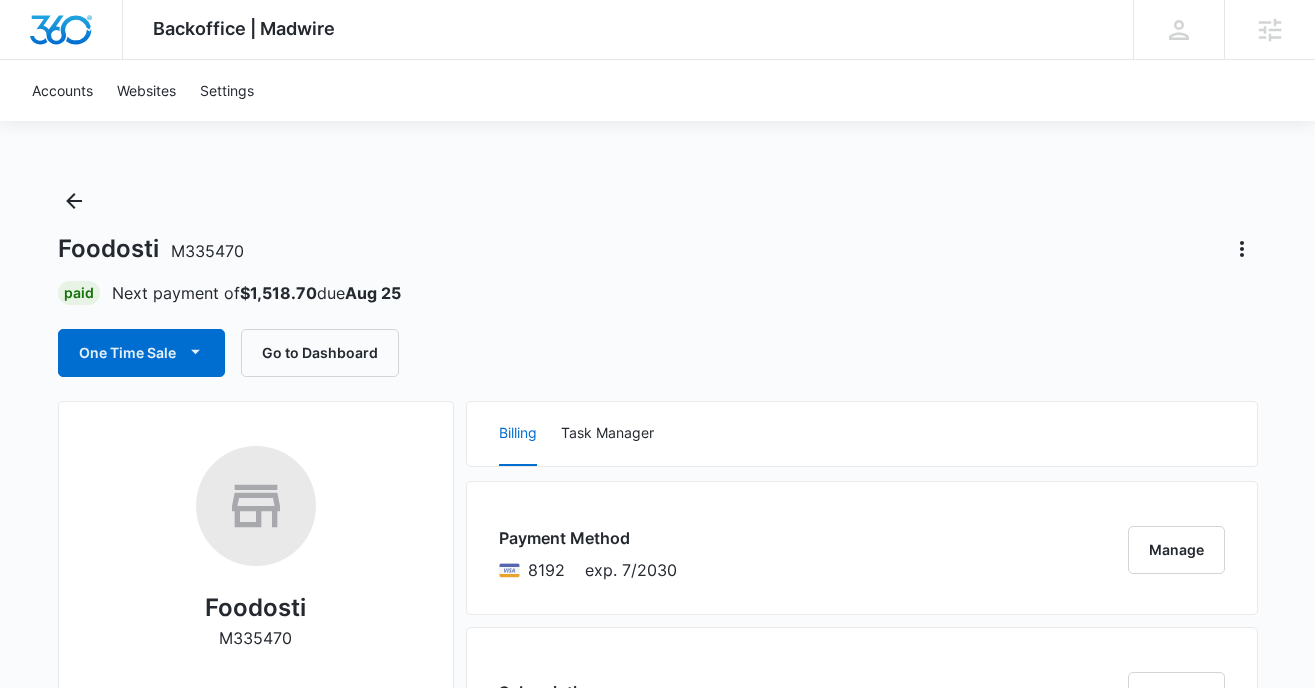 click on "Foodosti M335470 Paid Next payment of  $1,518.70  due  Aug 25 One Time Sale Go to Dashboard" at bounding box center (658, 281) 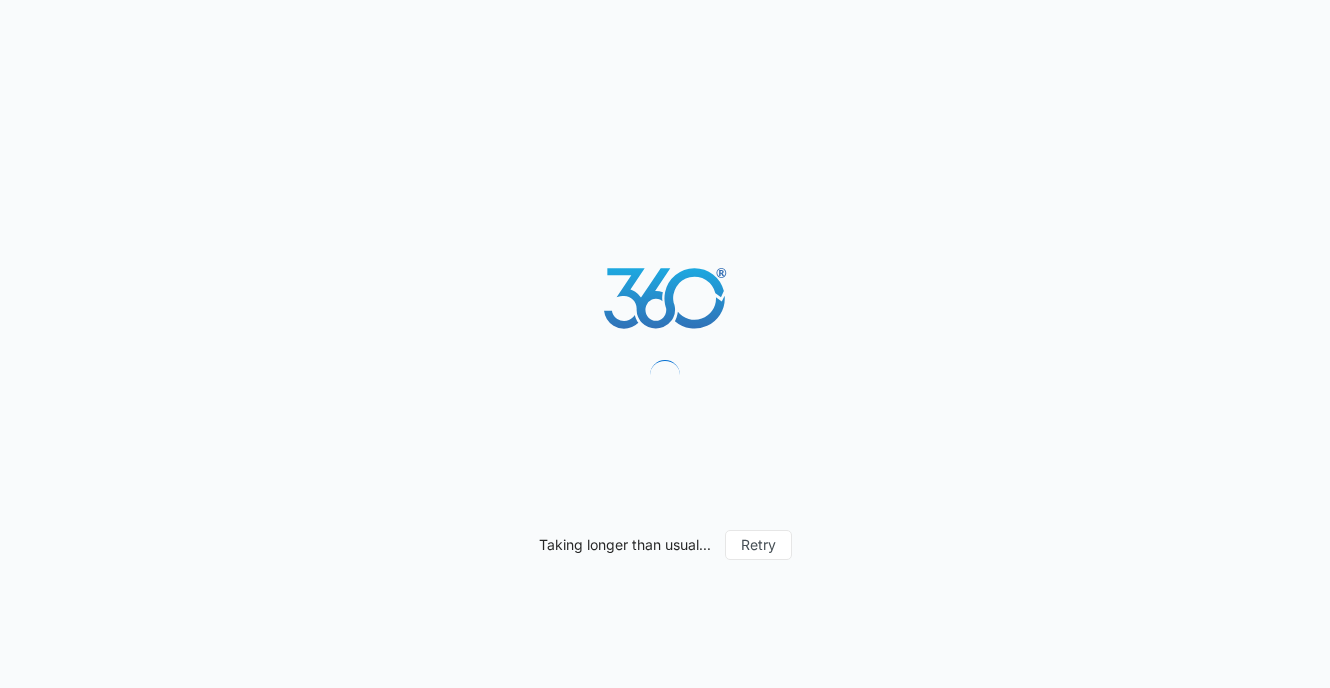 scroll, scrollTop: 0, scrollLeft: 0, axis: both 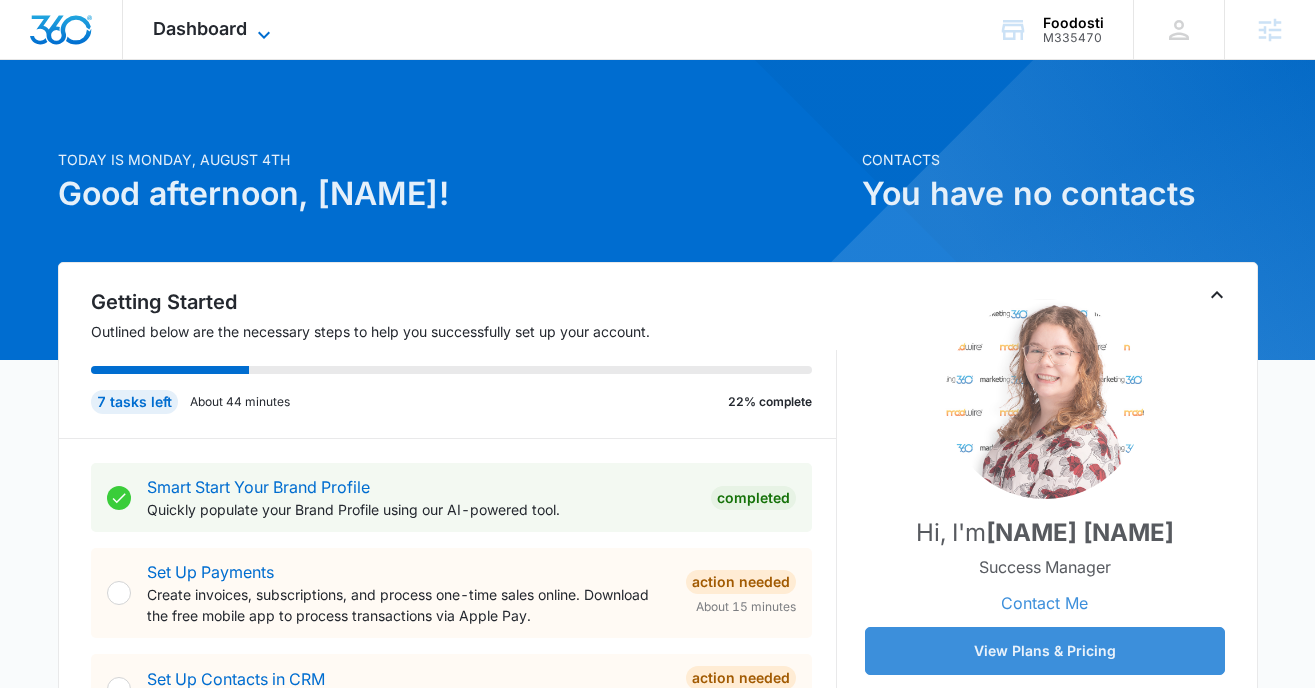 click 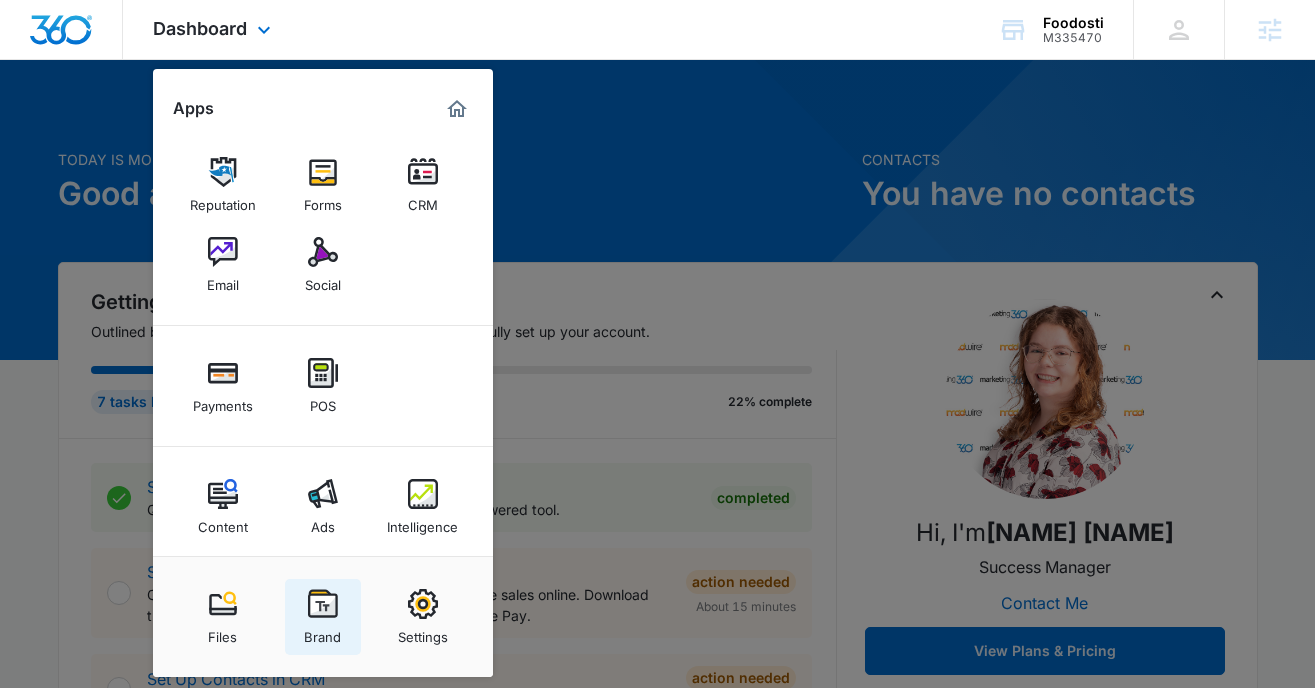 click at bounding box center [323, 604] 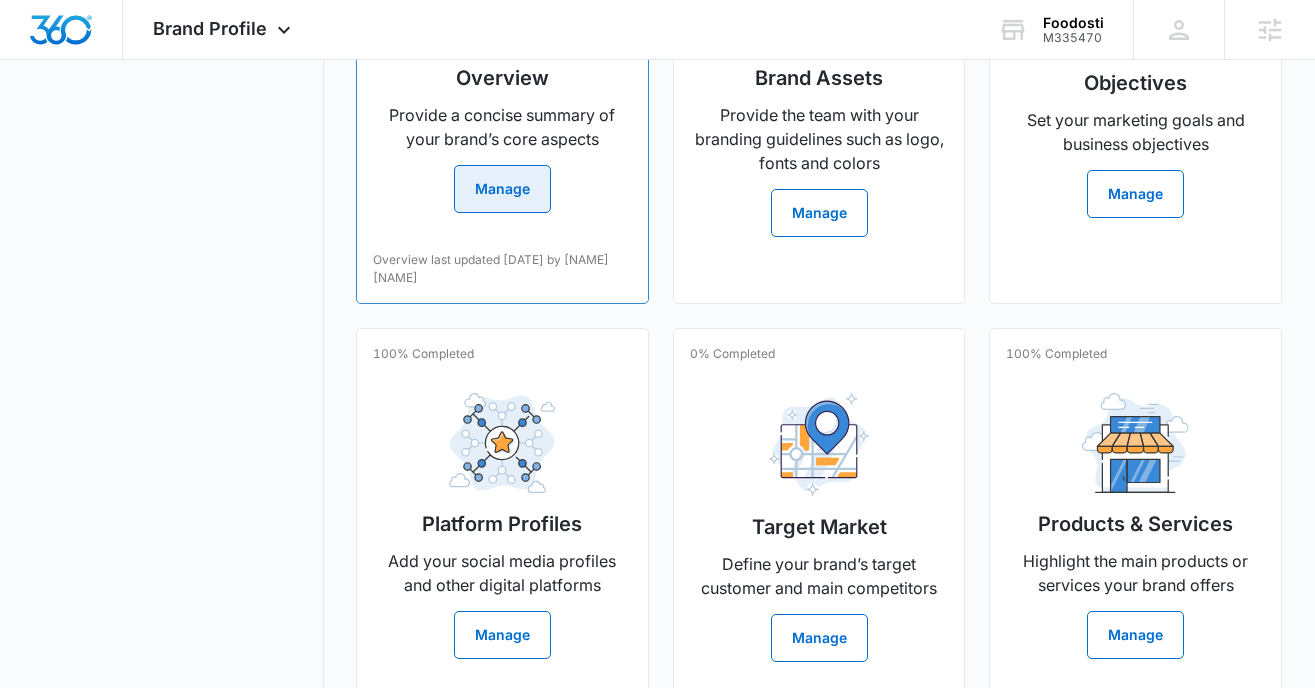 scroll, scrollTop: 419, scrollLeft: 0, axis: vertical 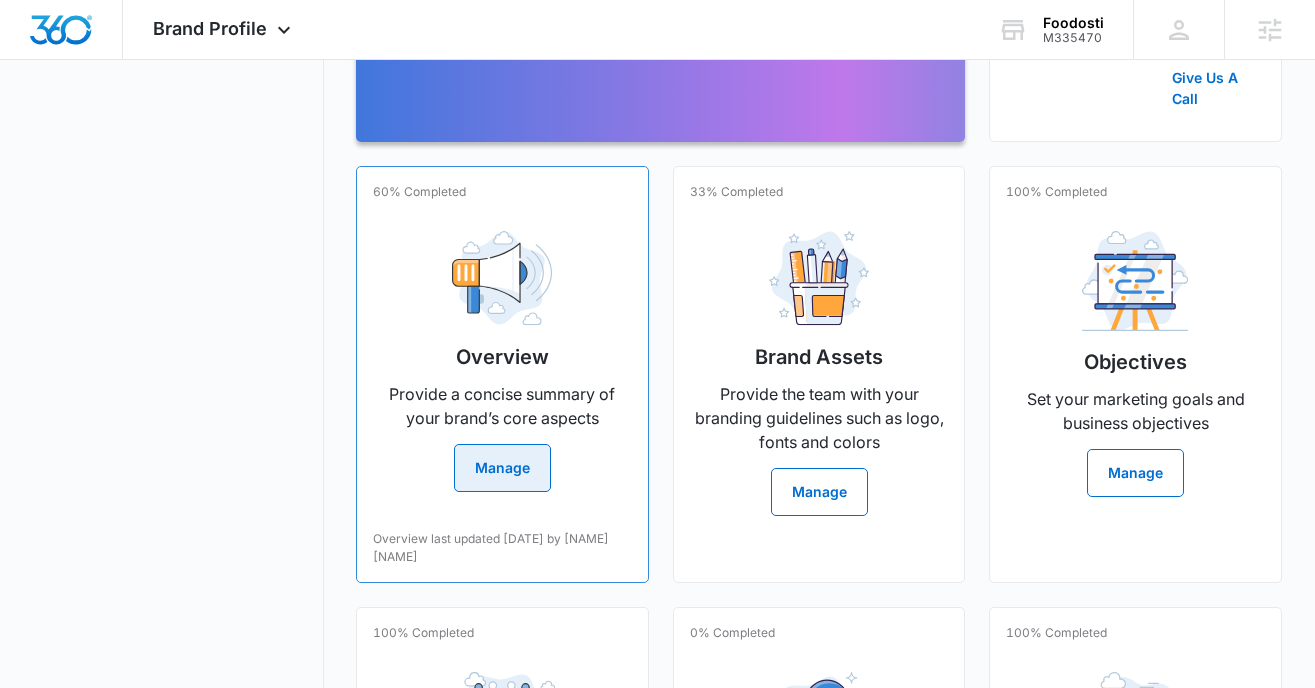 click on "Manage" at bounding box center [502, 468] 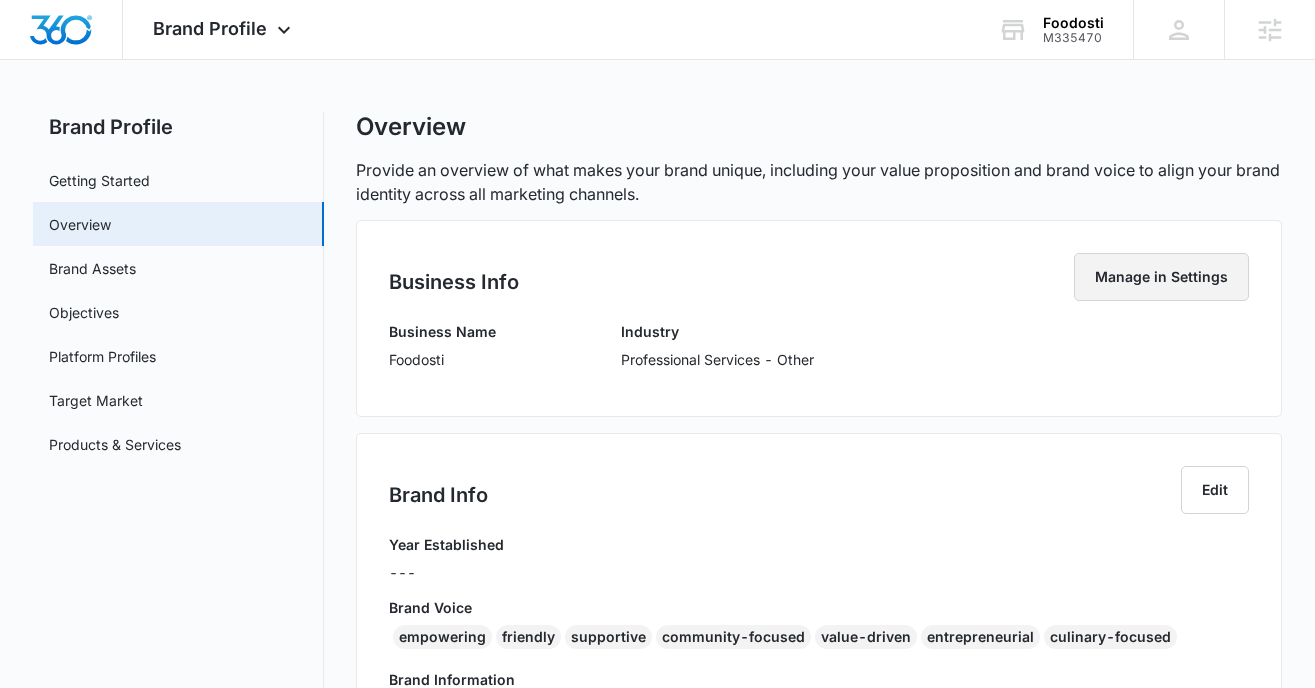 scroll, scrollTop: 0, scrollLeft: 0, axis: both 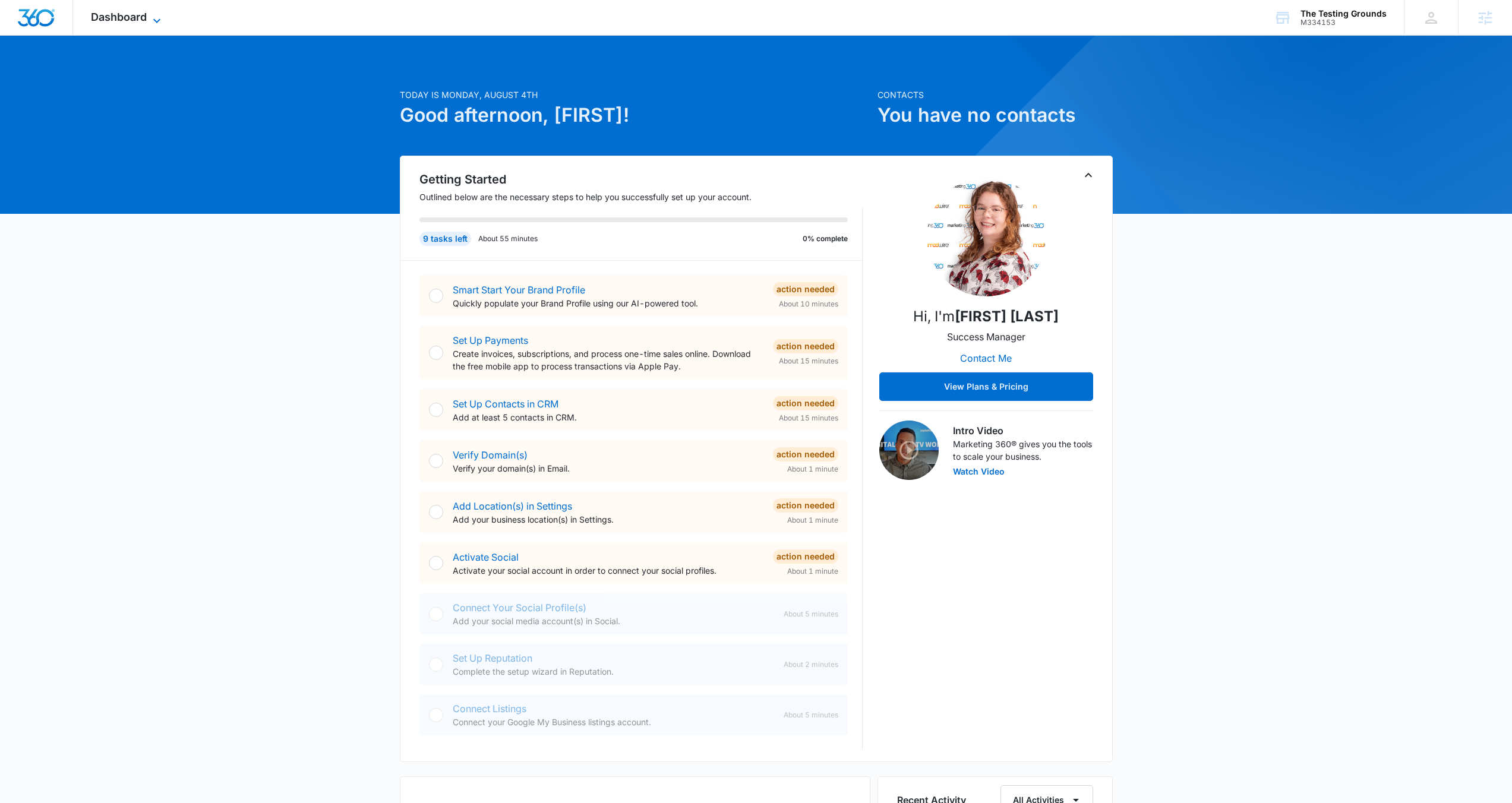 click 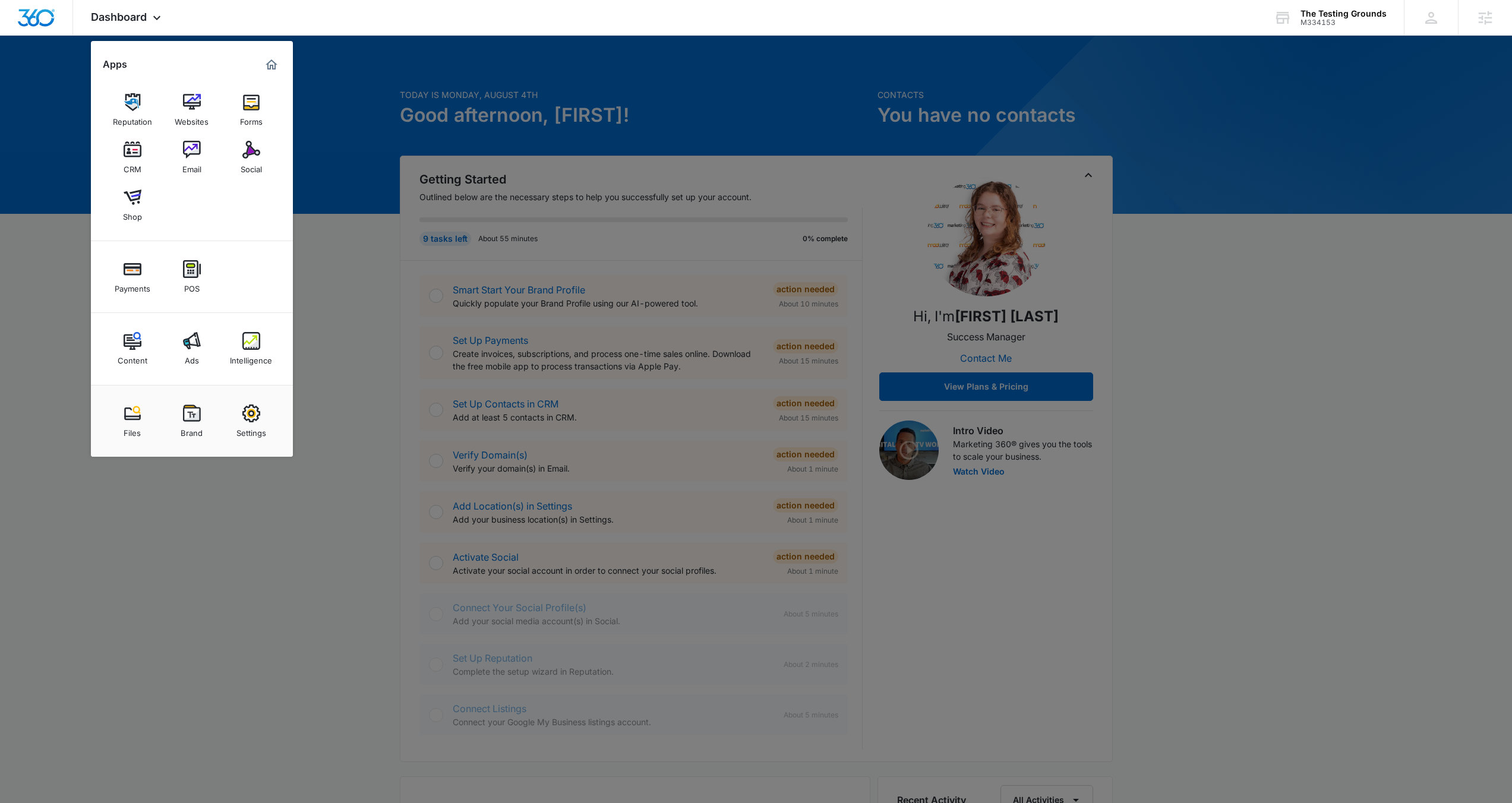 click on "CRM" at bounding box center [132, 166] 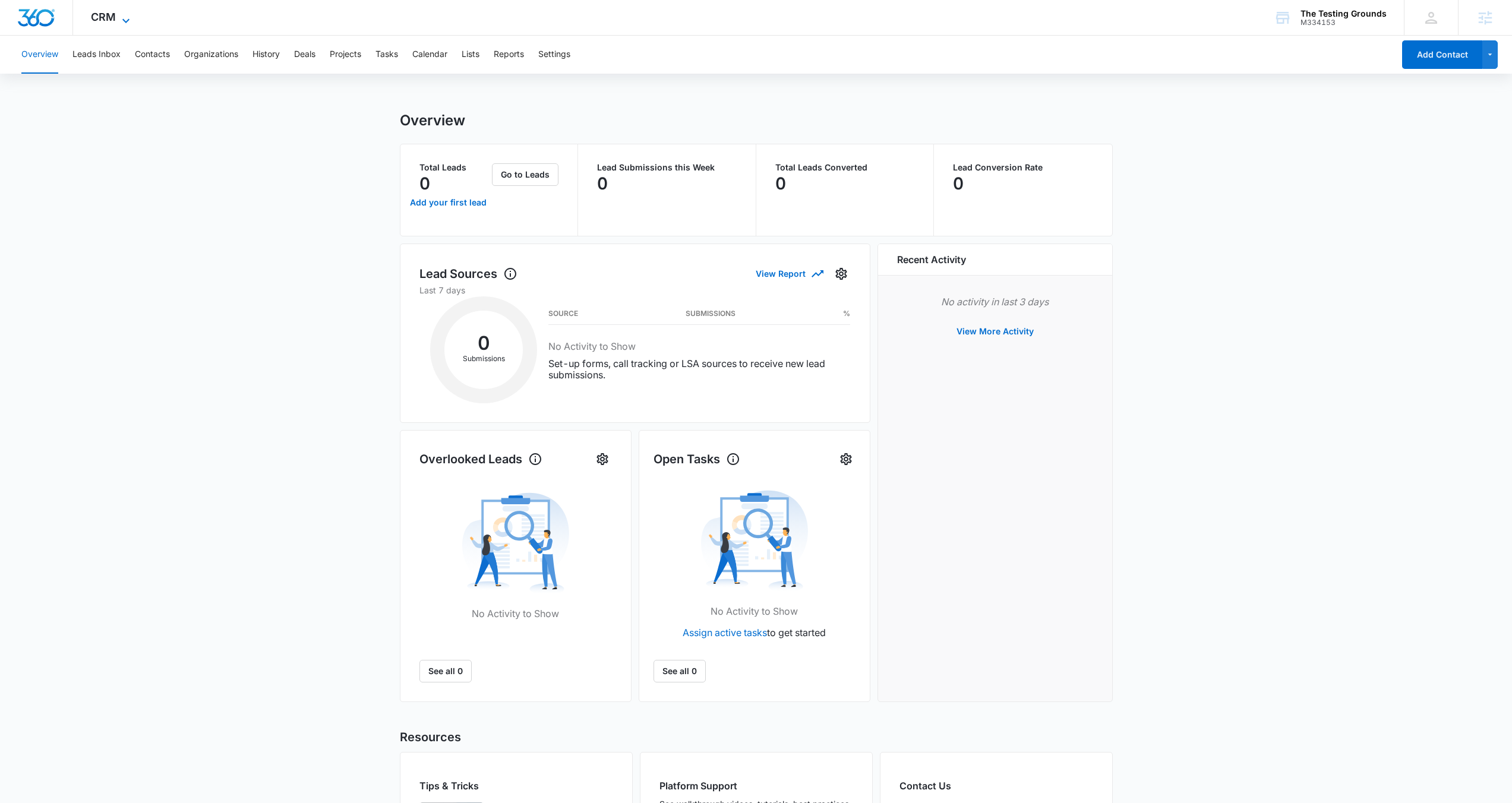 click 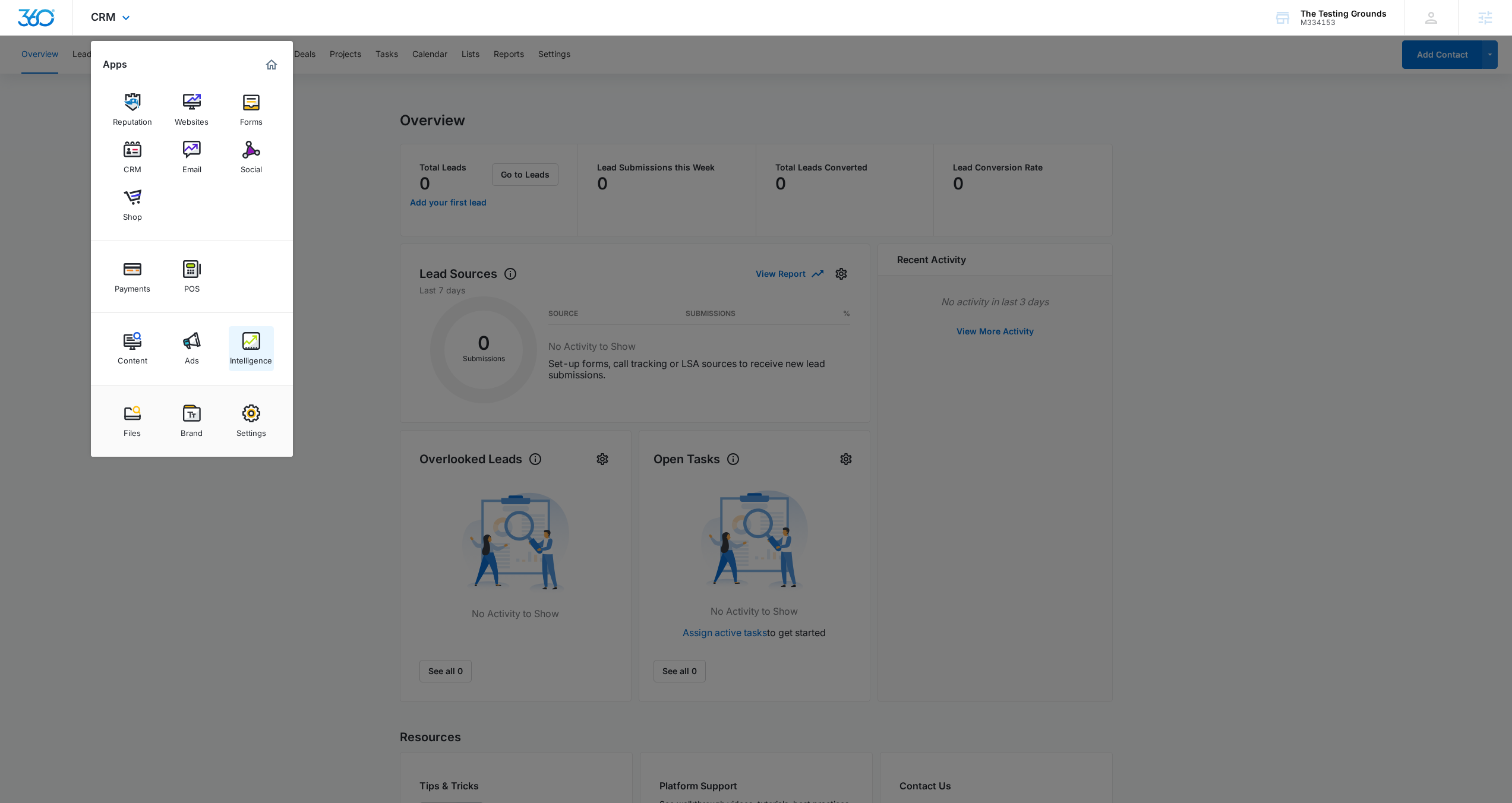 click at bounding box center (251, 341) 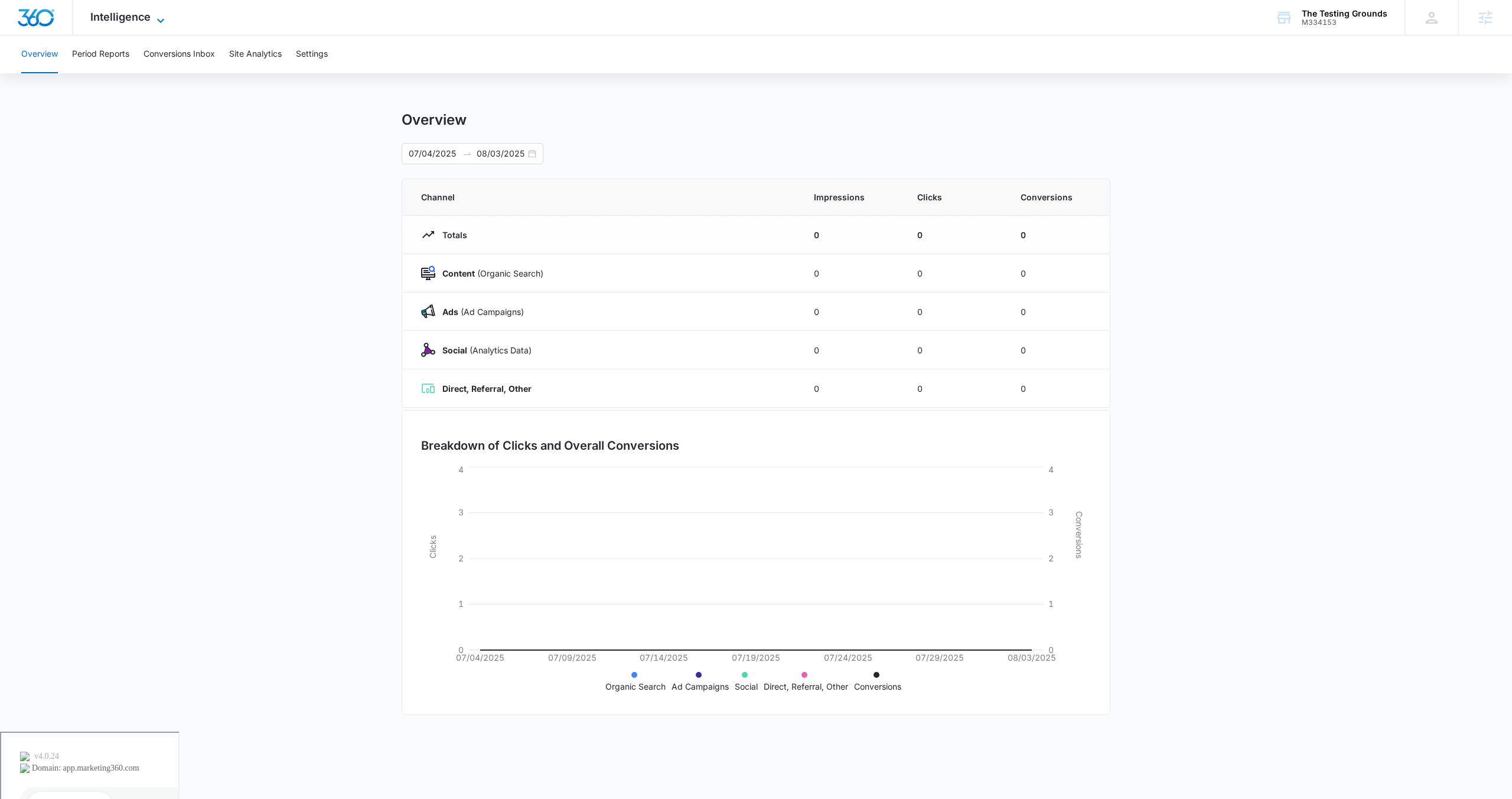 click 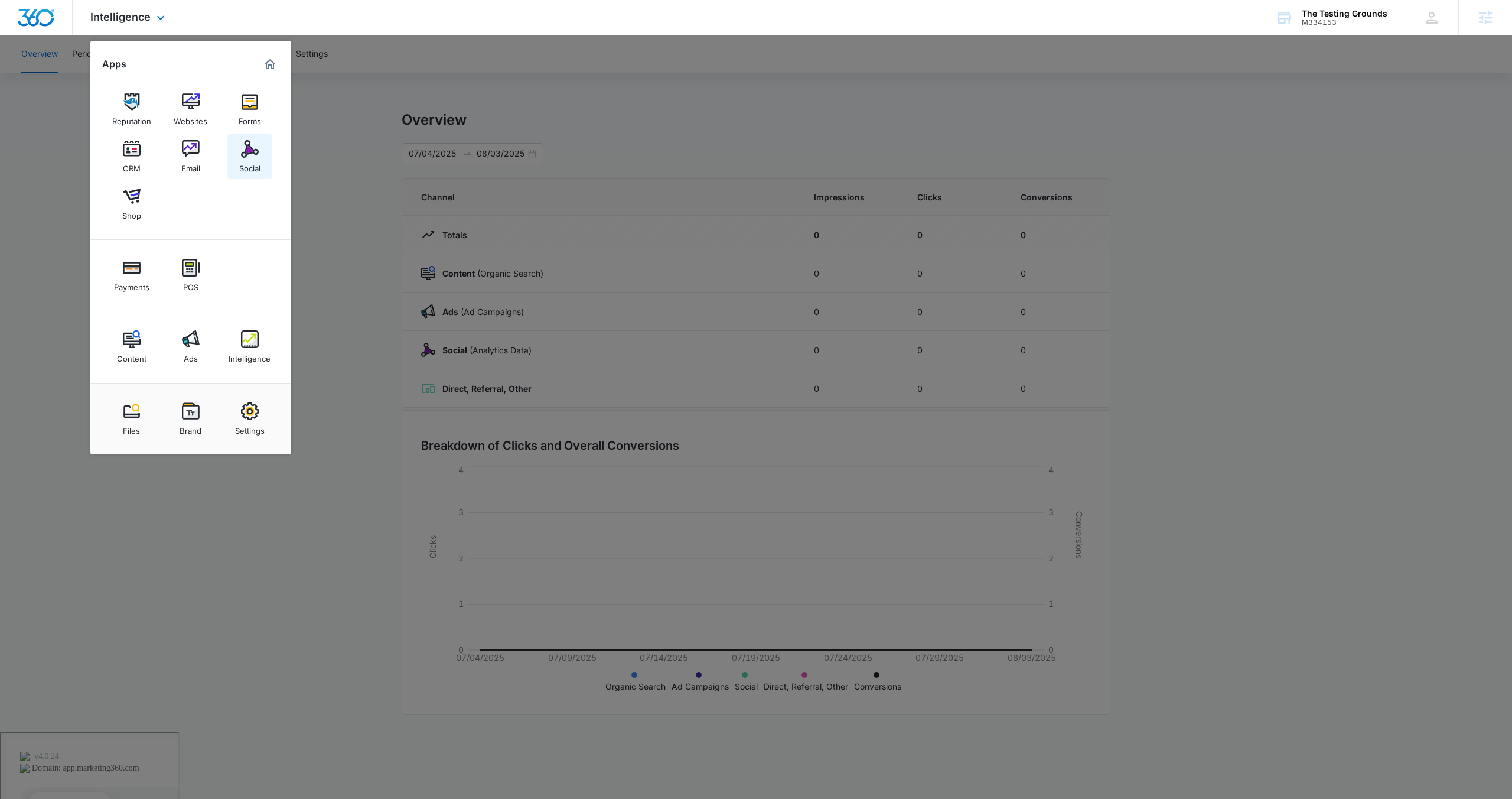 click on "Social" at bounding box center [250, 165] 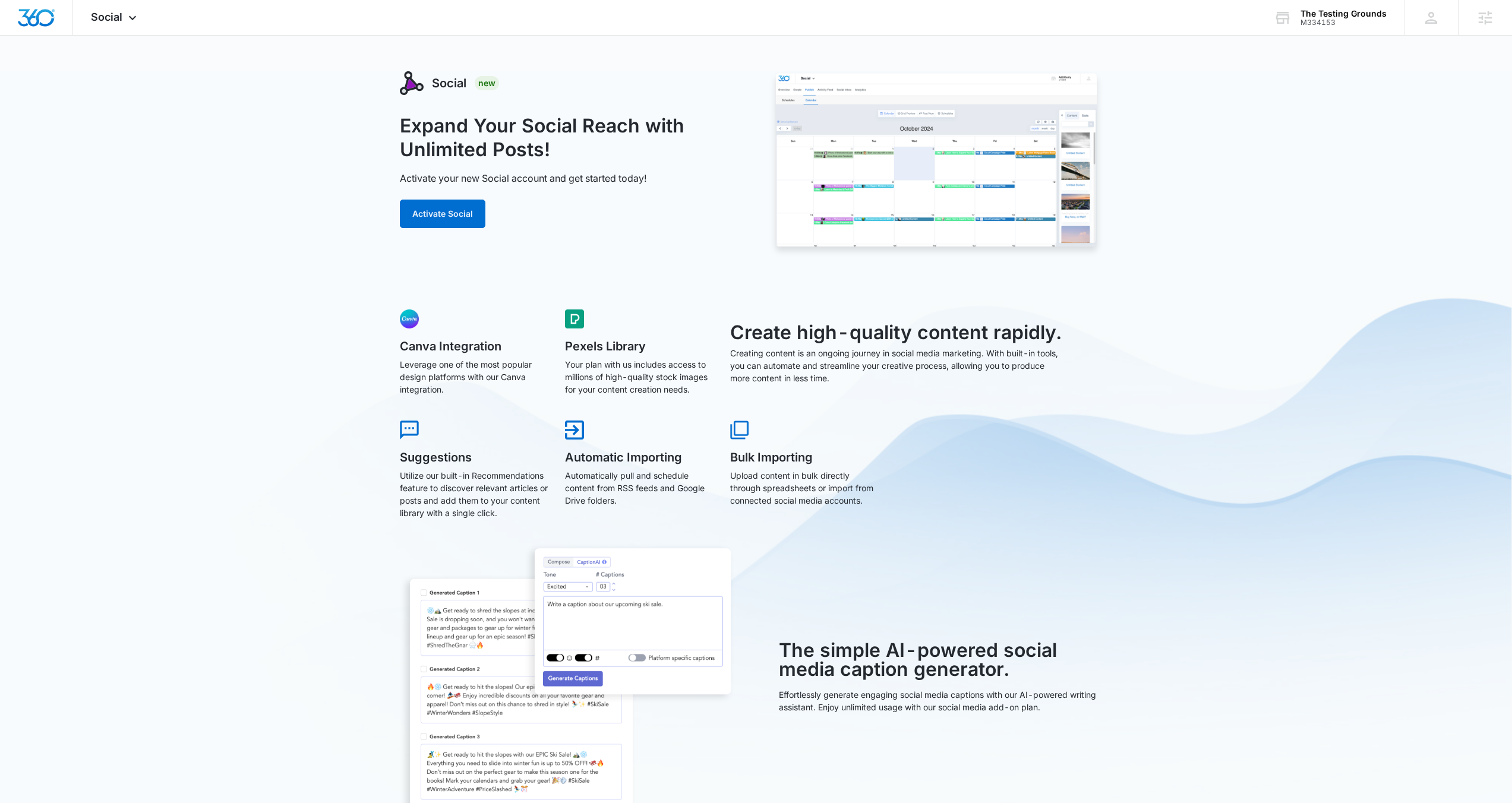 scroll, scrollTop: 0, scrollLeft: 0, axis: both 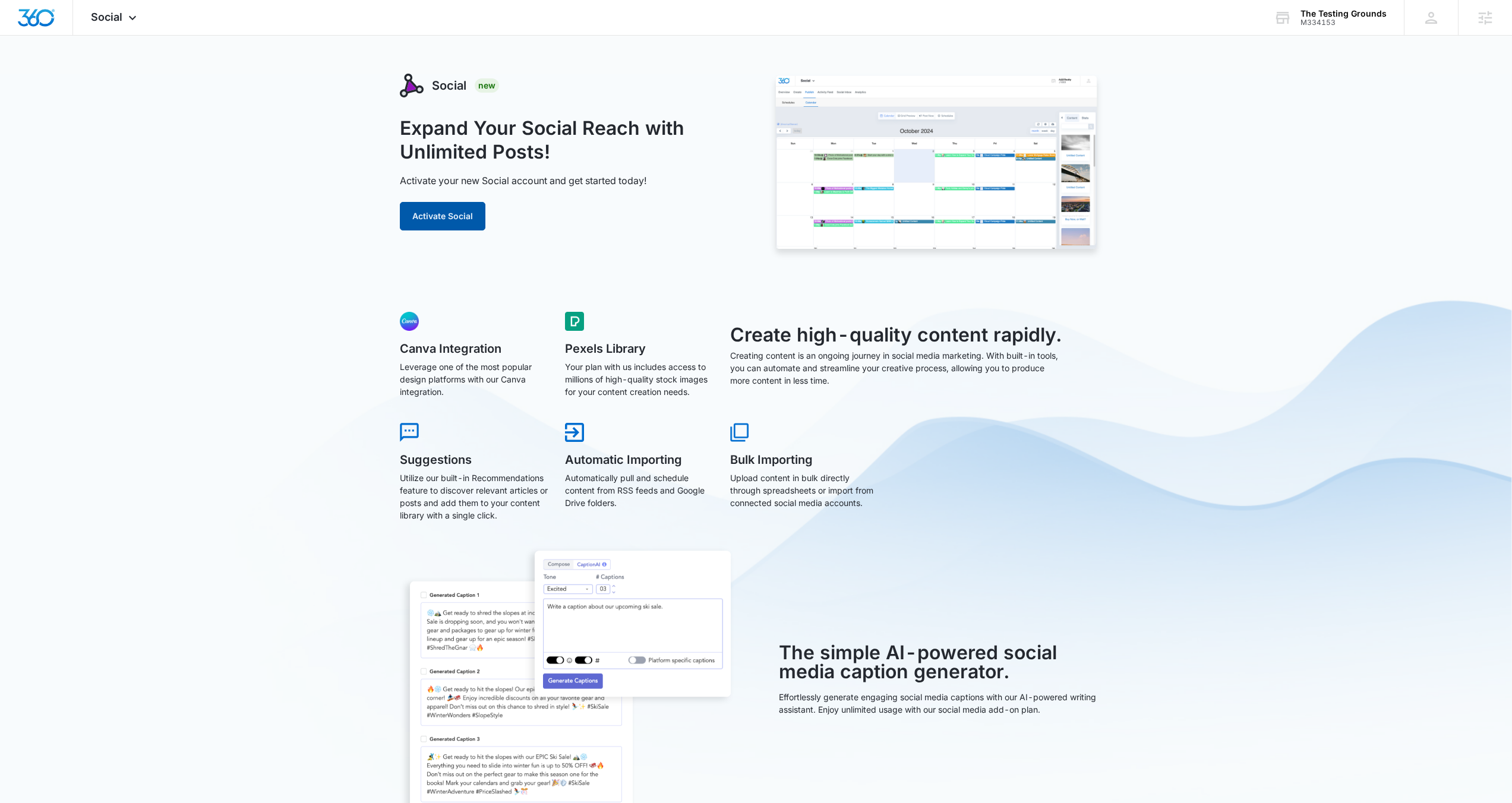 click on "Activate Social" at bounding box center [443, 216] 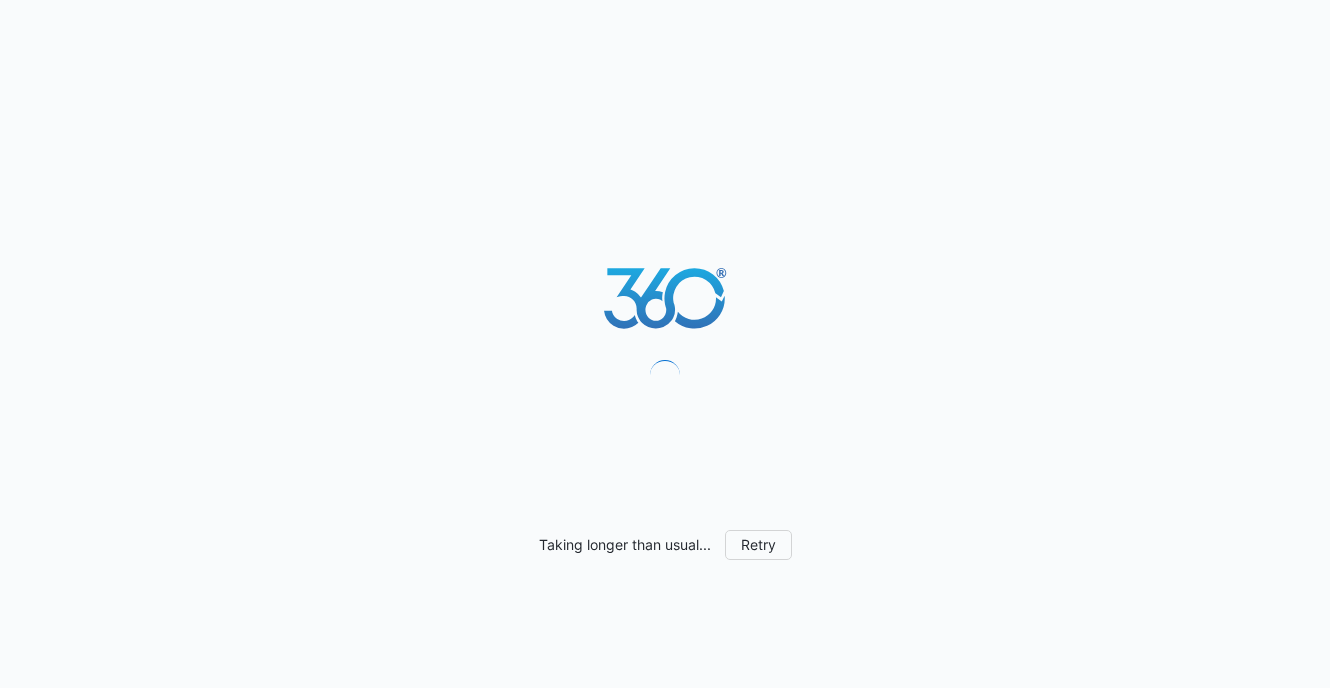 scroll, scrollTop: 0, scrollLeft: 0, axis: both 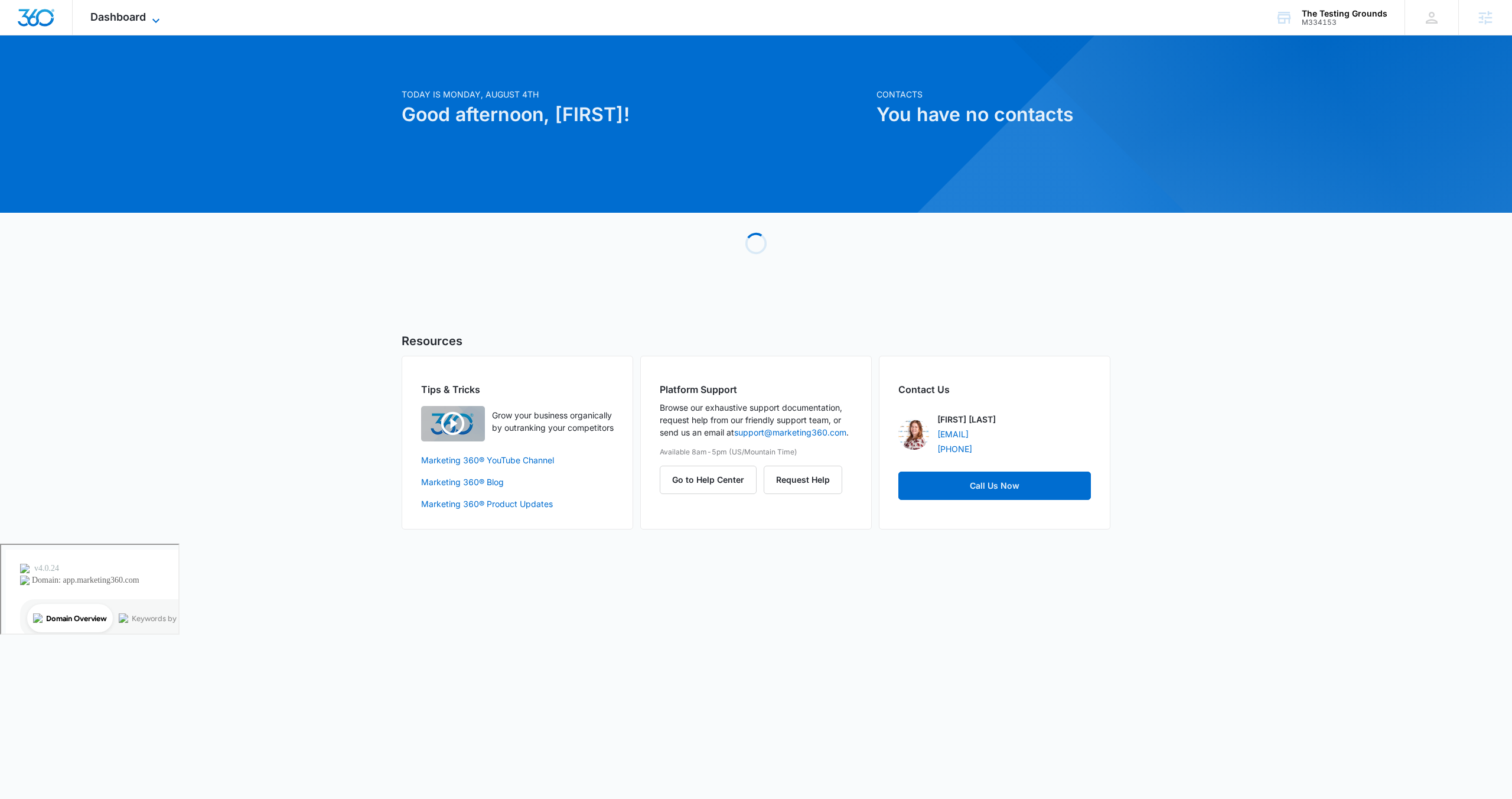 click 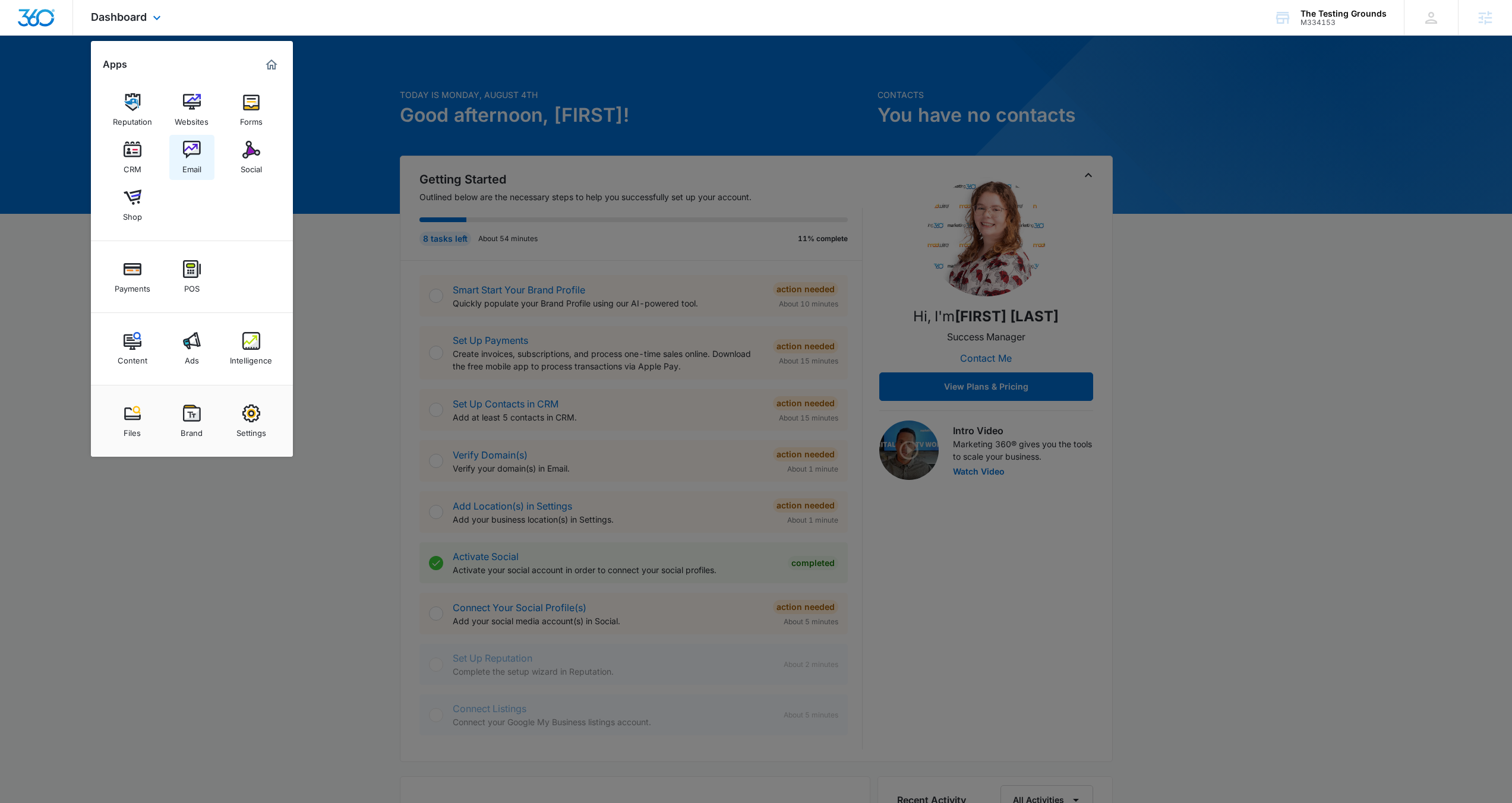 click at bounding box center (192, 150) 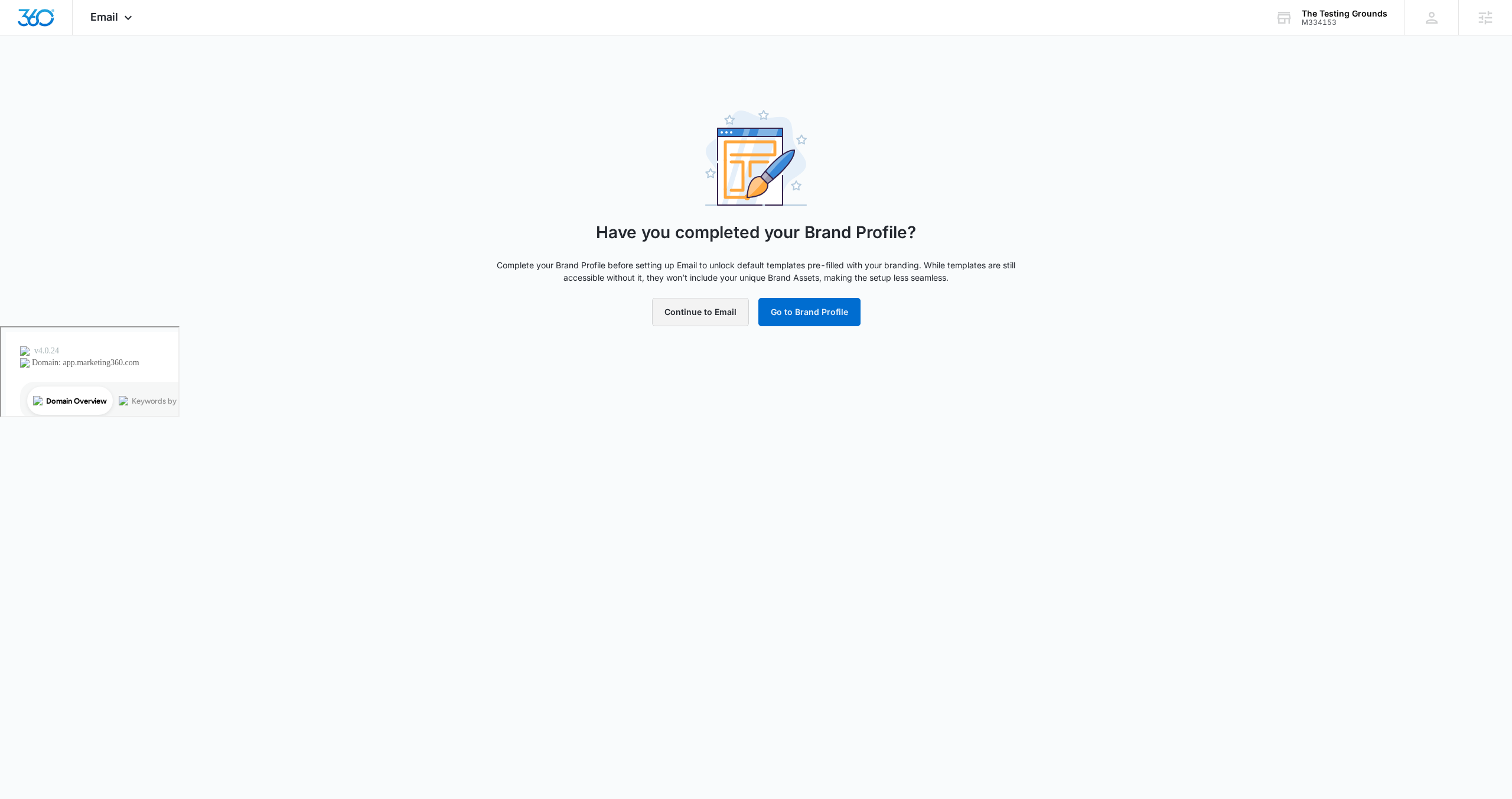 click on "Continue to Email" at bounding box center (700, 312) 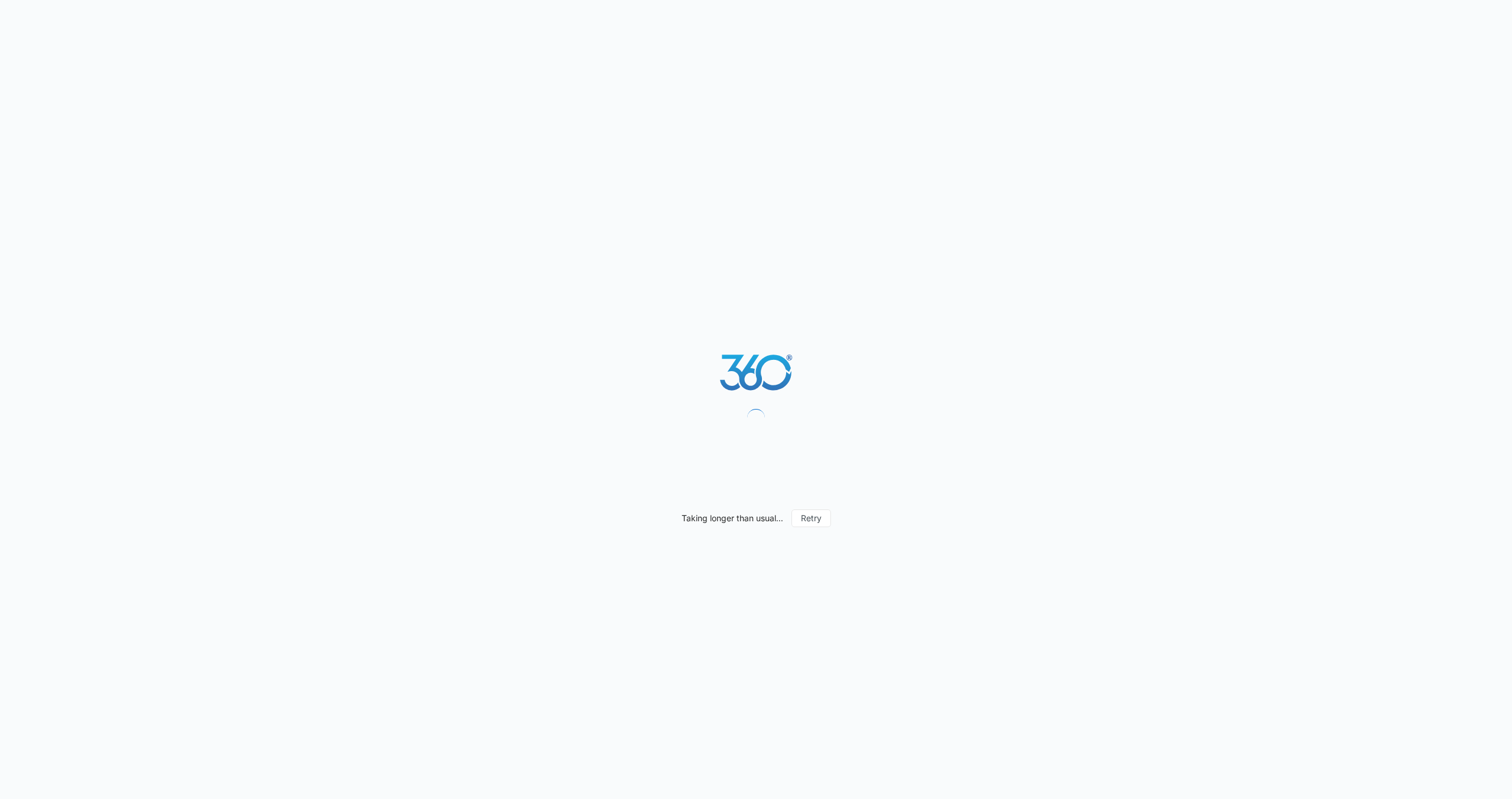 scroll, scrollTop: 0, scrollLeft: 0, axis: both 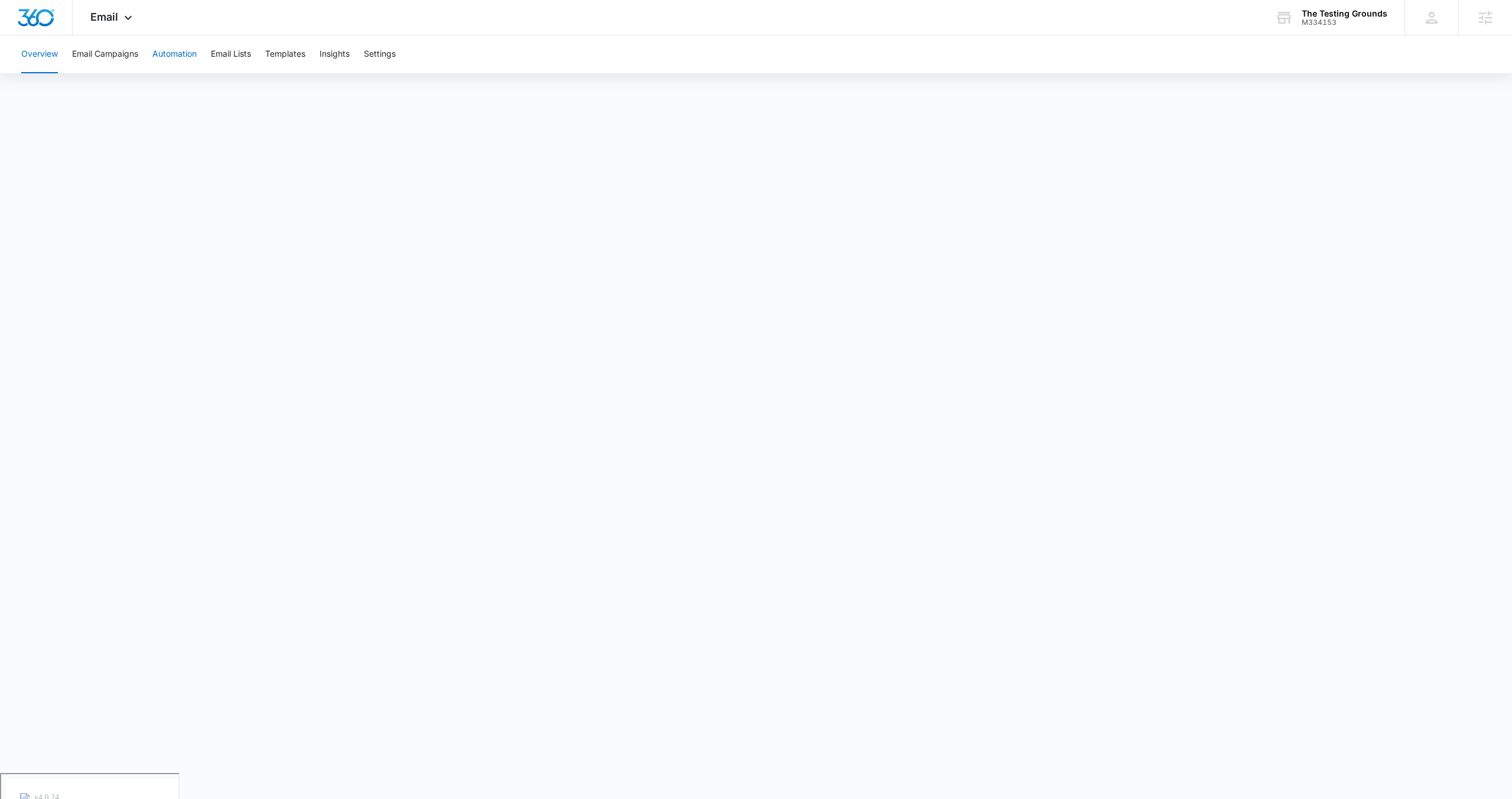 click on "Automation" at bounding box center (174, 54) 